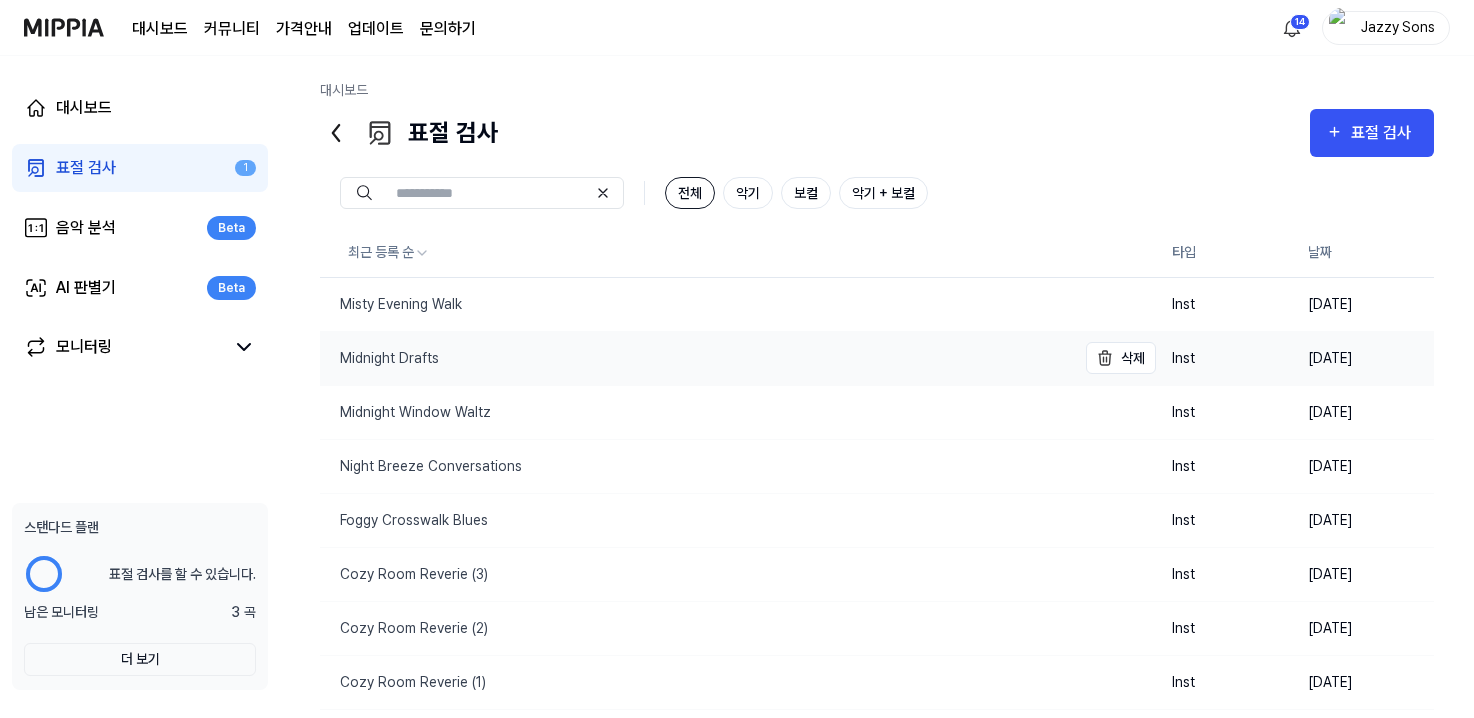 scroll, scrollTop: 0, scrollLeft: 0, axis: both 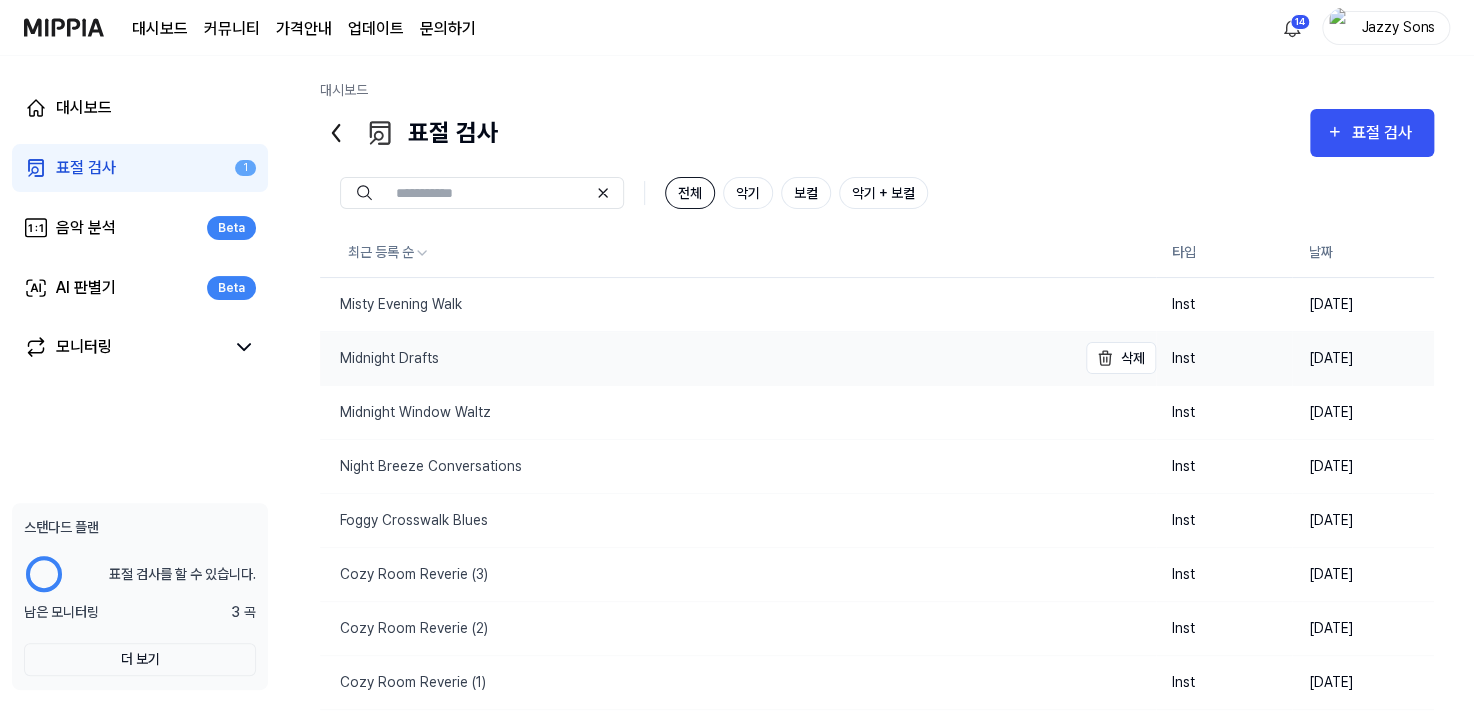 click on "Midnight Drafts" at bounding box center [379, 358] 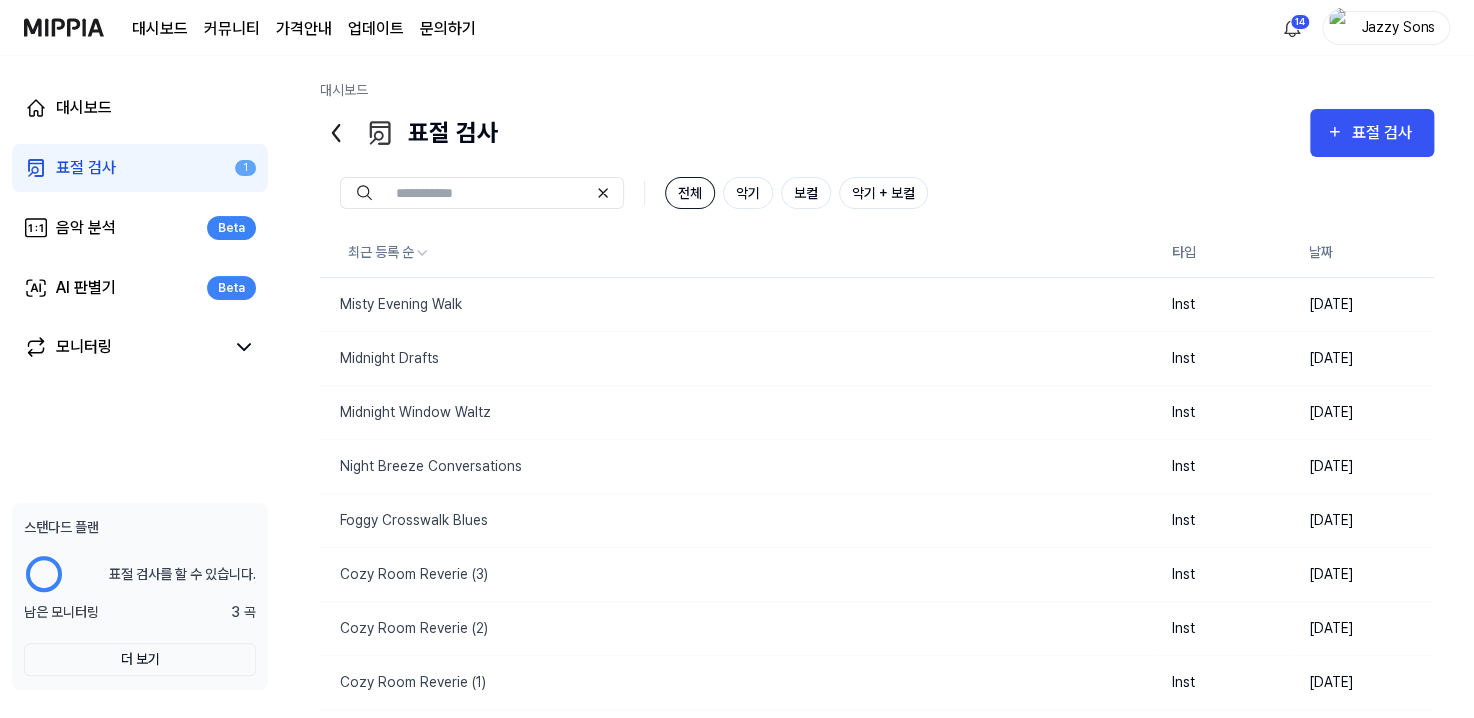 click on "표절 검사" at bounding box center [86, 168] 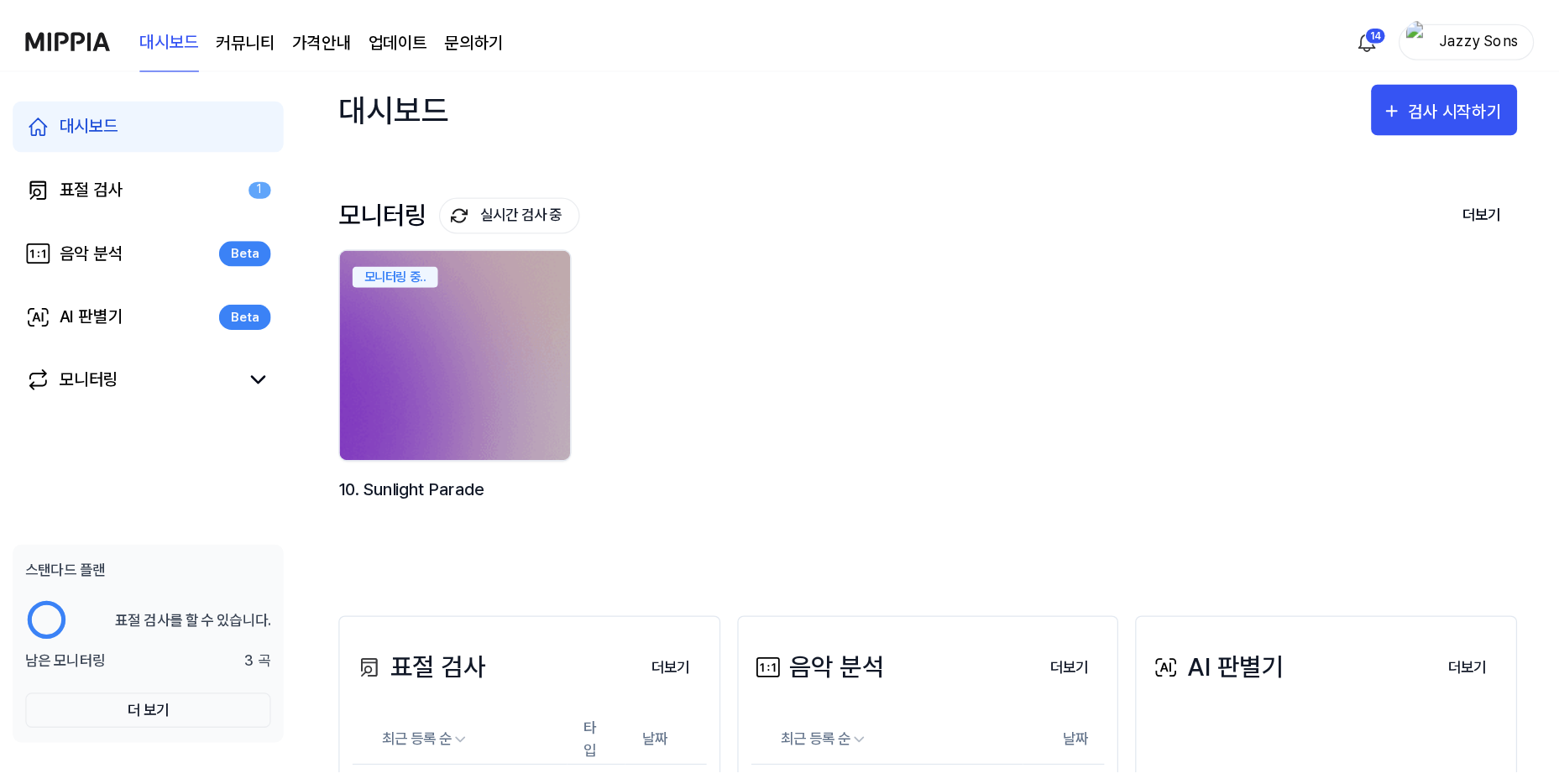 scroll, scrollTop: 0, scrollLeft: 0, axis: both 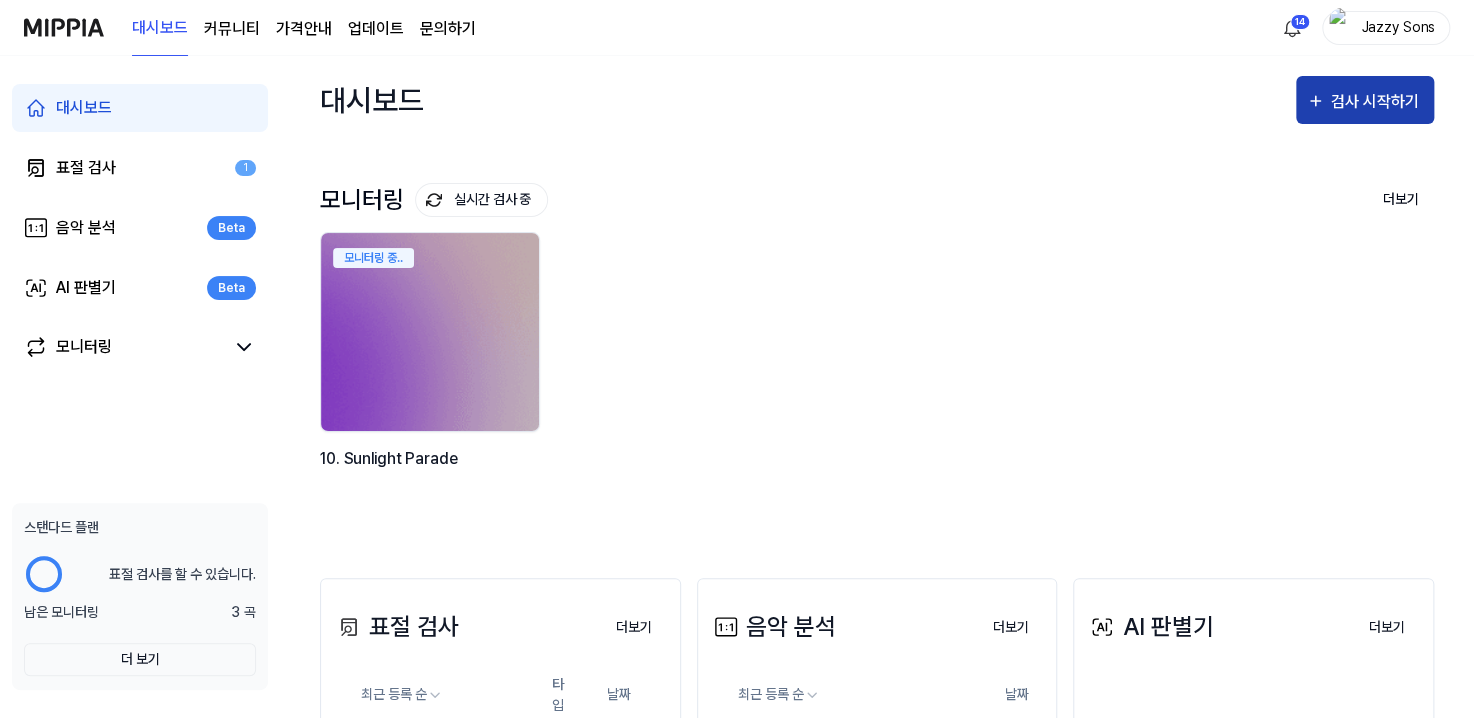 click on "검사 시작하기" at bounding box center (1365, 100) 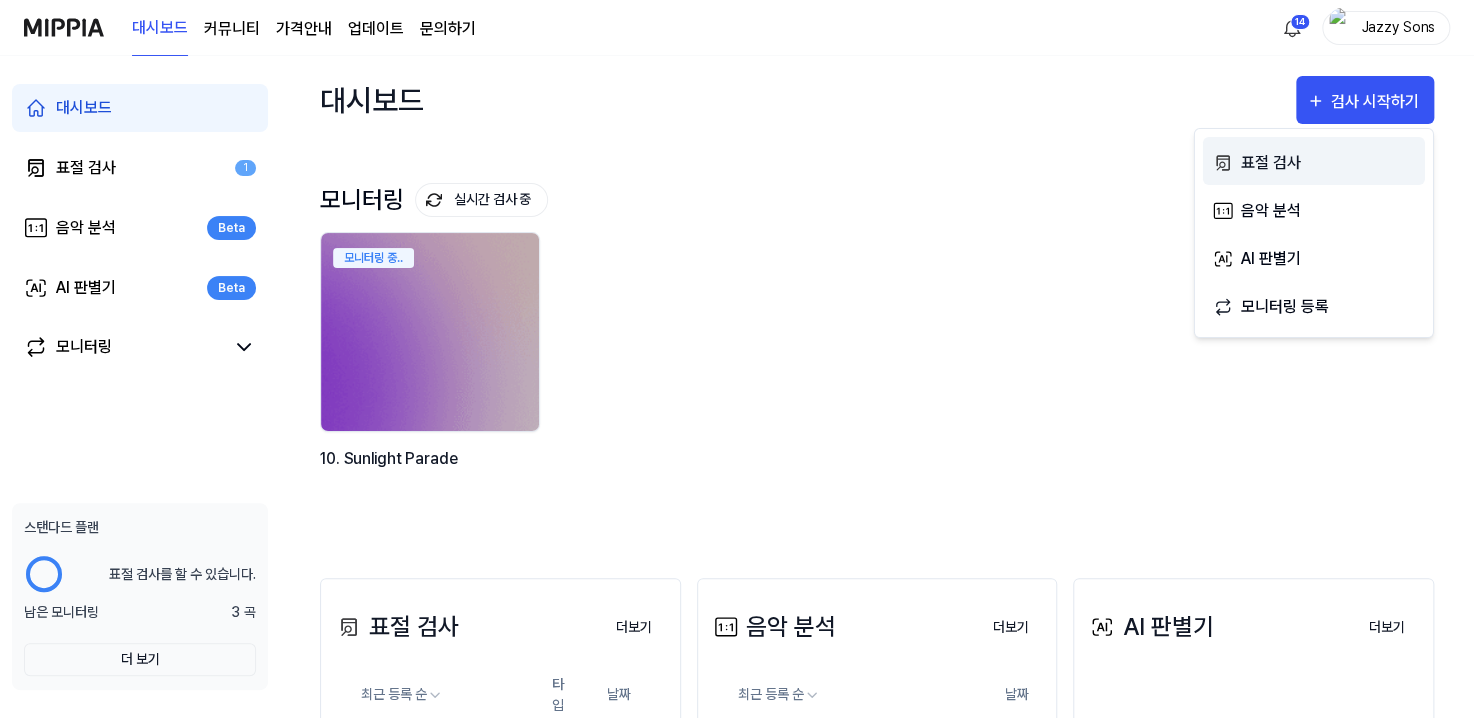 click on "표절 검사" at bounding box center [1314, 161] 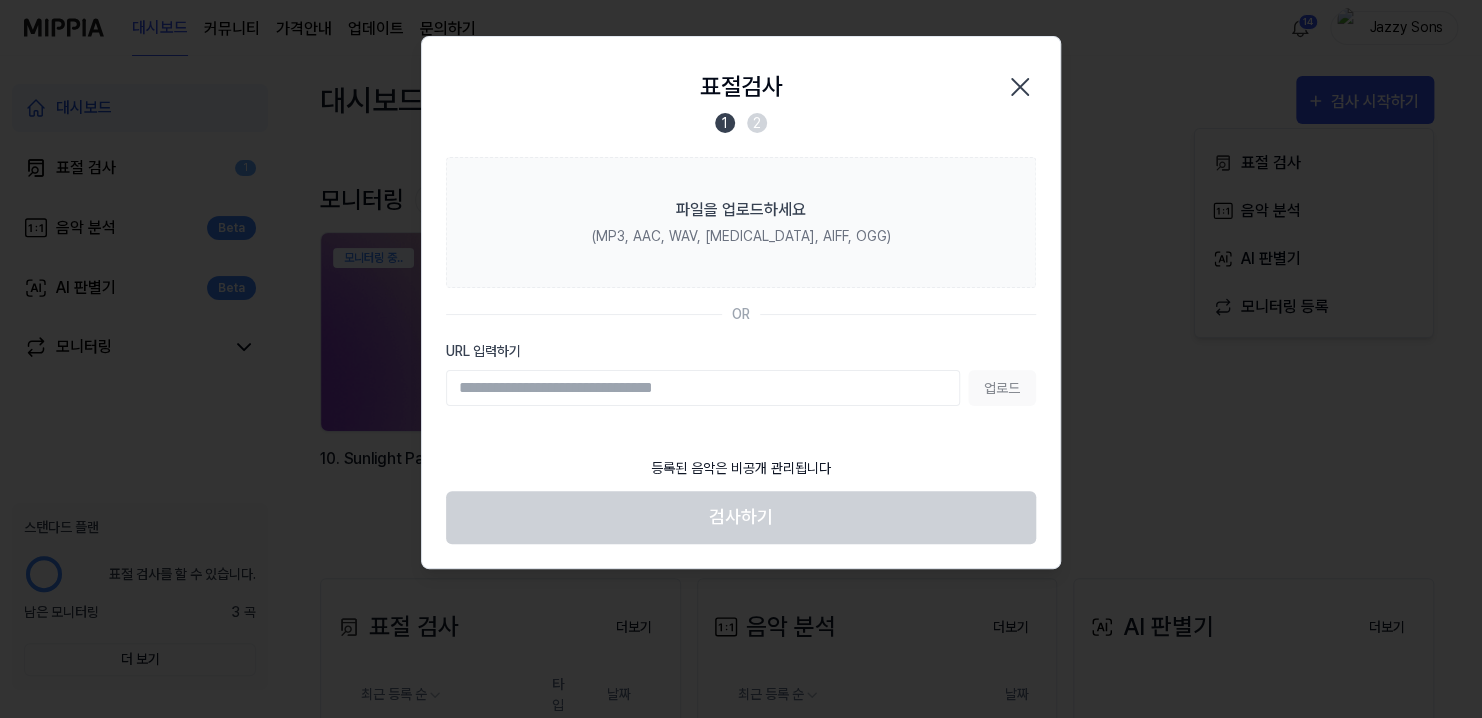 click on "표절검사 닫기" at bounding box center (741, 87) 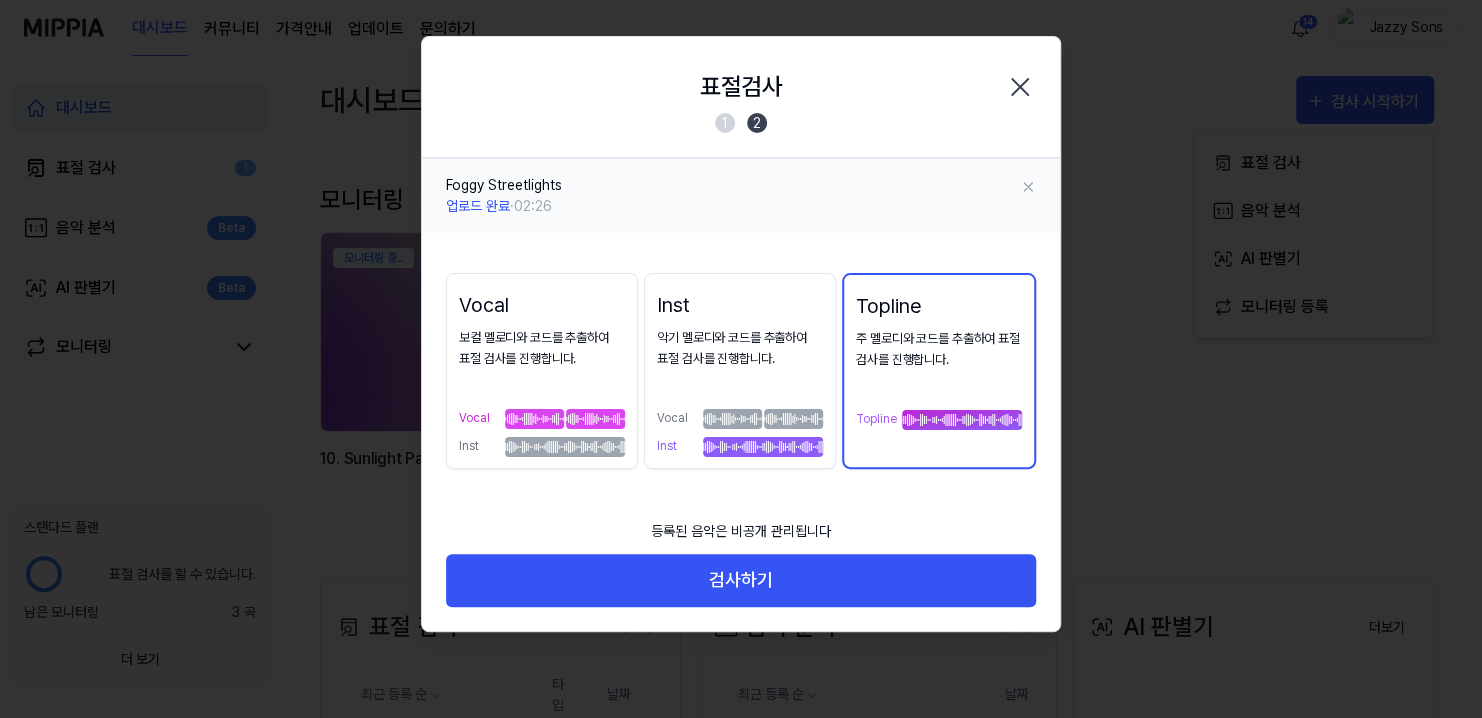 click on "Inst 악기 멜로디와 코드를 추출하여 표절 검사를 진행합니다. Vocal Inst" at bounding box center [740, 371] 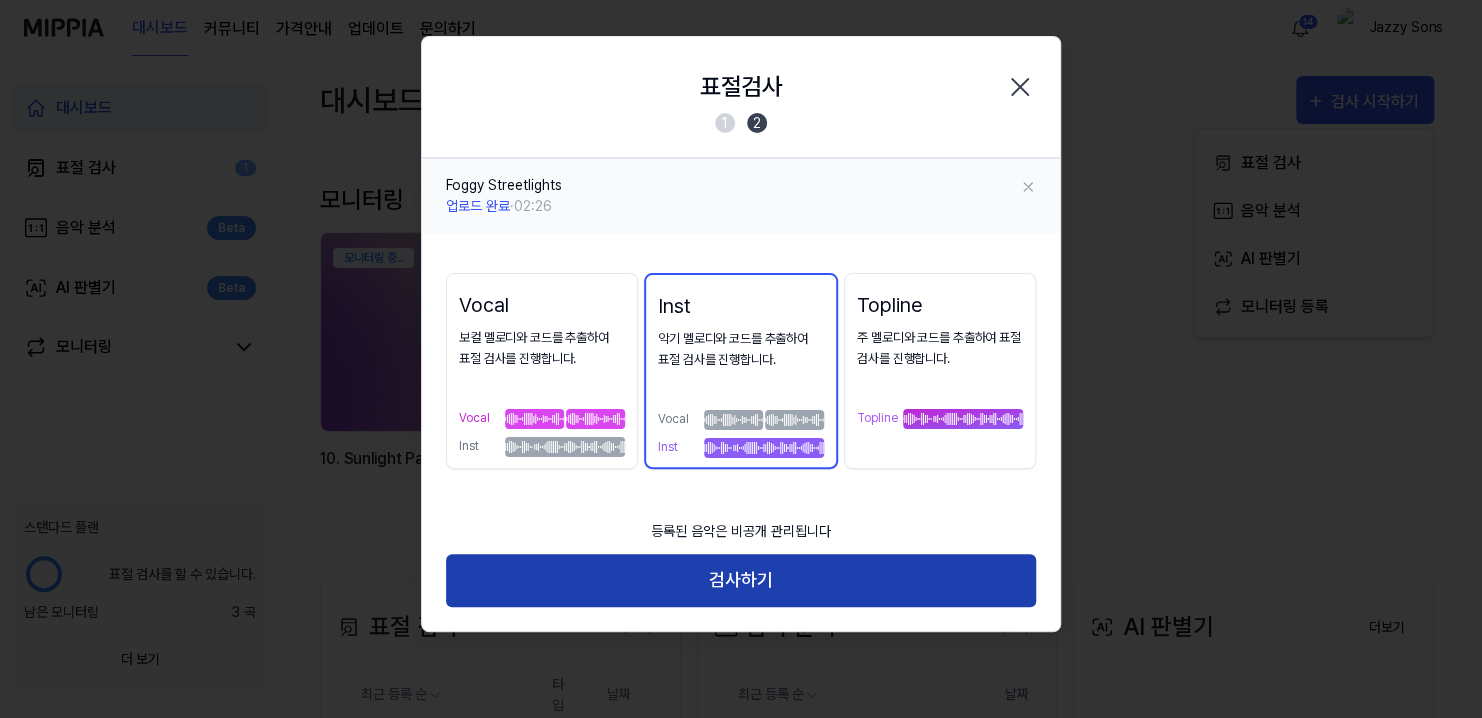click on "검사하기" at bounding box center (741, 580) 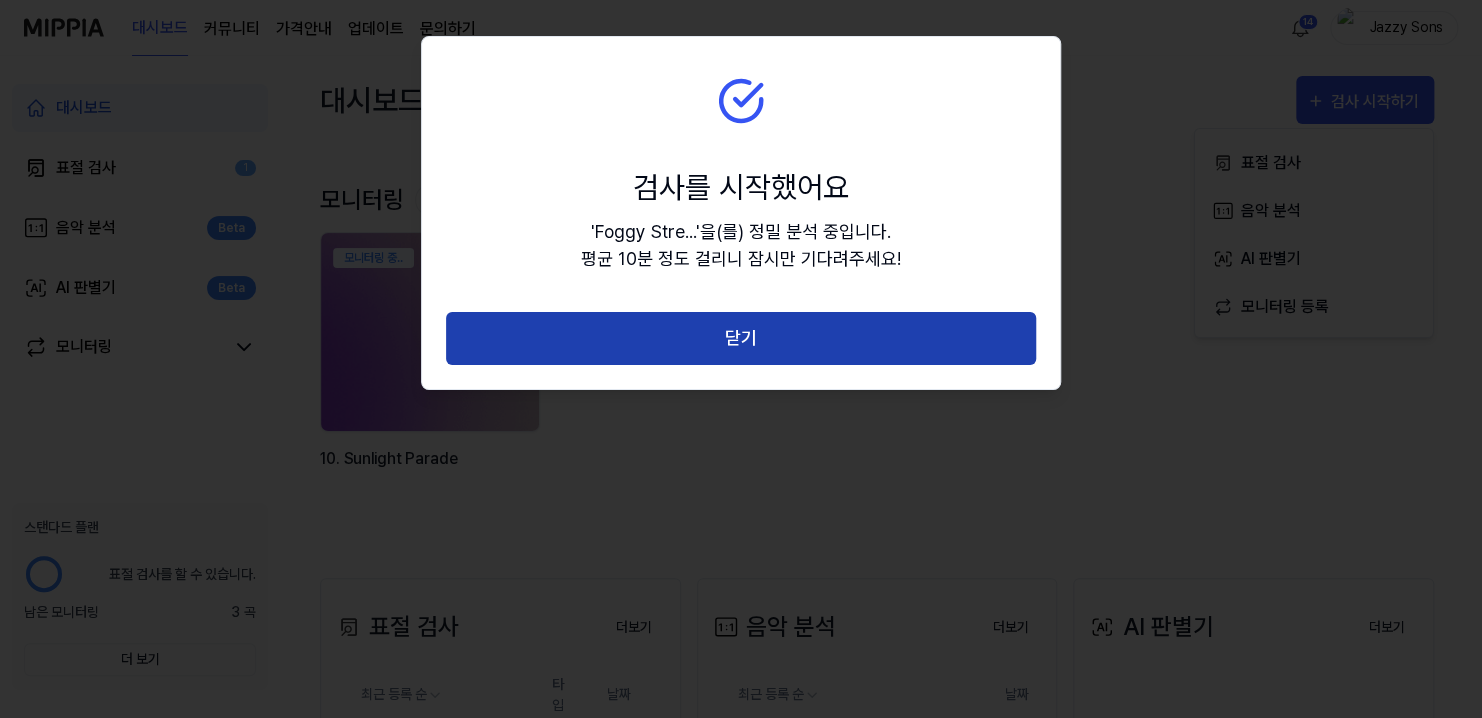 click on "닫기" at bounding box center (741, 338) 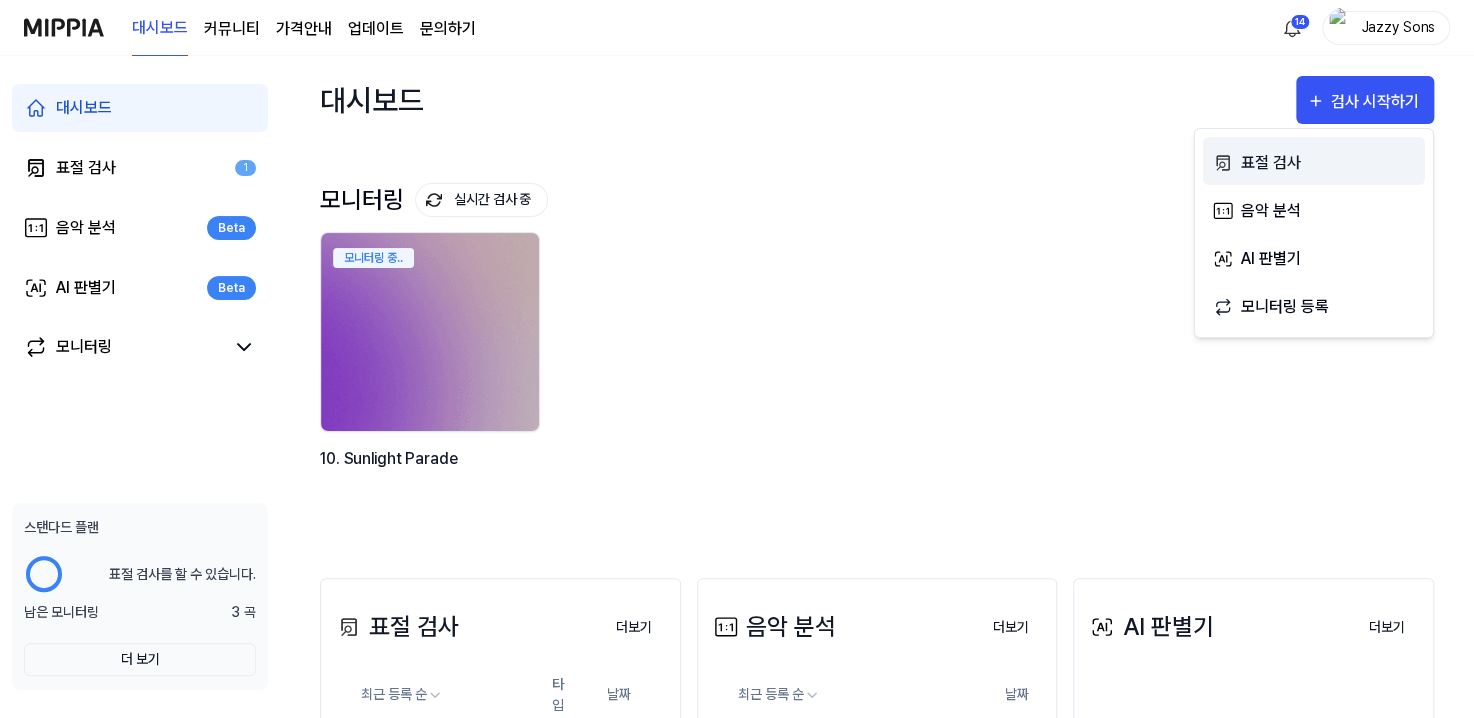 click on "표절 검사" at bounding box center [1328, 163] 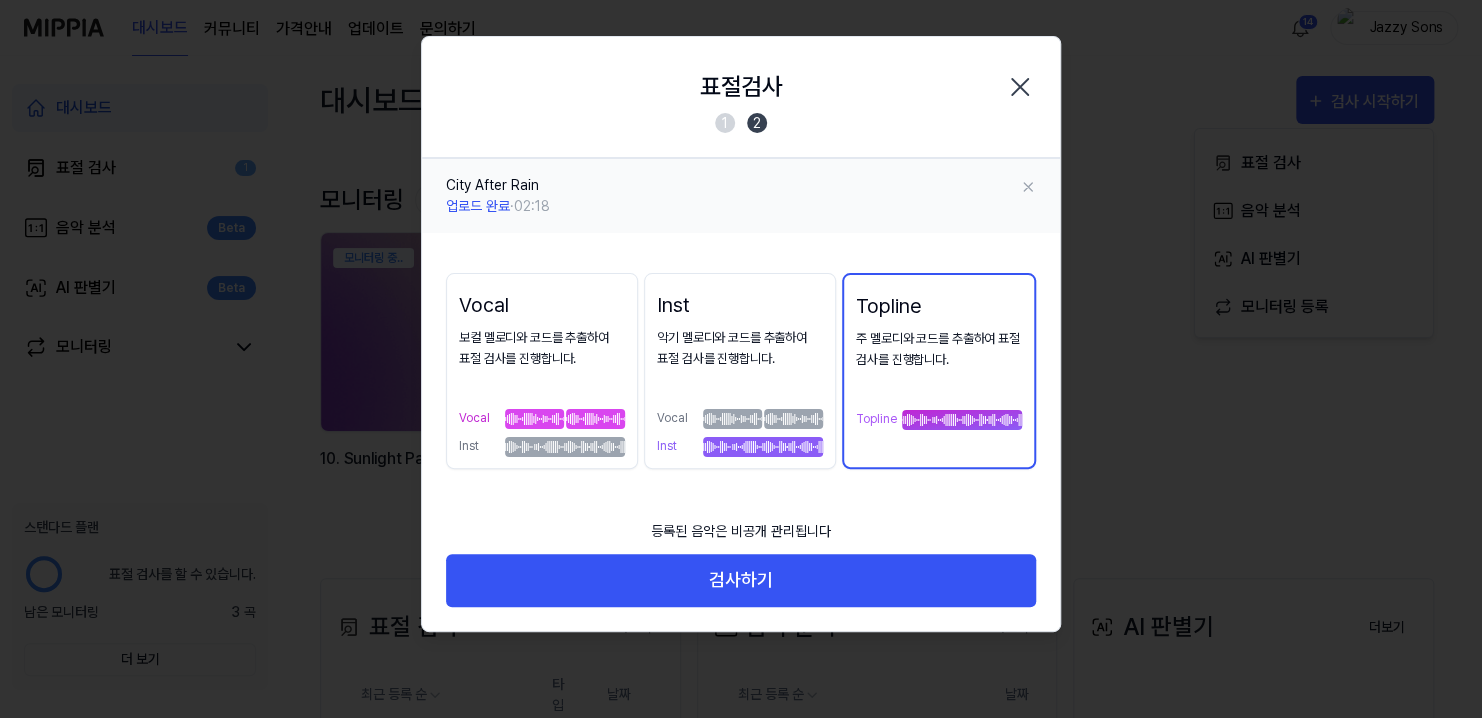 click on "악기 멜로디와 코드를 추출하여 표절 검사를 진행합니다." at bounding box center (740, 349) 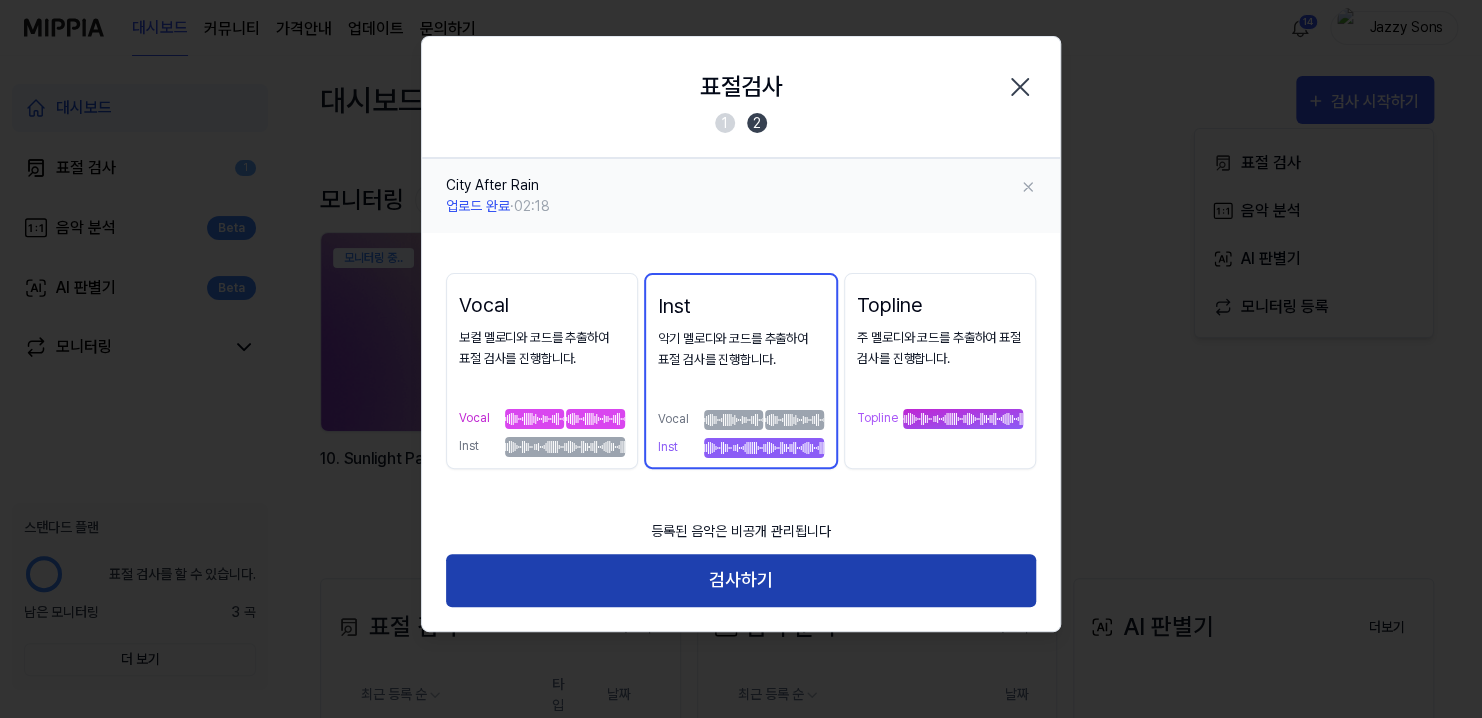 click on "검사하기" at bounding box center [741, 580] 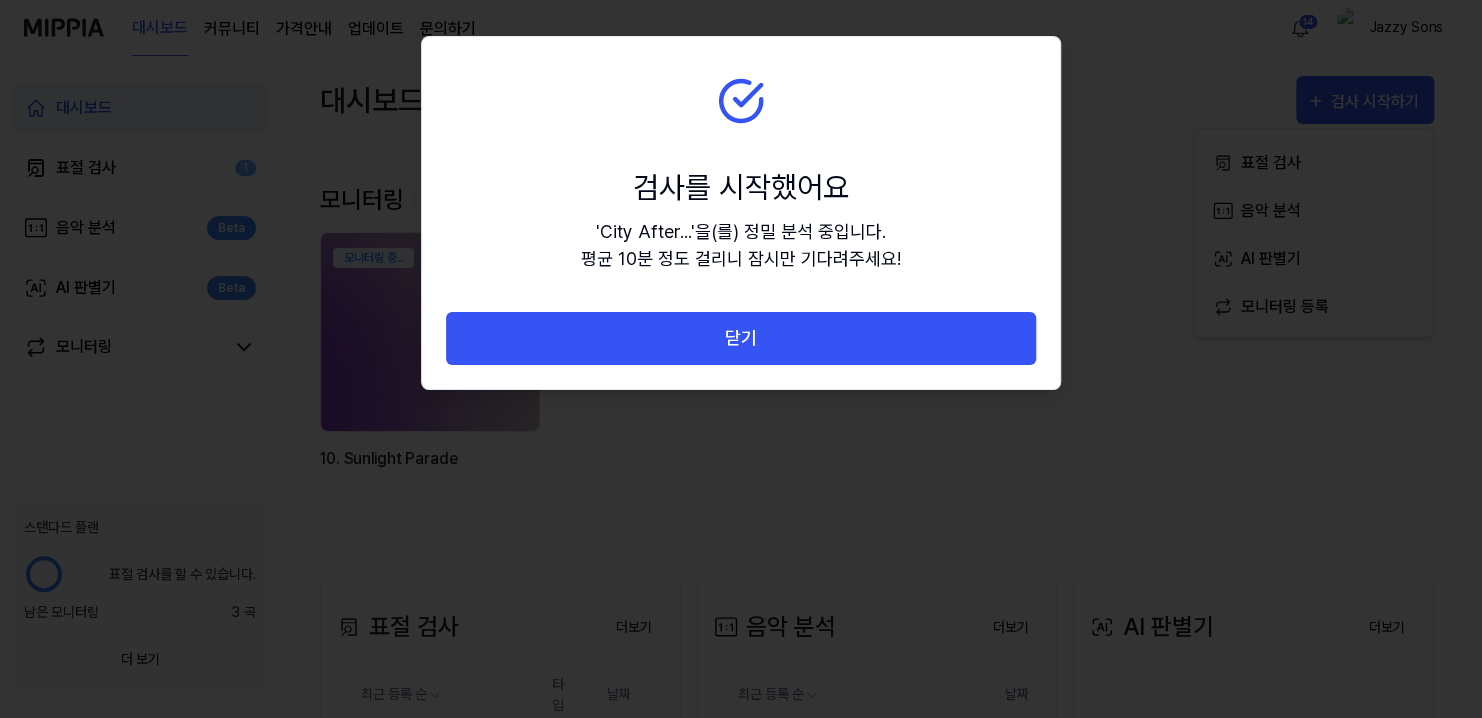 click on "닫기" at bounding box center (741, 350) 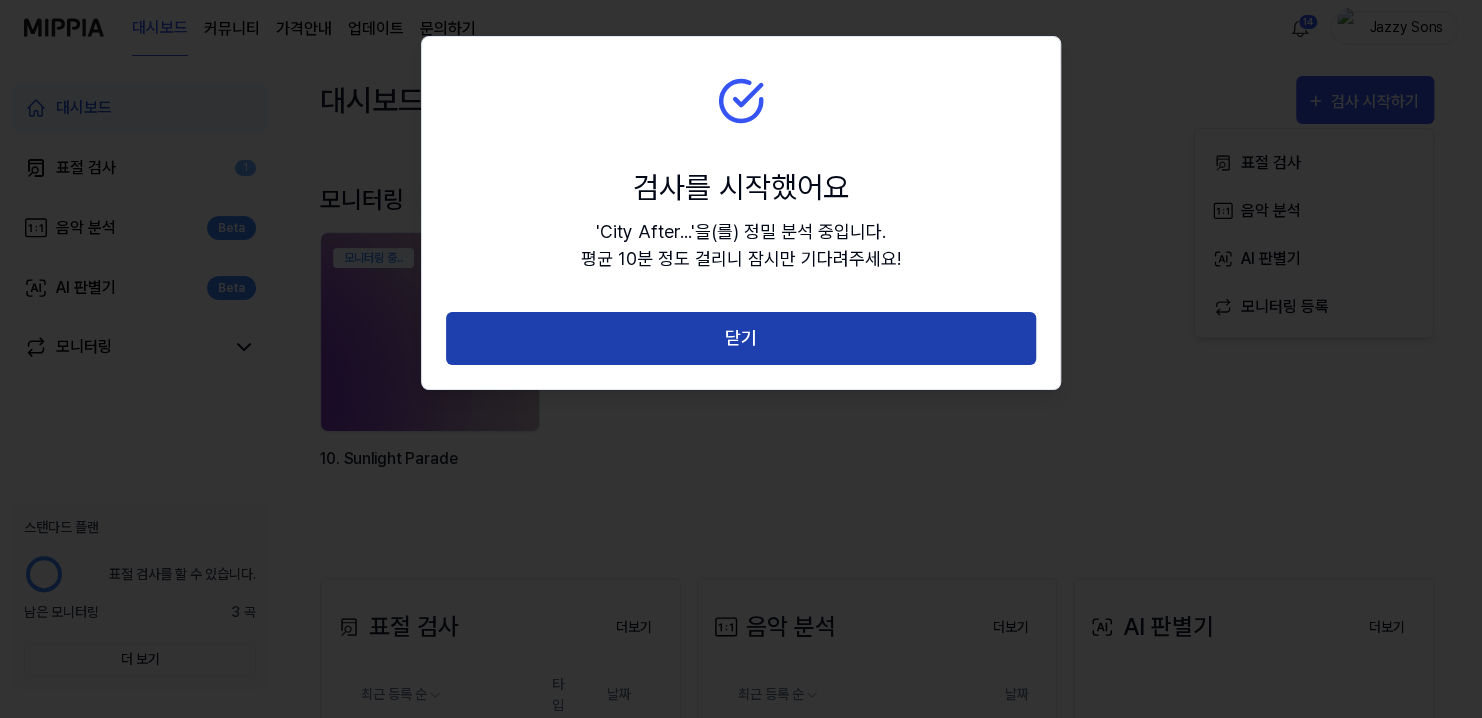 click on "닫기" at bounding box center [741, 338] 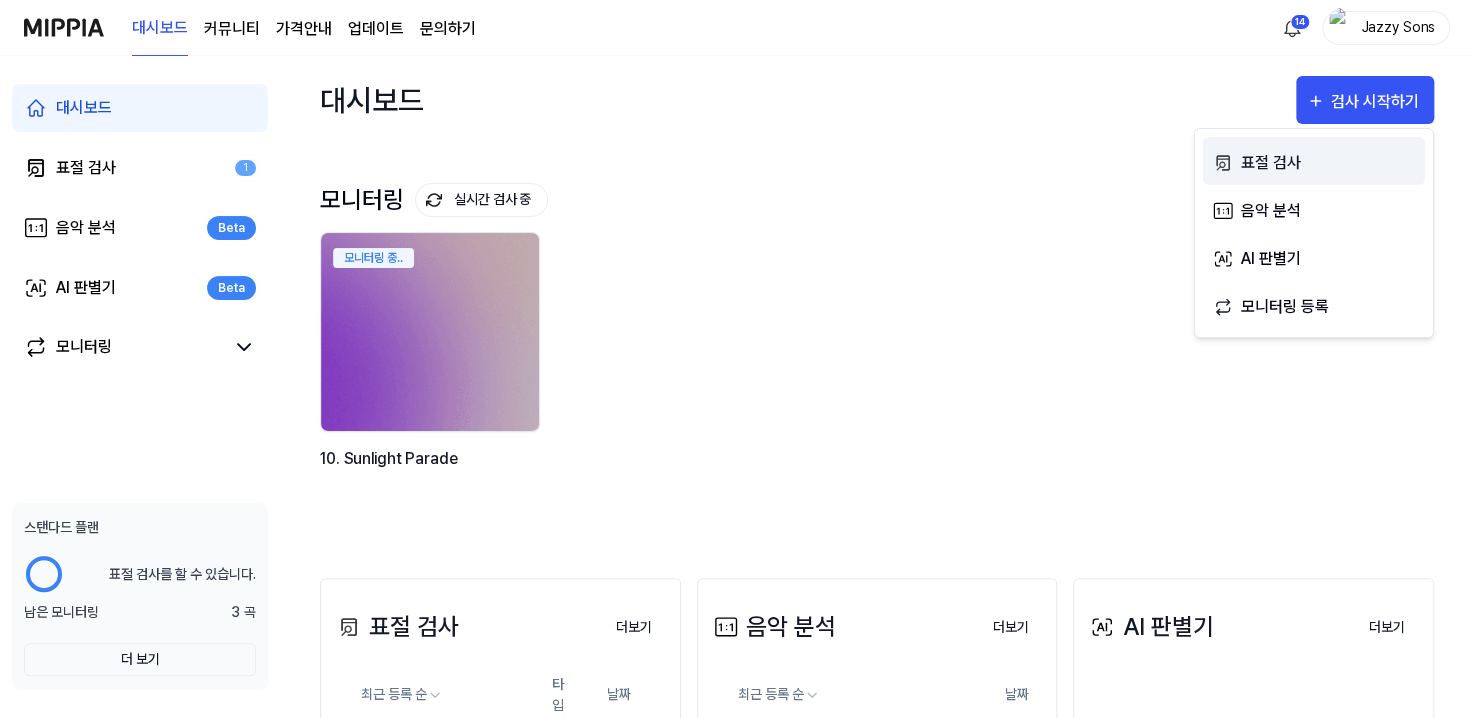 click on "표절 검사" at bounding box center [1328, 163] 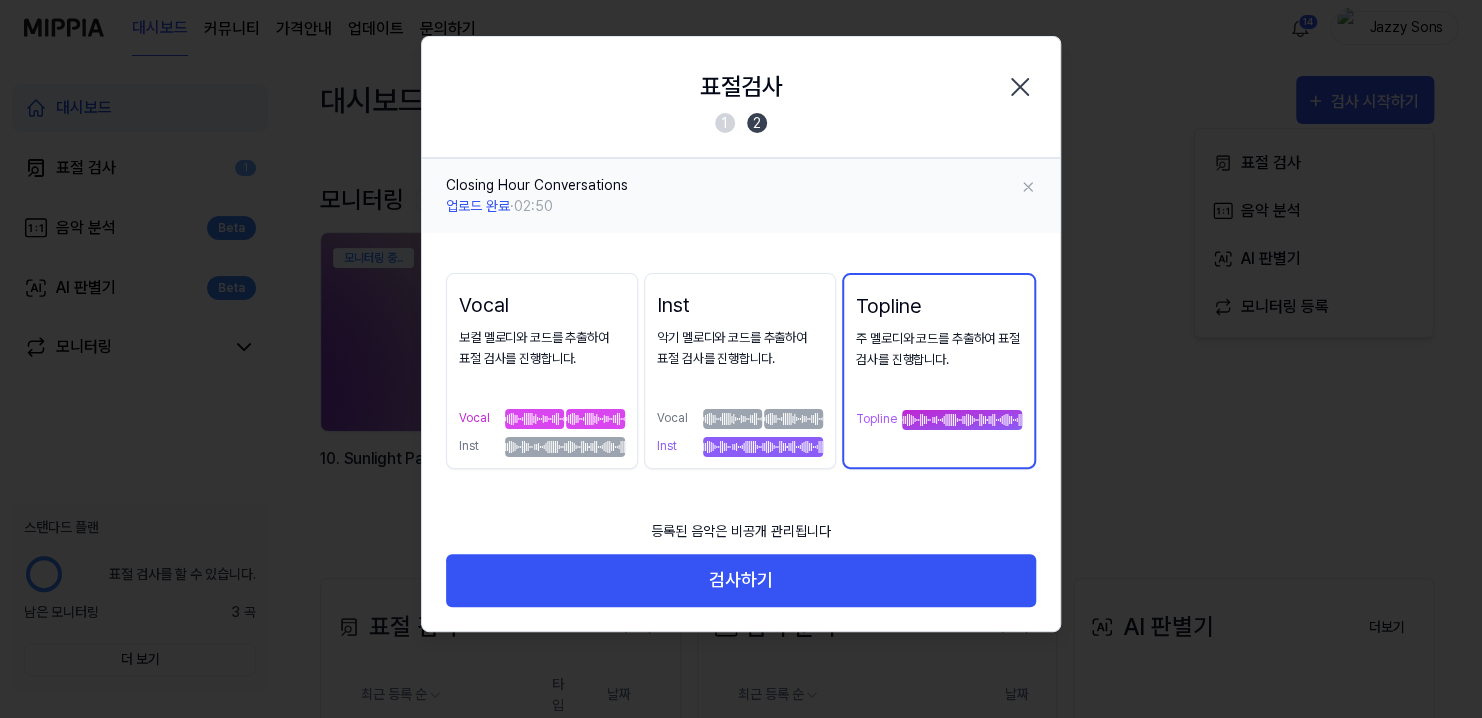 click on "악기 멜로디와 코드를 추출하여 표절 검사를 진행합니다." at bounding box center [740, 349] 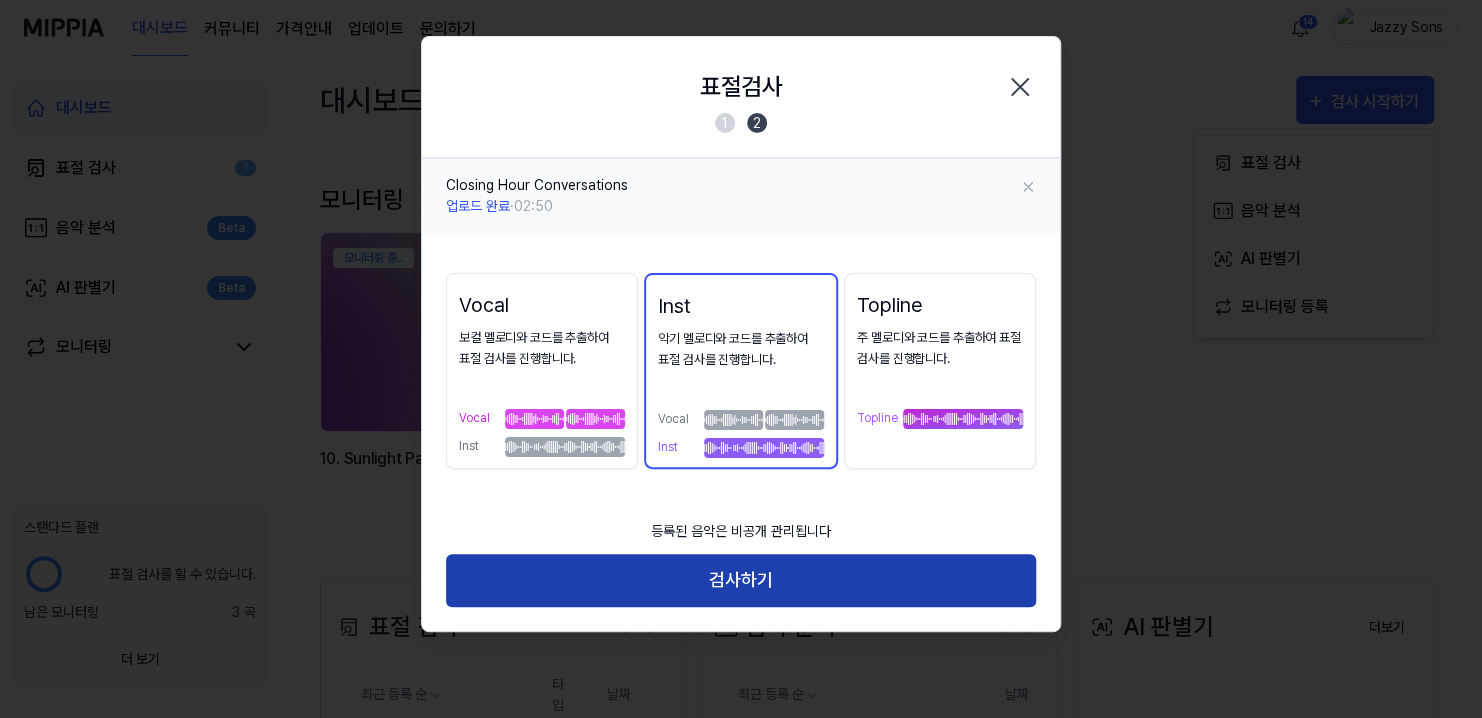 click on "검사하기" at bounding box center (741, 580) 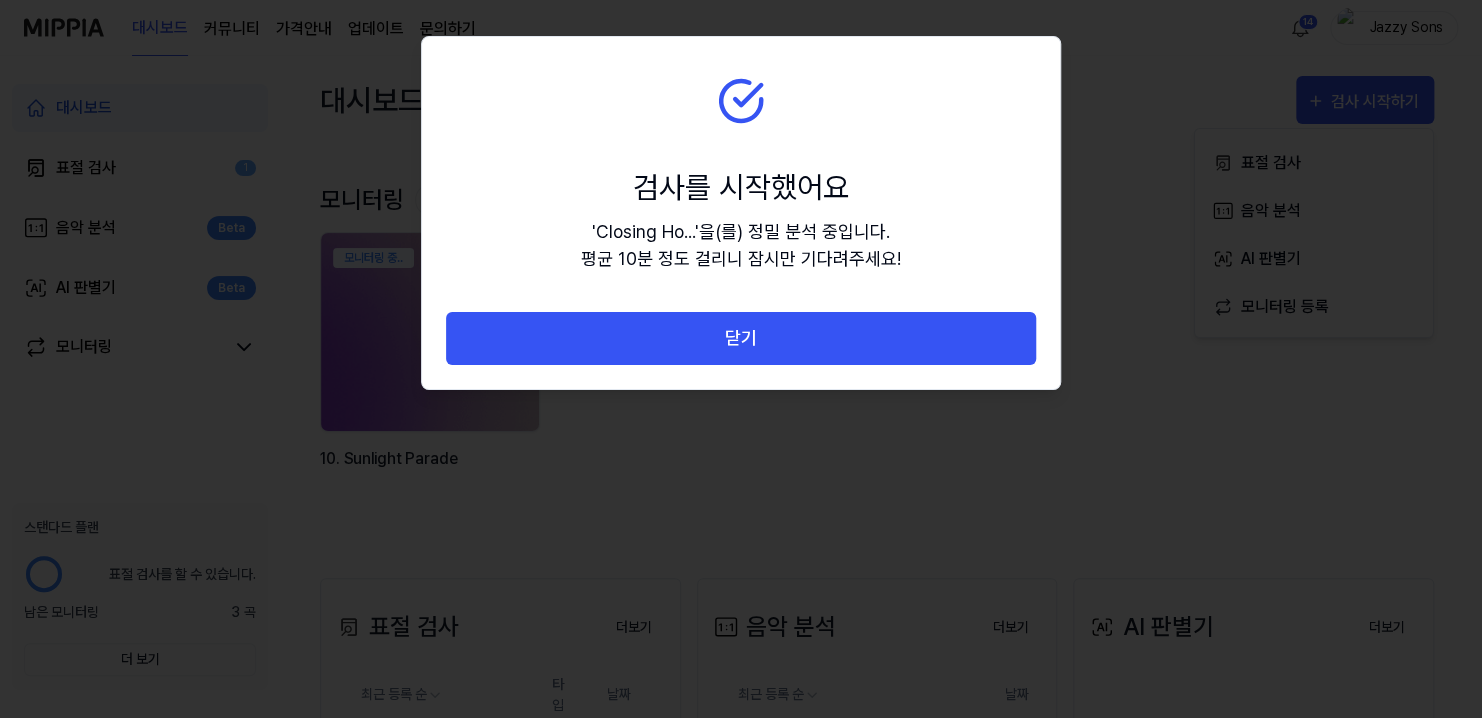 click on "검사를 시작했어요  ' Closing Ho... '  을(를) 정밀 분석 중입니다.
평균 10분 정도 걸리니 잠시만 기다려주세요!" at bounding box center [741, 174] 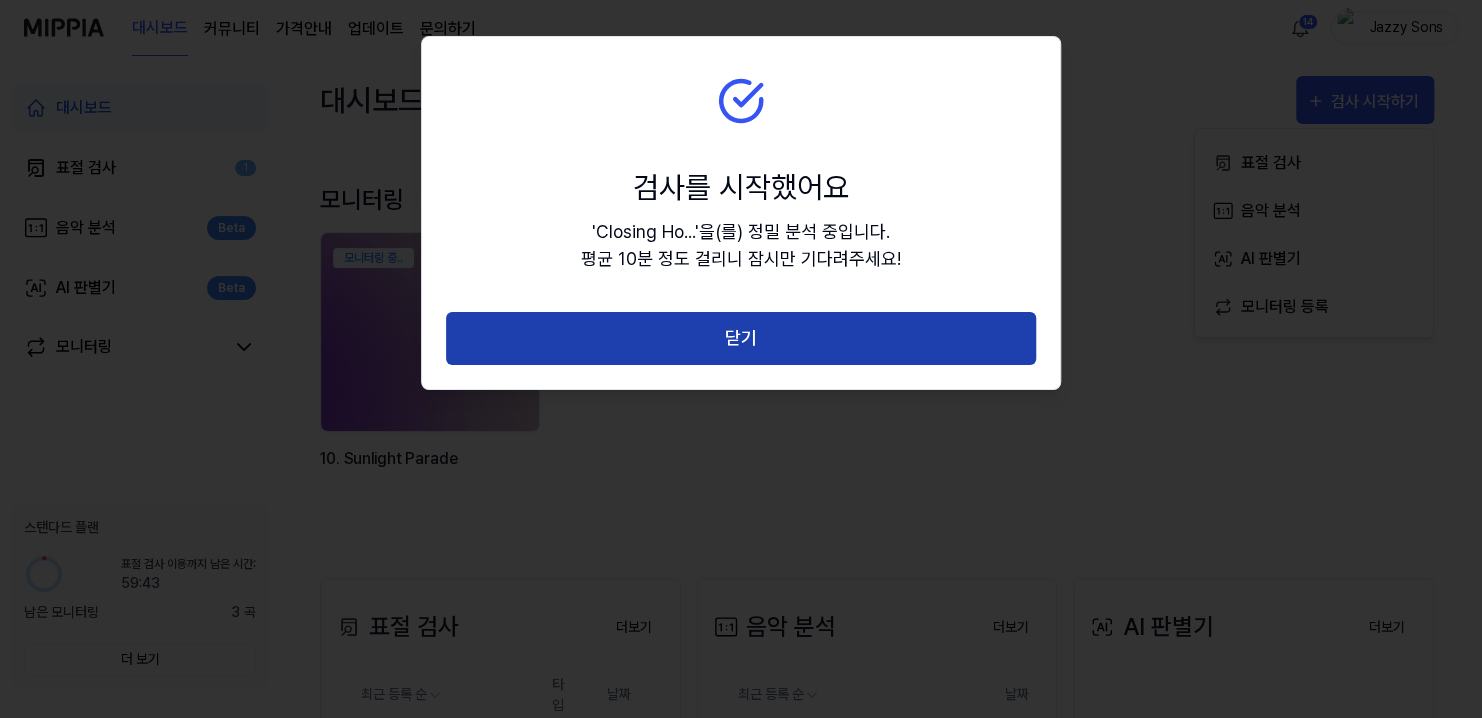 click on "닫기" at bounding box center [741, 338] 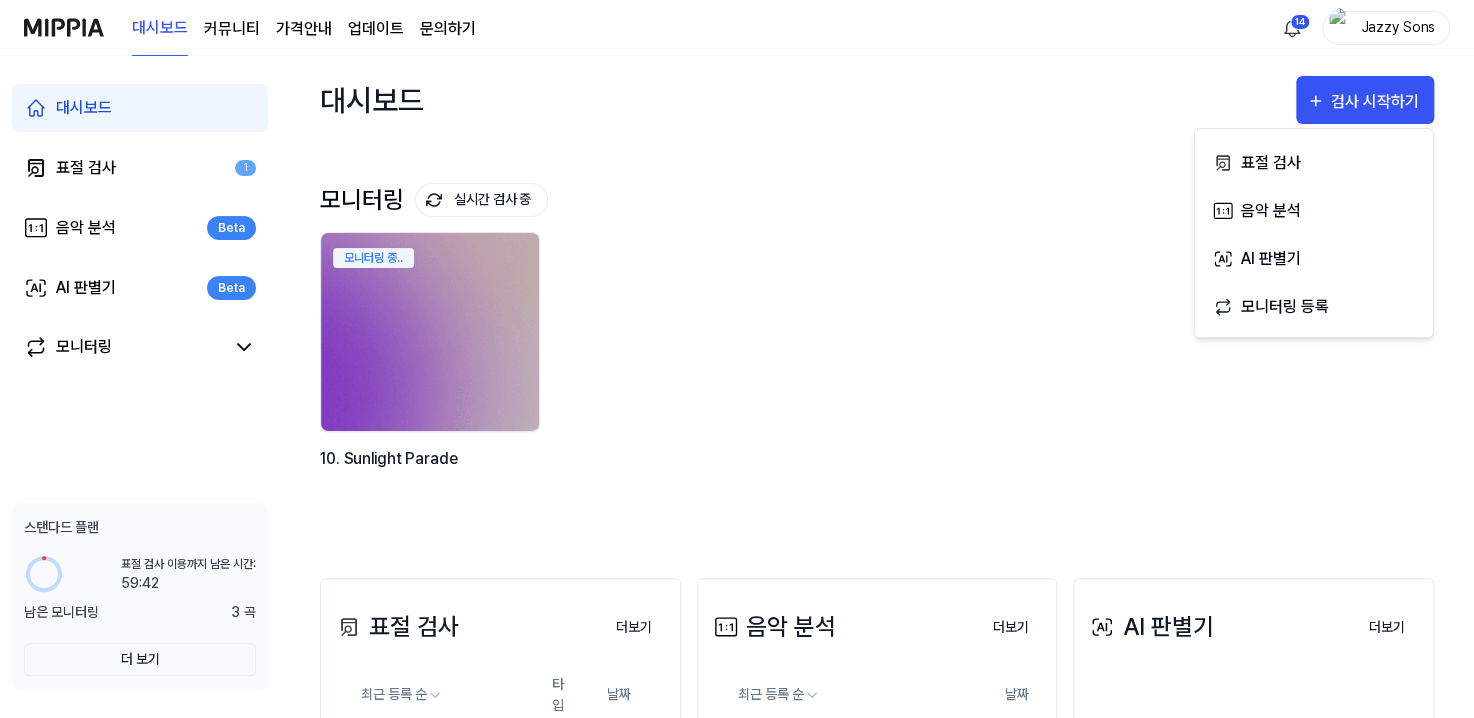 drag, startPoint x: 101, startPoint y: 181, endPoint x: 100, endPoint y: 196, distance: 15.033297 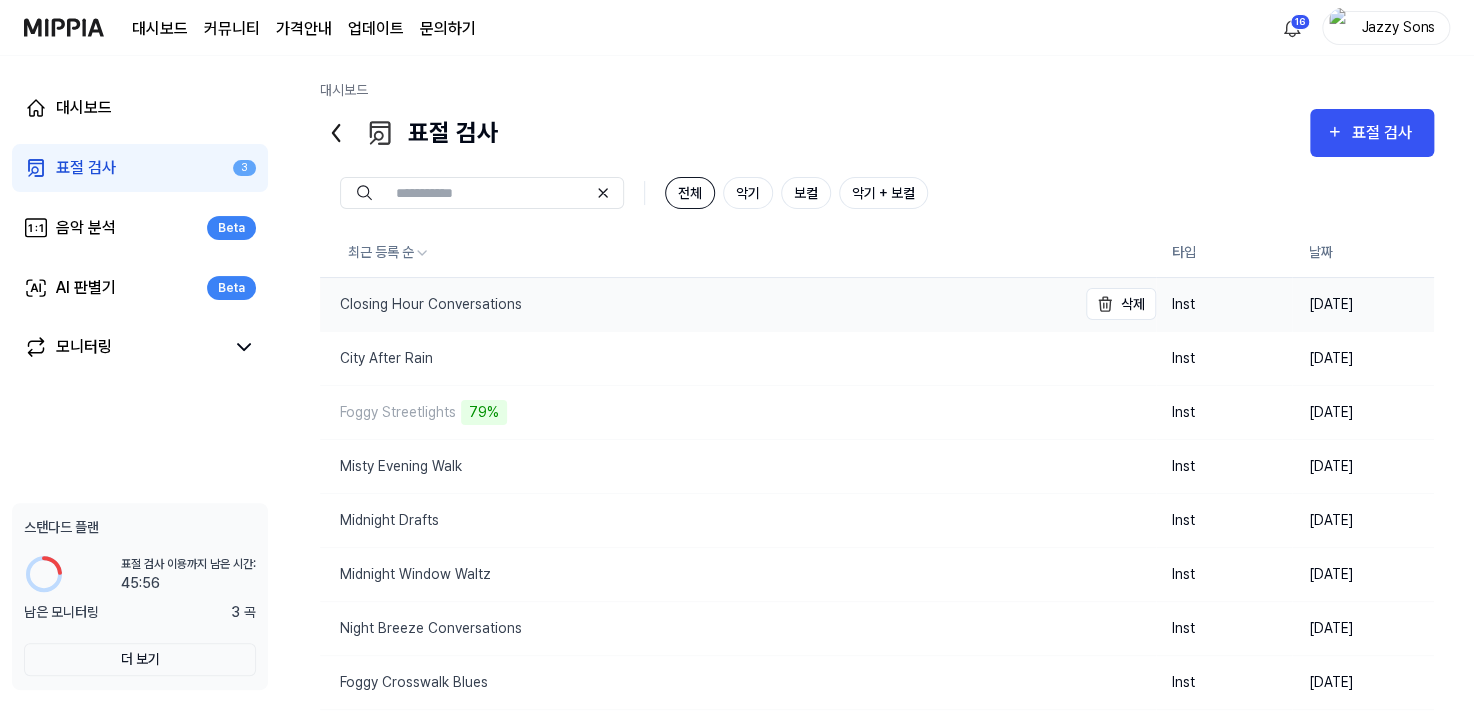 click on "Closing Hour Conversations" at bounding box center [421, 304] 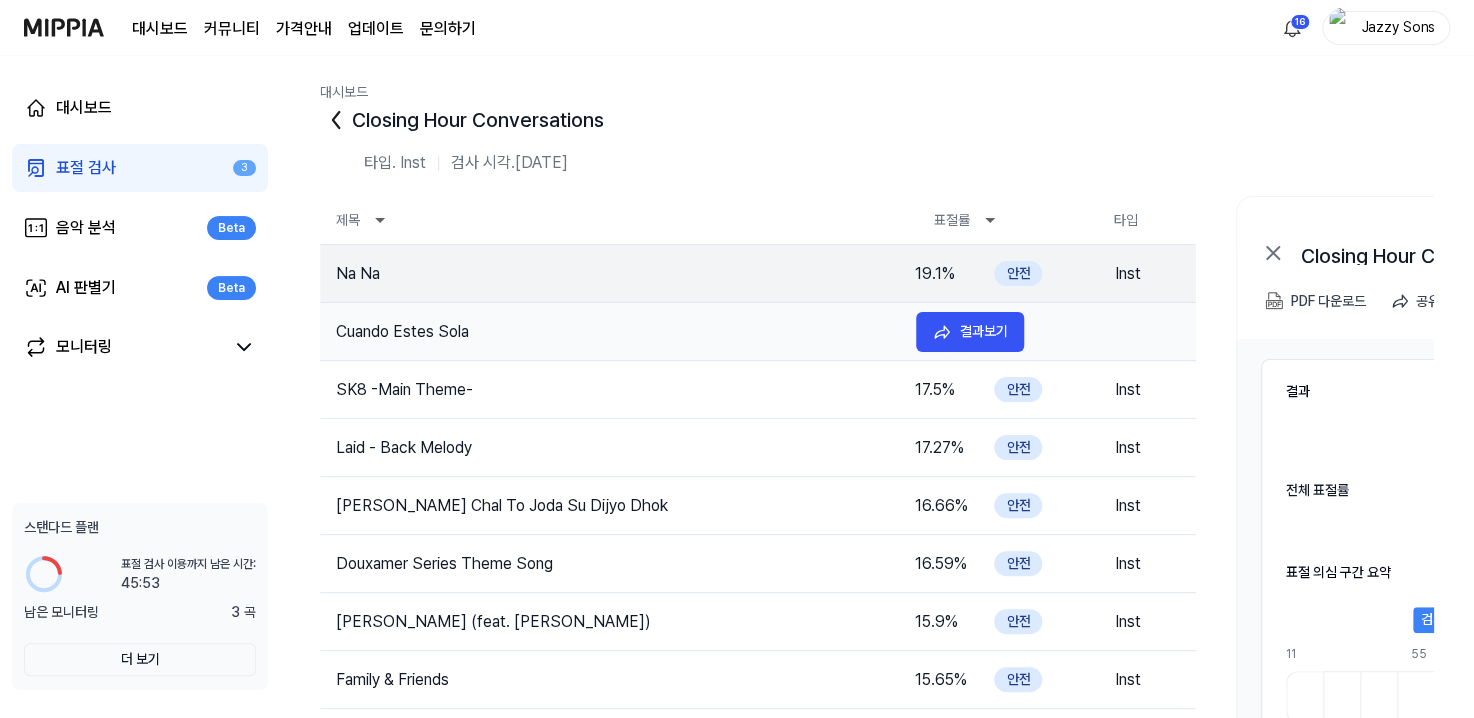 drag, startPoint x: 405, startPoint y: 322, endPoint x: 395, endPoint y: 327, distance: 11.18034 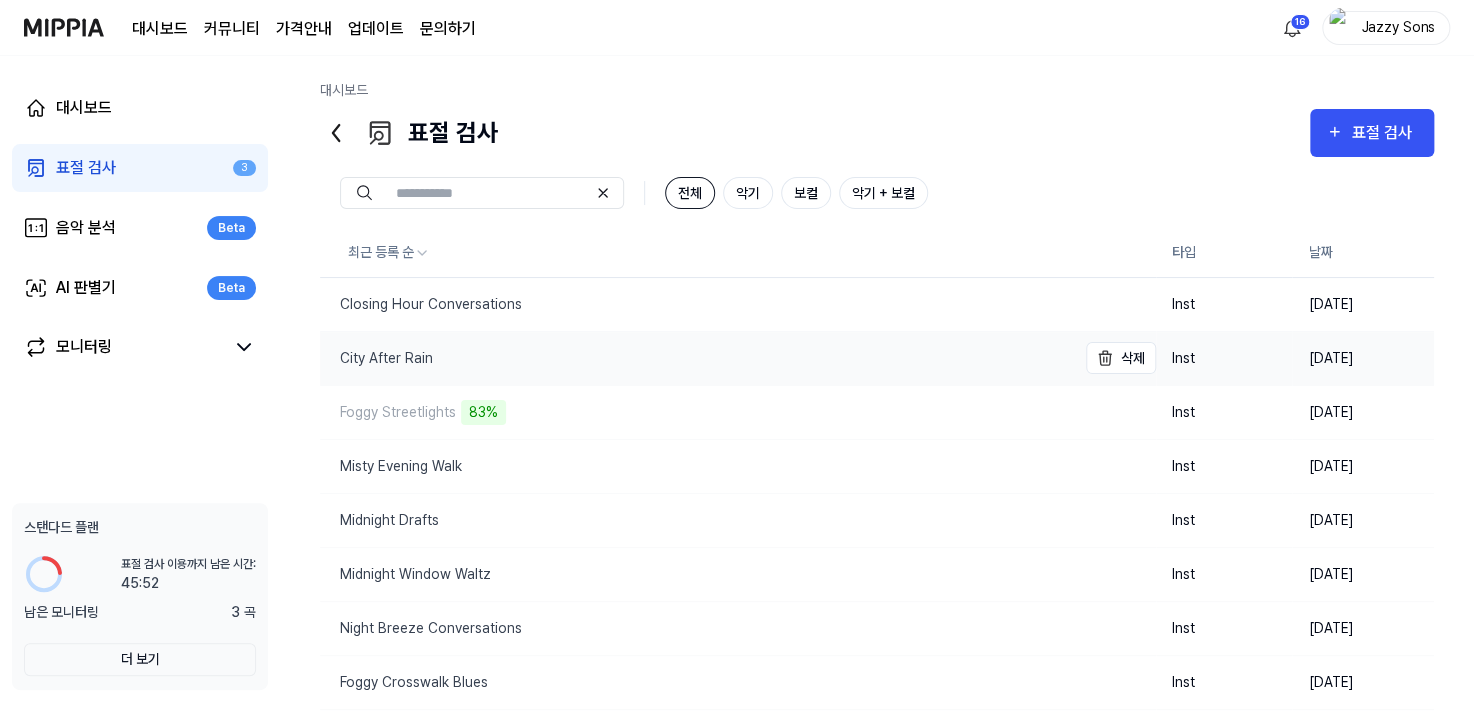 click on "City After Rain" at bounding box center [376, 358] 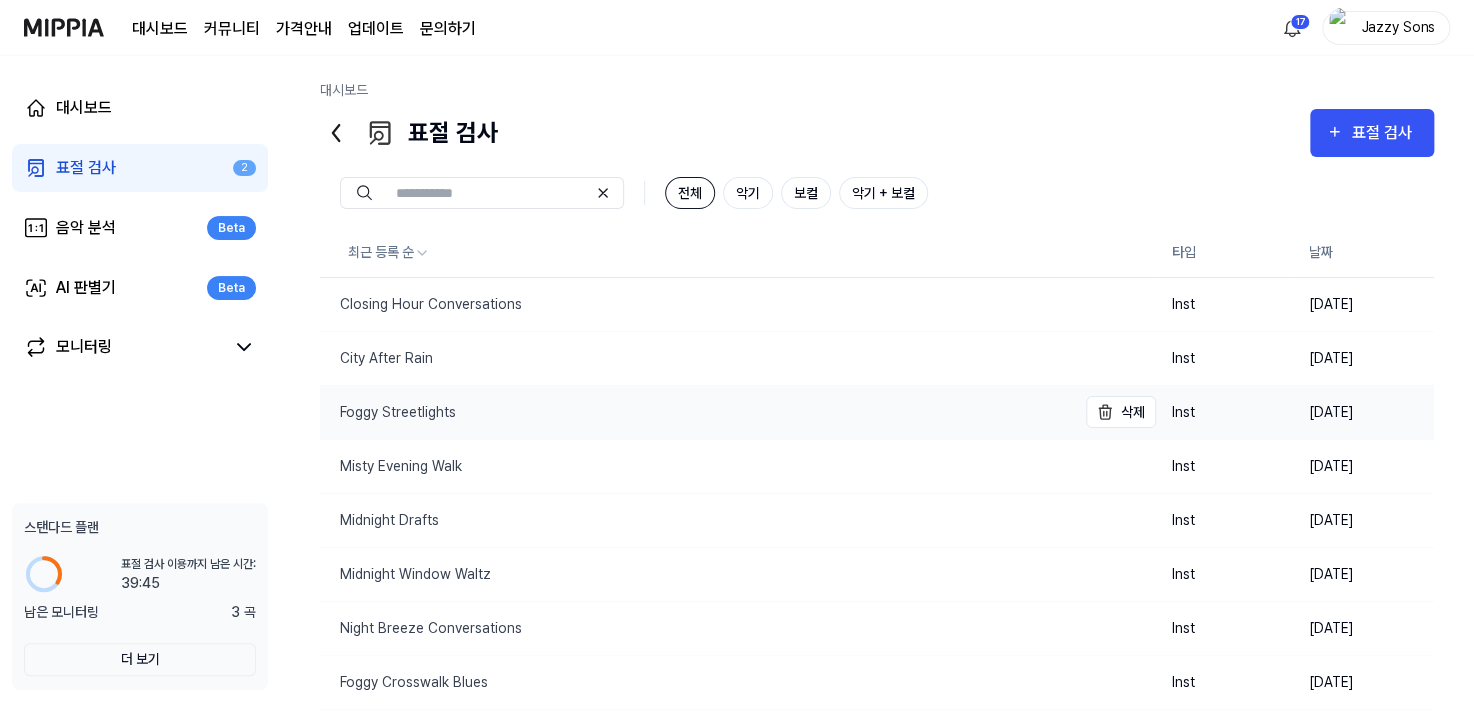 click on "Foggy Streetlights" at bounding box center [698, 412] 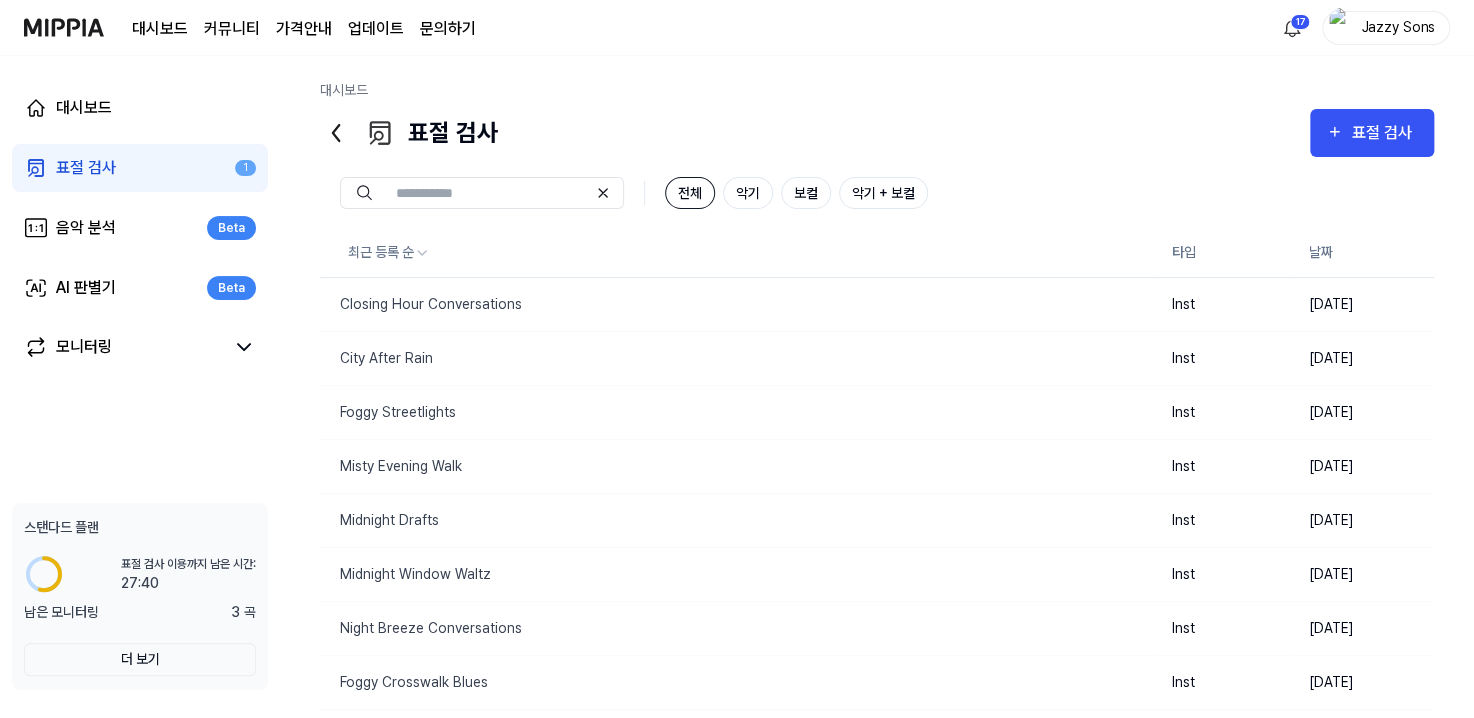 click on "표절 검사 표절 검사" at bounding box center (877, 133) 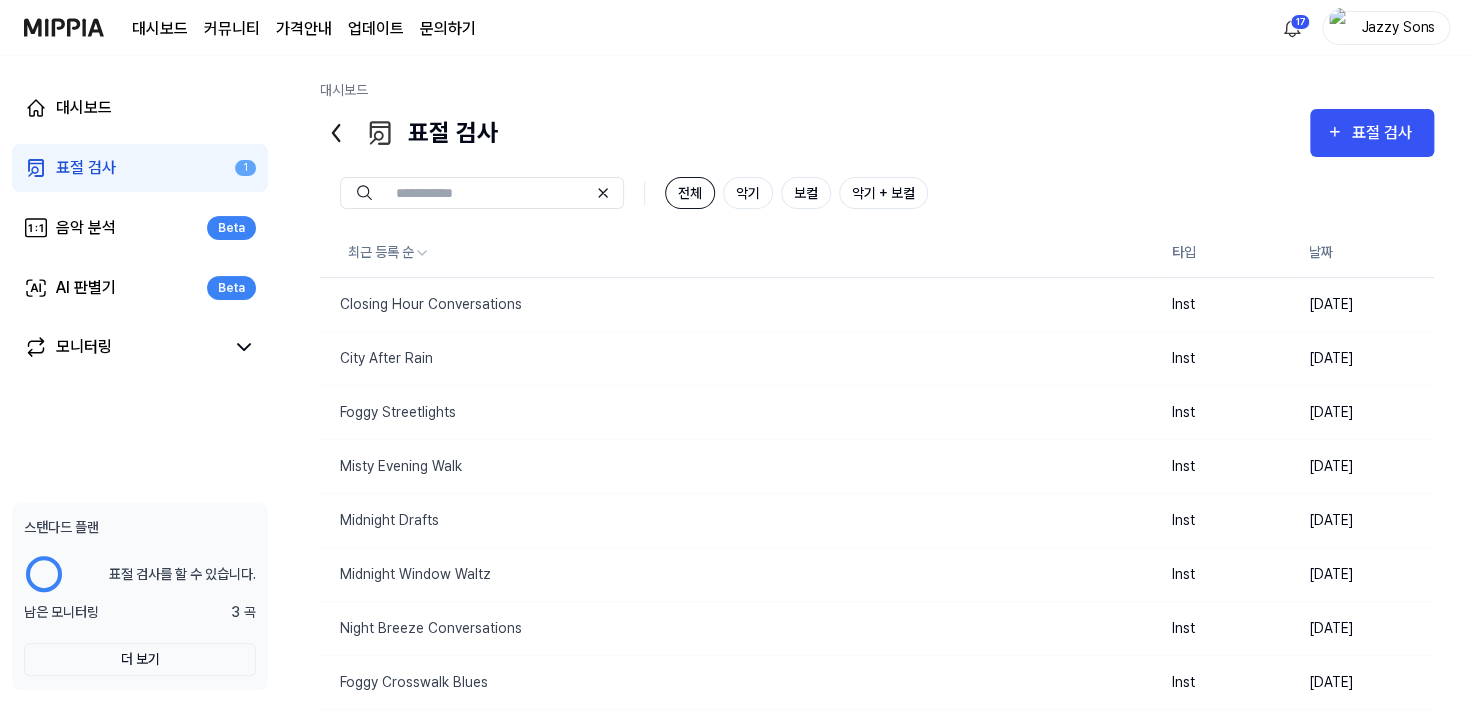 click on "전체 악기 보컬 악기 + 보컬" at bounding box center [877, 193] 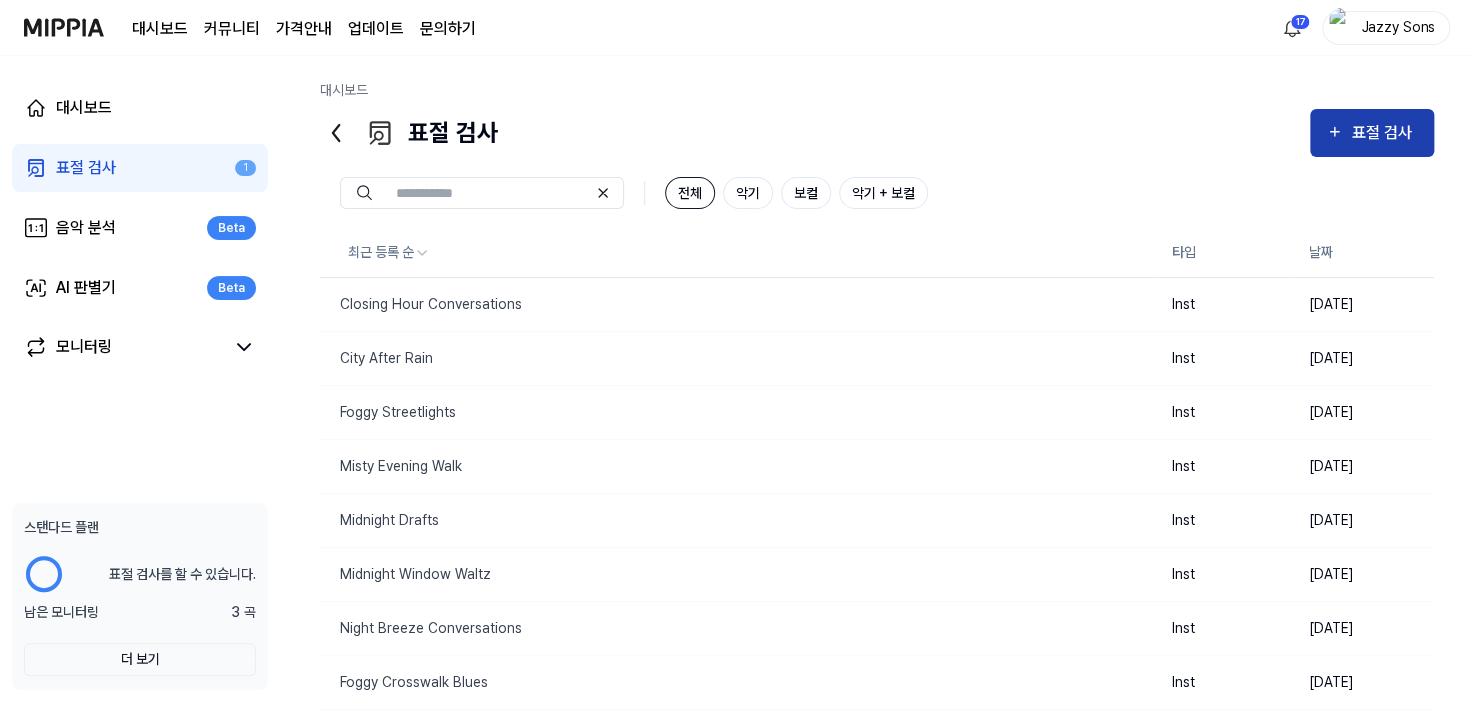 click on "표절 검사" at bounding box center (1384, 133) 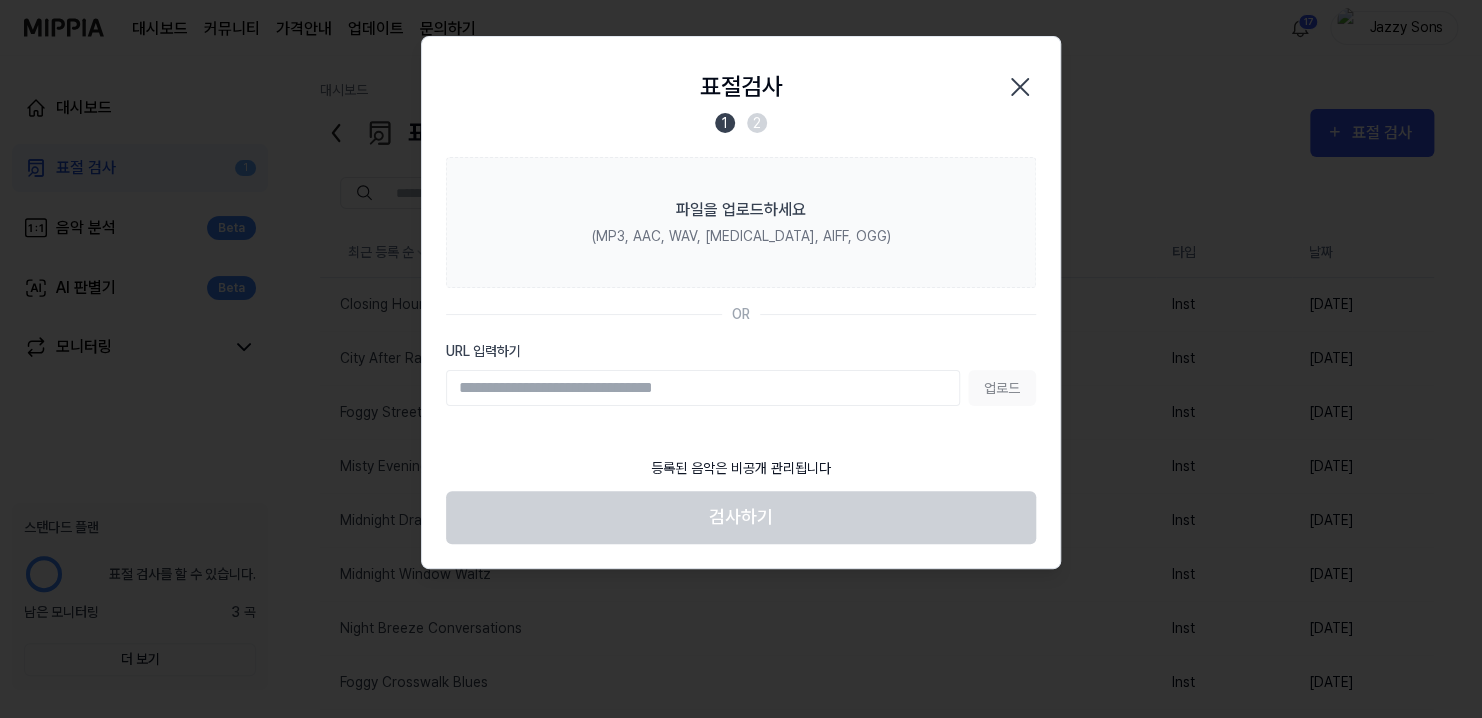 click on "대시보드 커뮤니티 가격안내 업데이트 문의하기 17 Jazzy Sons 대시보드 표절 검사 1 음악 분석 Beta AI 판별기 Beta 모니터링 스탠다드    플랜 표절 검사를 할 수 있습니다. 남은 모니터링 3   곡 더 보기 대시보드 표절 검사 표절 검사 표절 검사 음악 분석 AI 판별기 전체 악기 보컬 악기 + 보컬 최근 등록 순 타입 날짜 Closing Hour Conversations 삭제 Inst [DATE] City After Rain 삭제 Inst [DATE] Foggy Streetlights 삭제 Inst [DATE] Misty Evening Walk 삭제 Inst [DATE] Midnight Drafts 삭제 Inst [DATE] Midnight Window Waltz 삭제 Inst [DATE] Night Breeze Conversations 삭제 Inst [DATE] Foggy Crosswalk Blues 삭제 Inst [DATE] Cozy Room Reverie (3) 삭제 Inst [DATE] Cozy Room Reverie (2) 삭제 Inst [DATE] Previous 1 2 3 4 5 Next 표절검사 닫기 1 2 파일을 업로드하세요 (MP3, AAC, WAV, [MEDICAL_DATA], AIFF, OGG) OR URL 입력하기 업로드 검사하기" at bounding box center [741, 359] 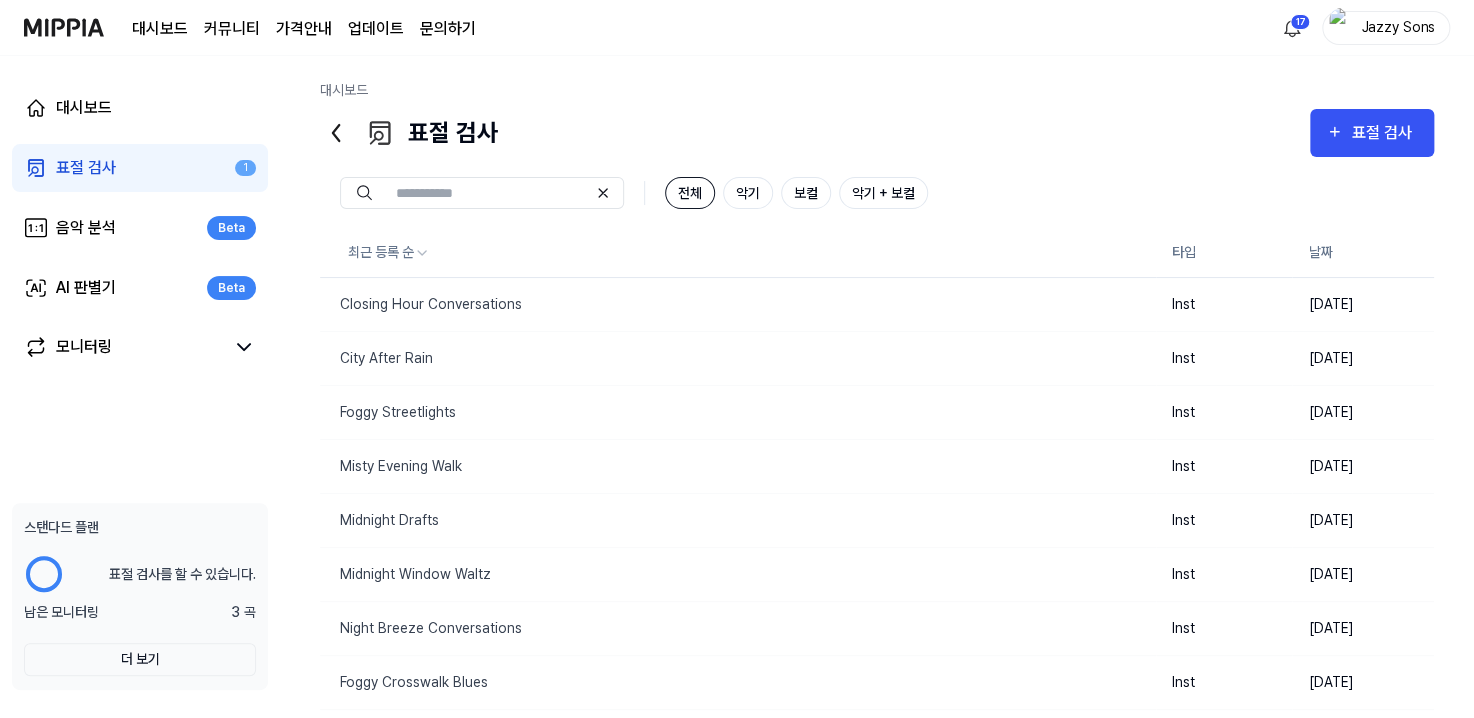 drag, startPoint x: 1457, startPoint y: 124, endPoint x: 1445, endPoint y: 136, distance: 16.970562 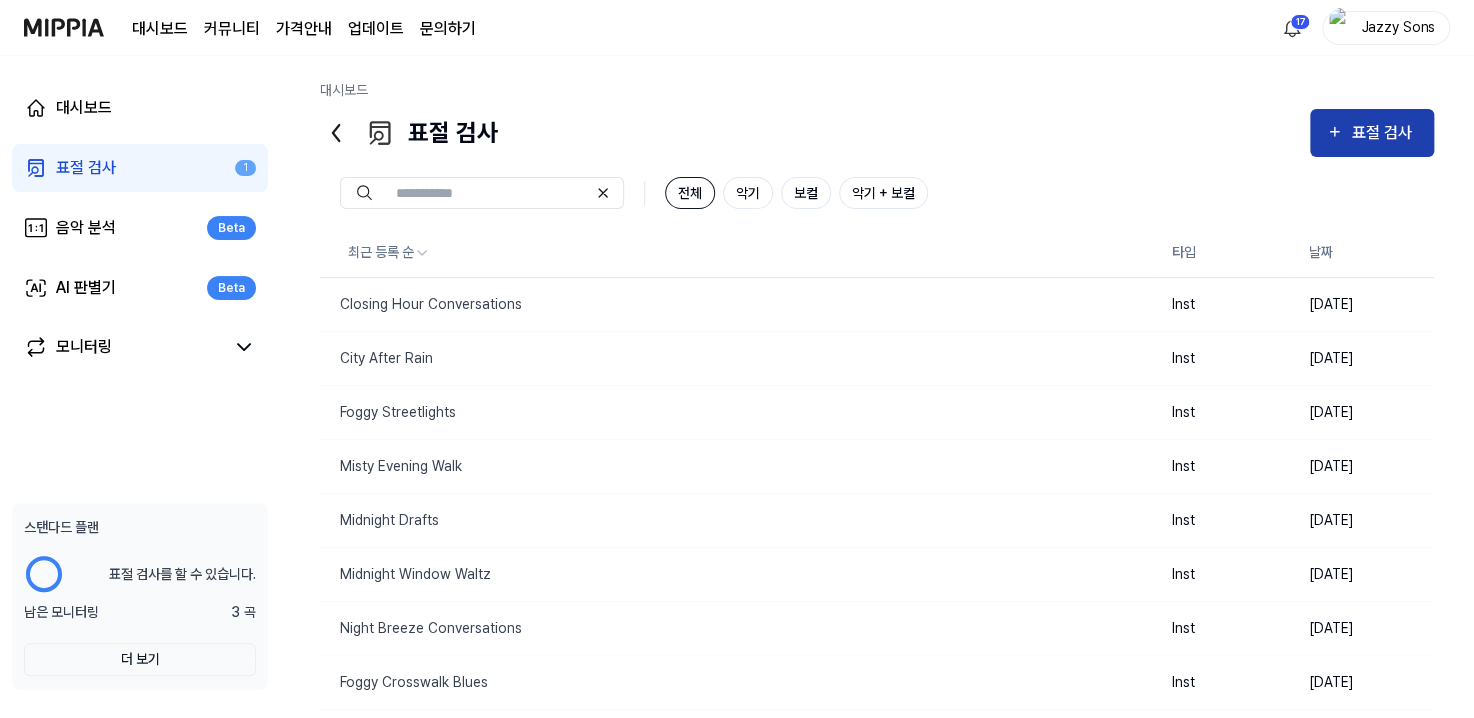 click on "표절 검사" at bounding box center (1372, 133) 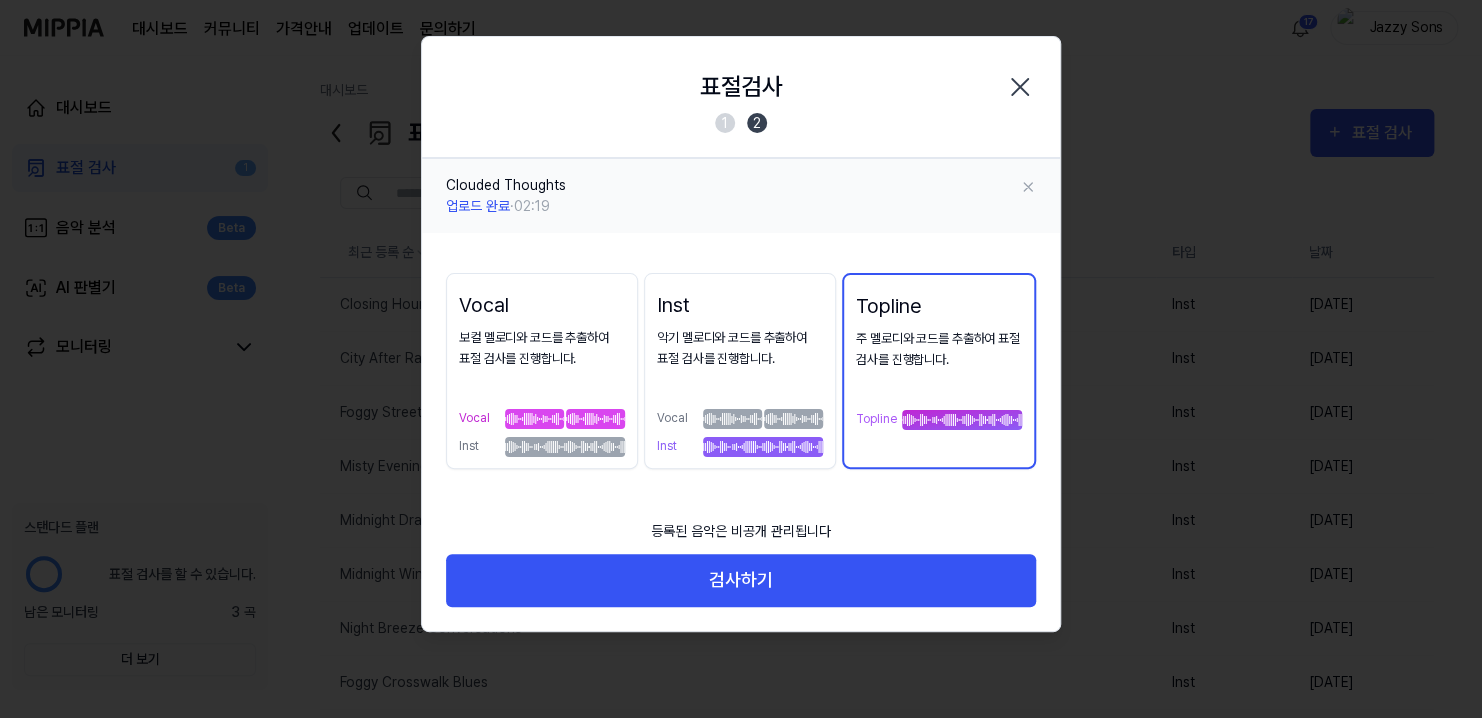click on "Inst 악기 멜로디와 코드를 추출하여 표절 검사를 진행합니다. Vocal Inst" at bounding box center [740, 371] 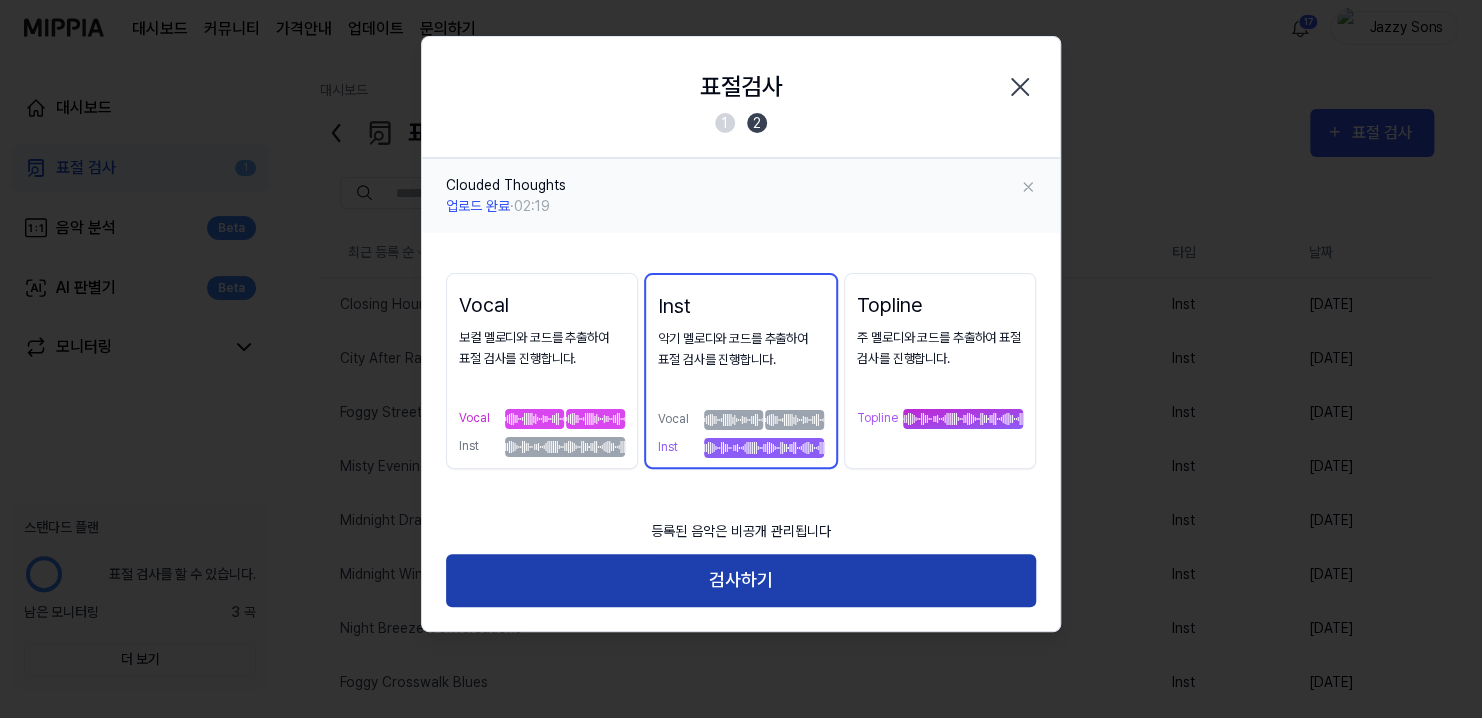 click on "검사하기" at bounding box center [741, 580] 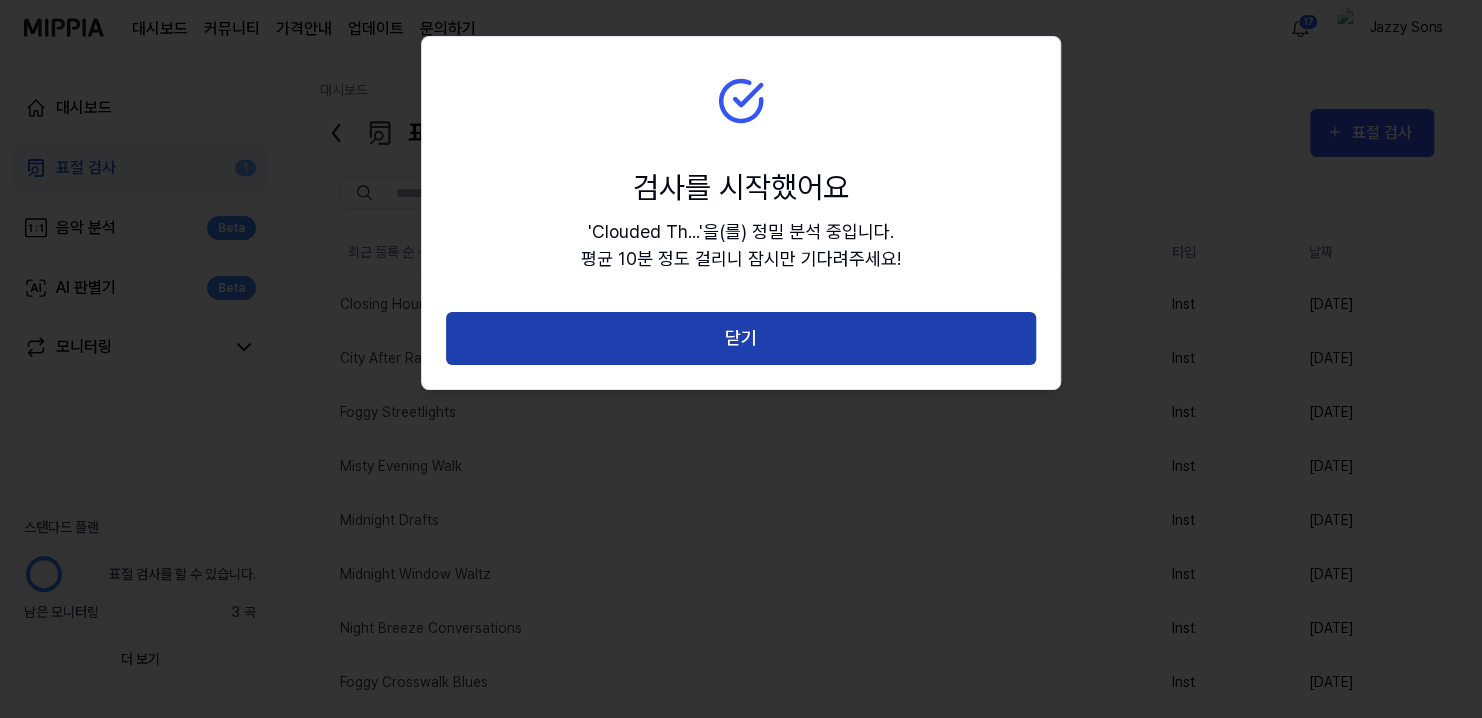click on "닫기" at bounding box center [741, 338] 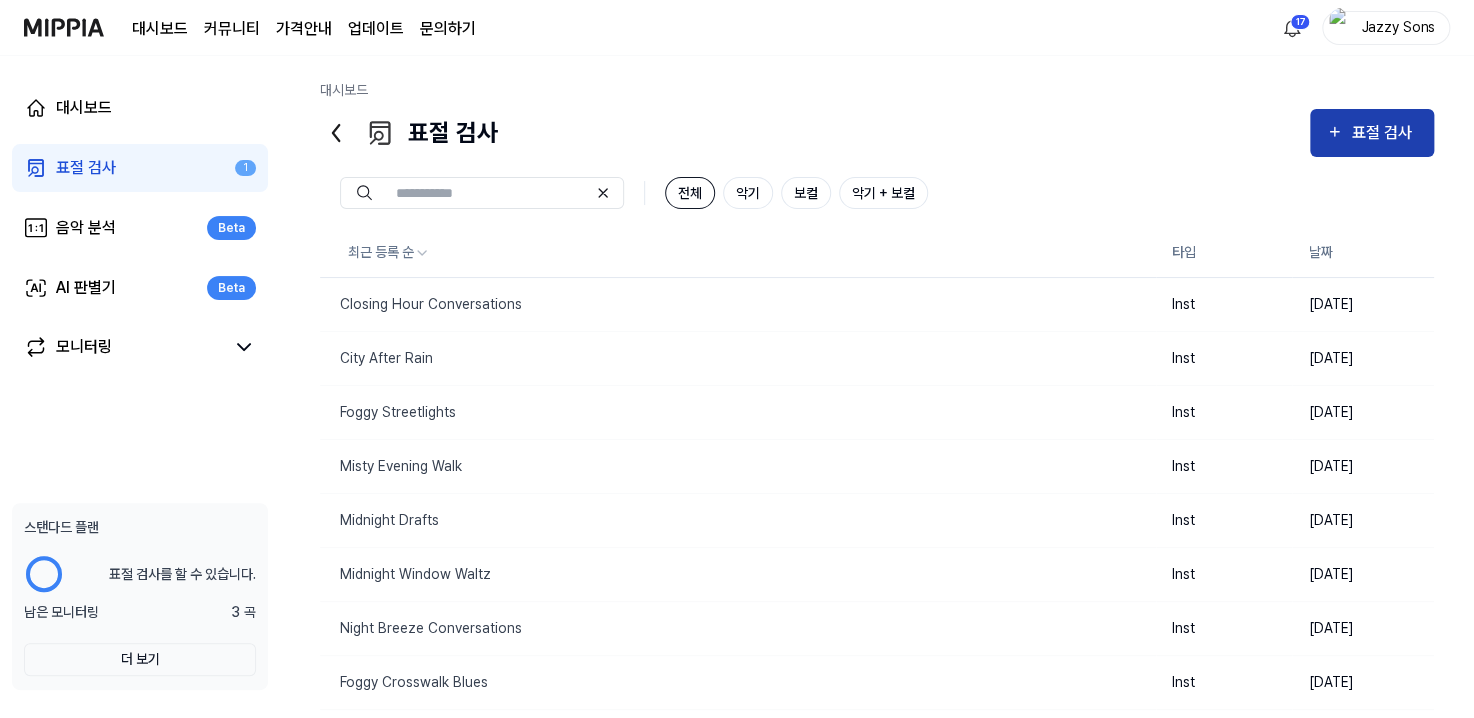 click on "표절 검사" at bounding box center (1372, 133) 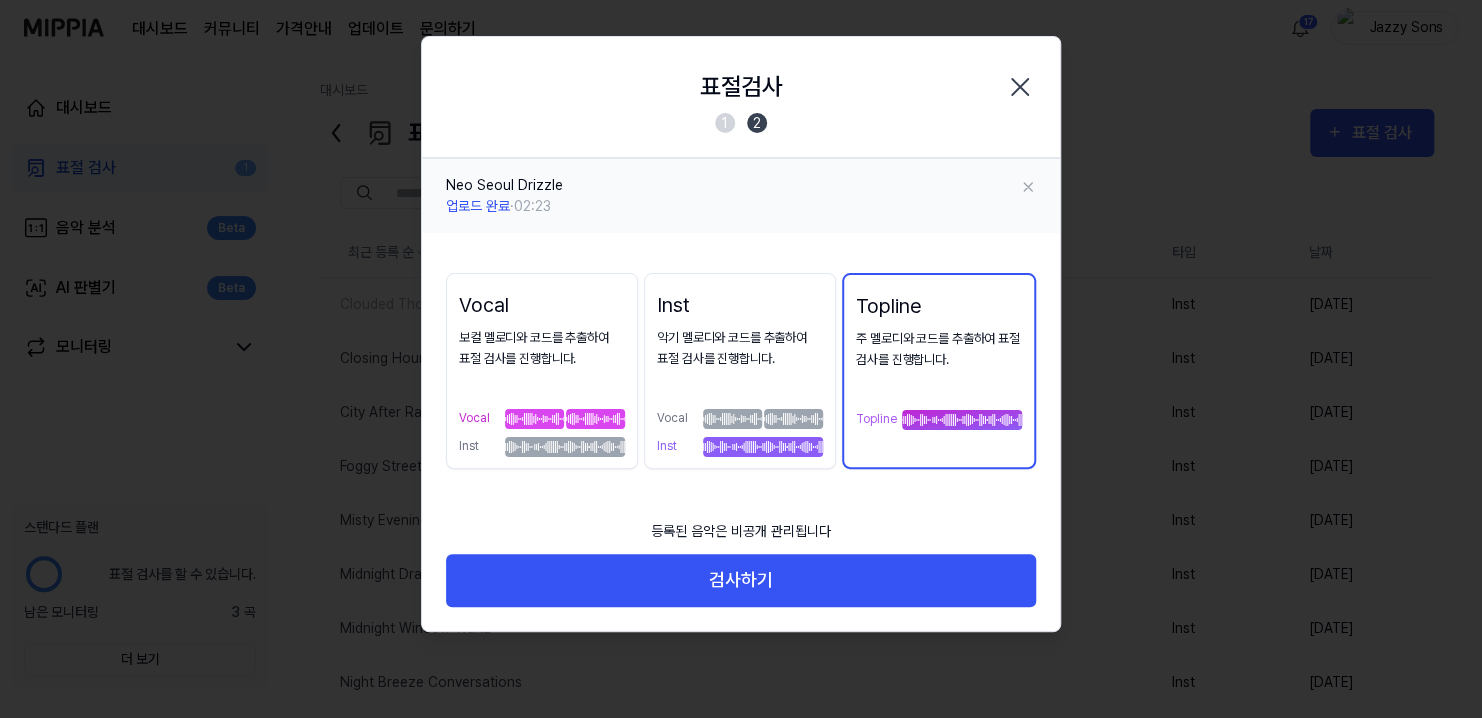 click on "악기 멜로디와 코드를 추출하여 표절 검사를 진행합니다. Vocal Inst" at bounding box center (740, 393) 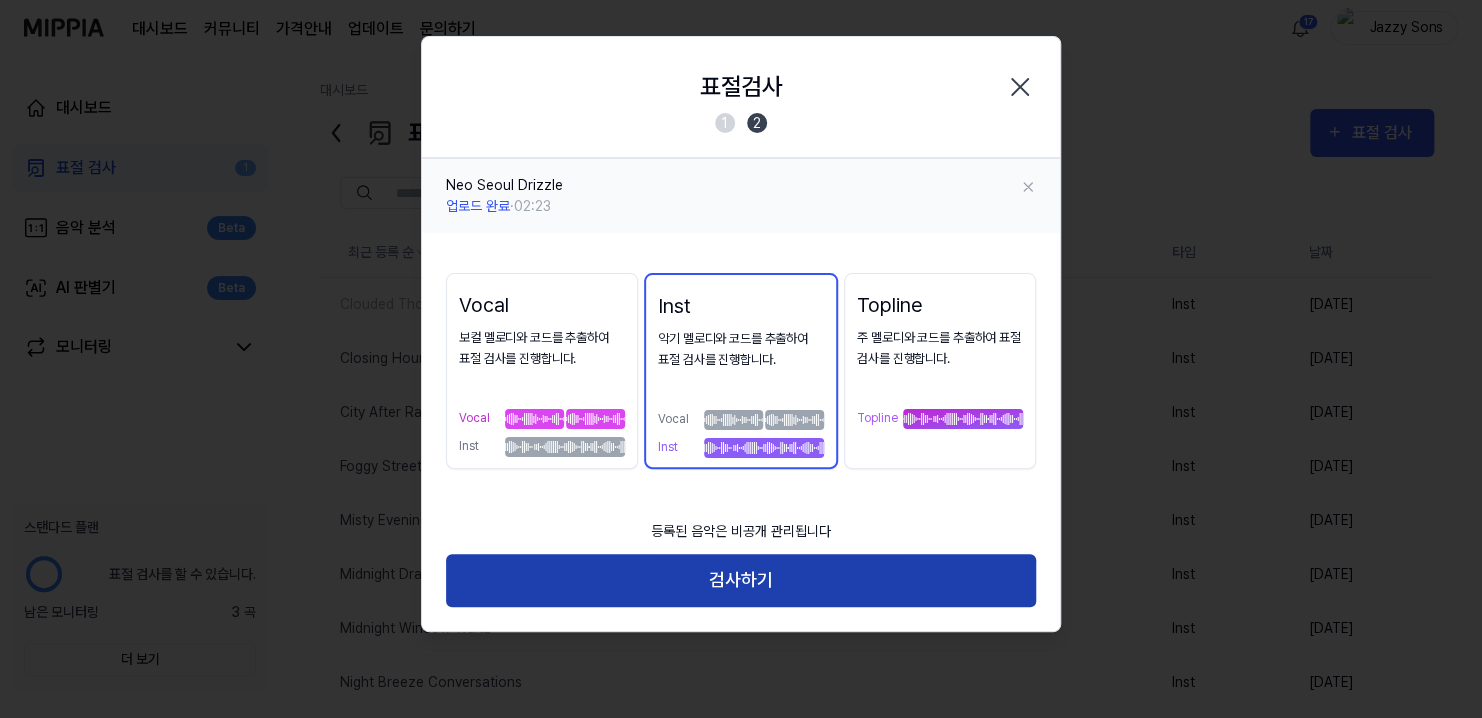 click on "검사하기" at bounding box center (741, 580) 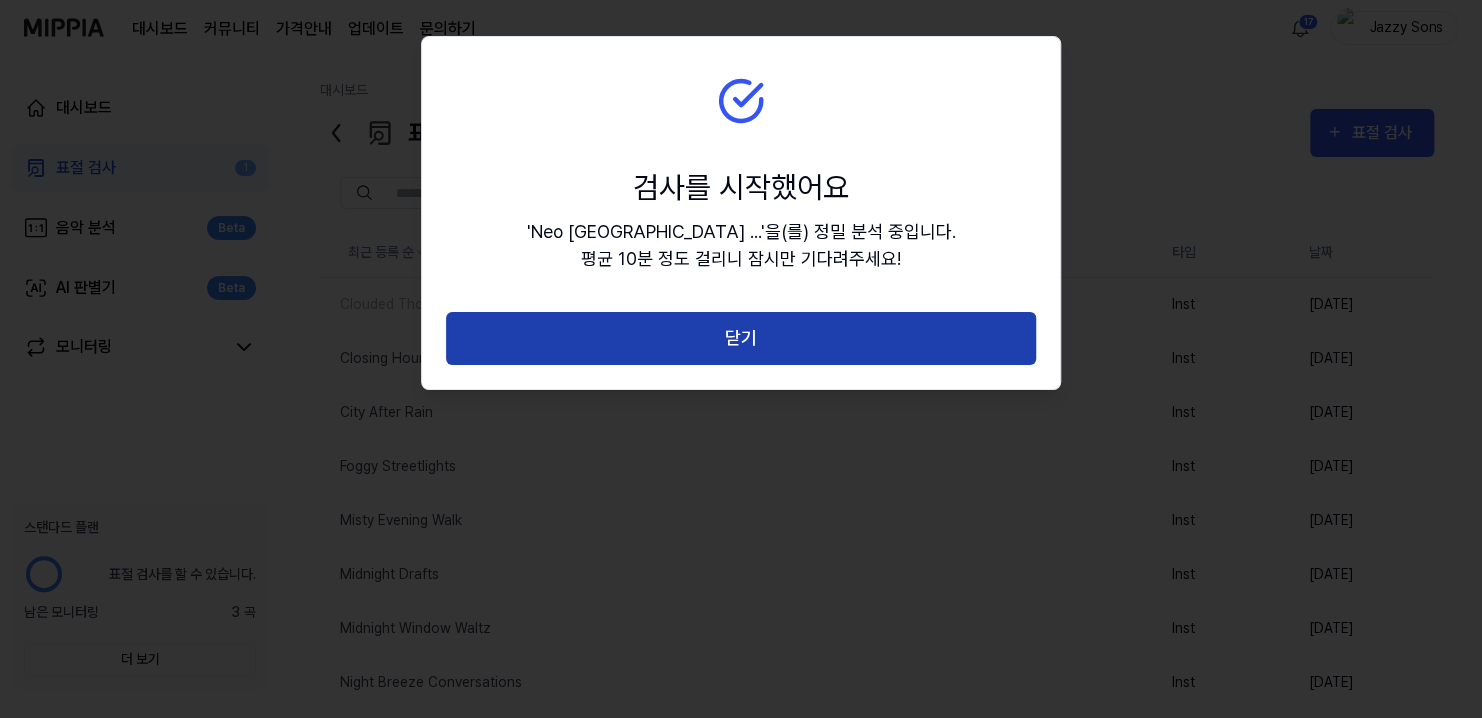 click on "닫기" at bounding box center [741, 338] 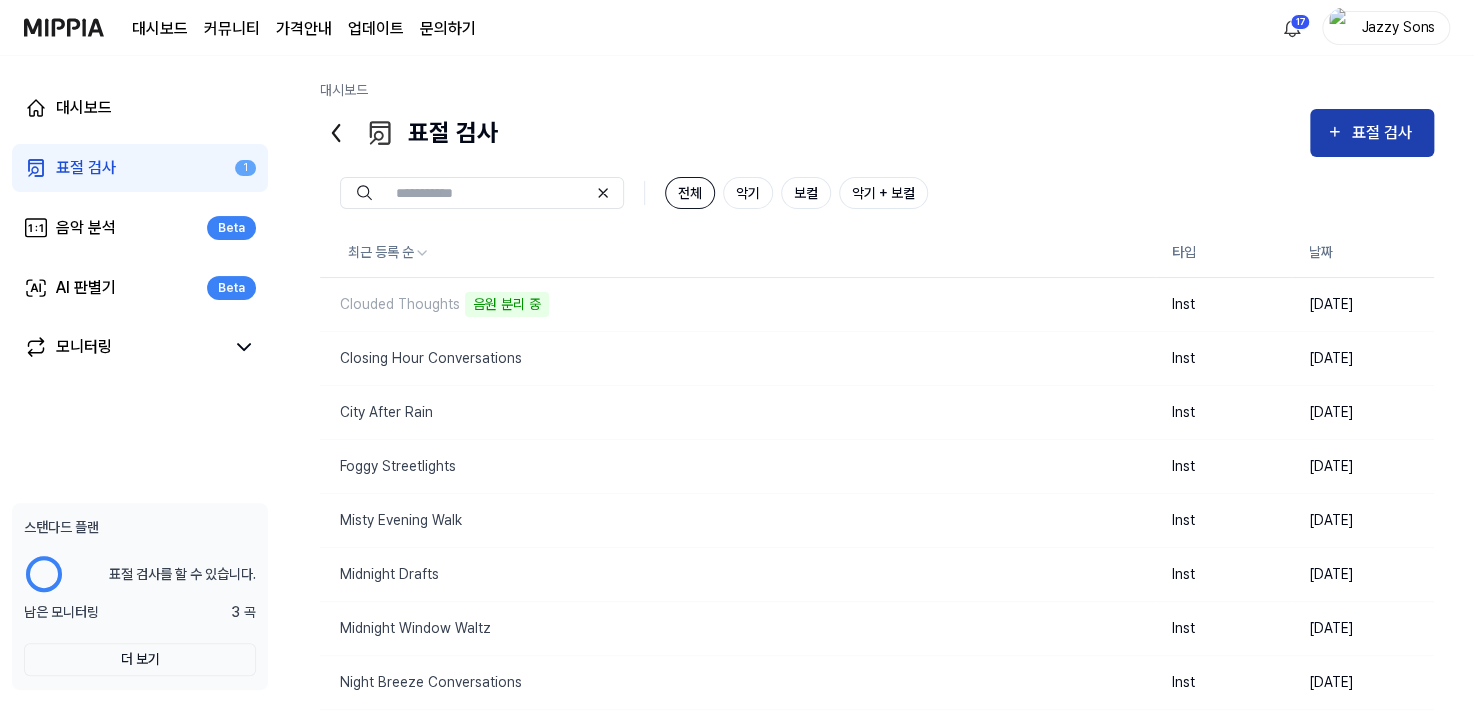 click on "표절 검사" at bounding box center [1372, 133] 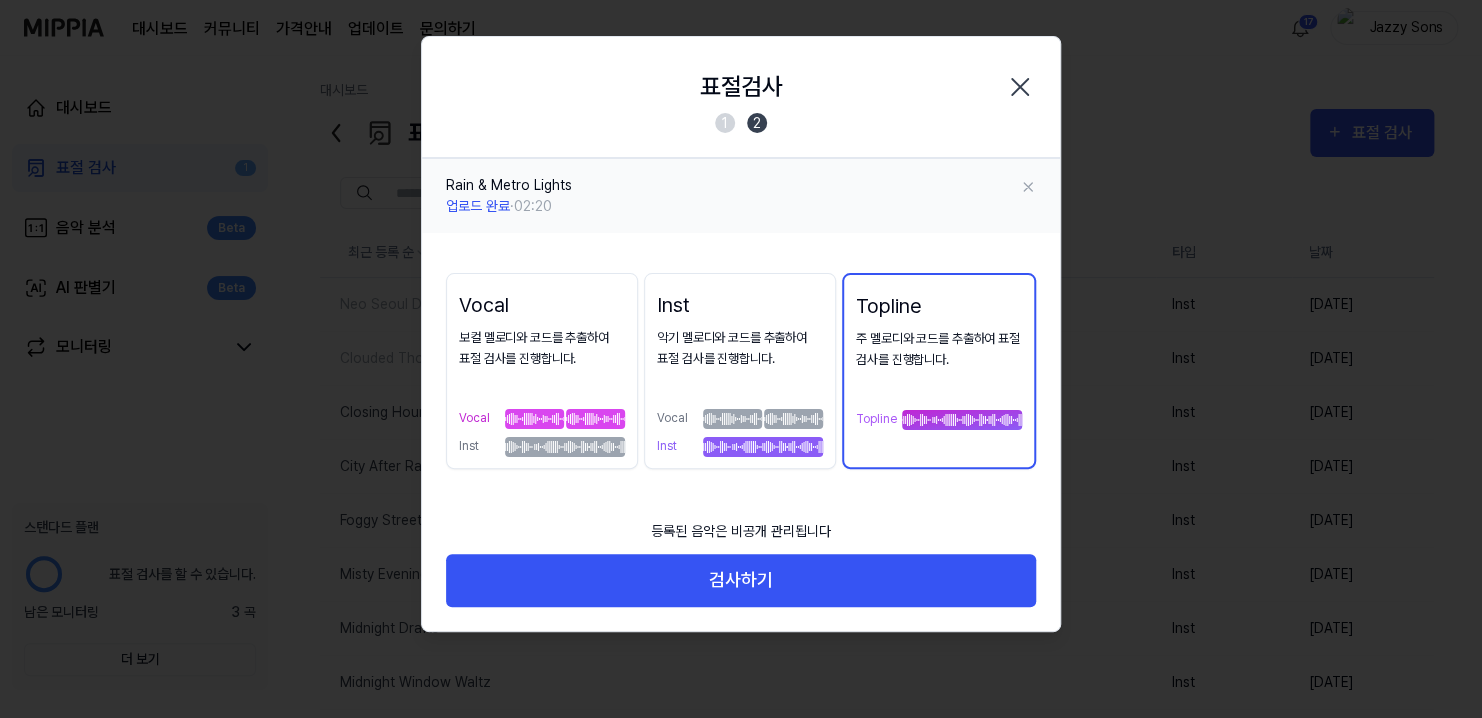 click on "악기 멜로디와 코드를 추출하여 표절 검사를 진행합니다." at bounding box center [740, 349] 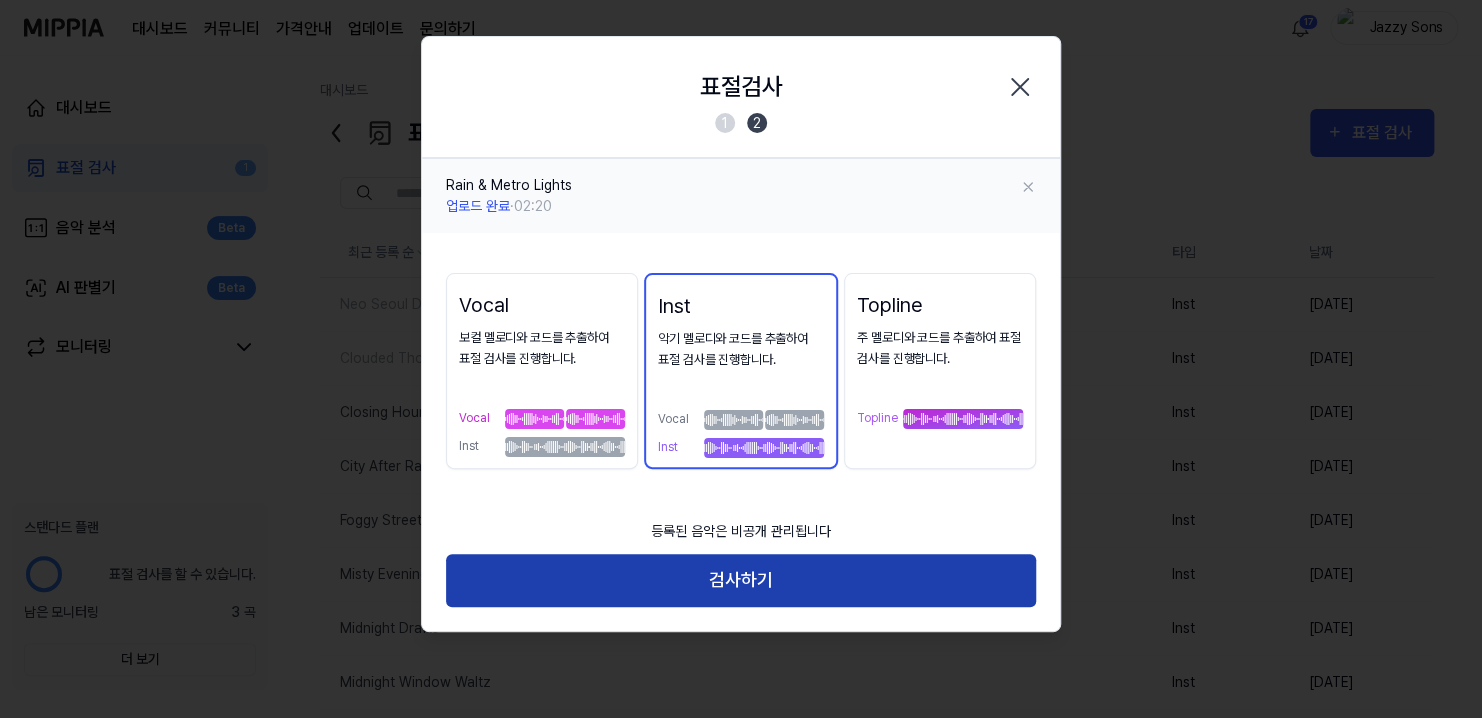 click on "검사하기" at bounding box center [741, 580] 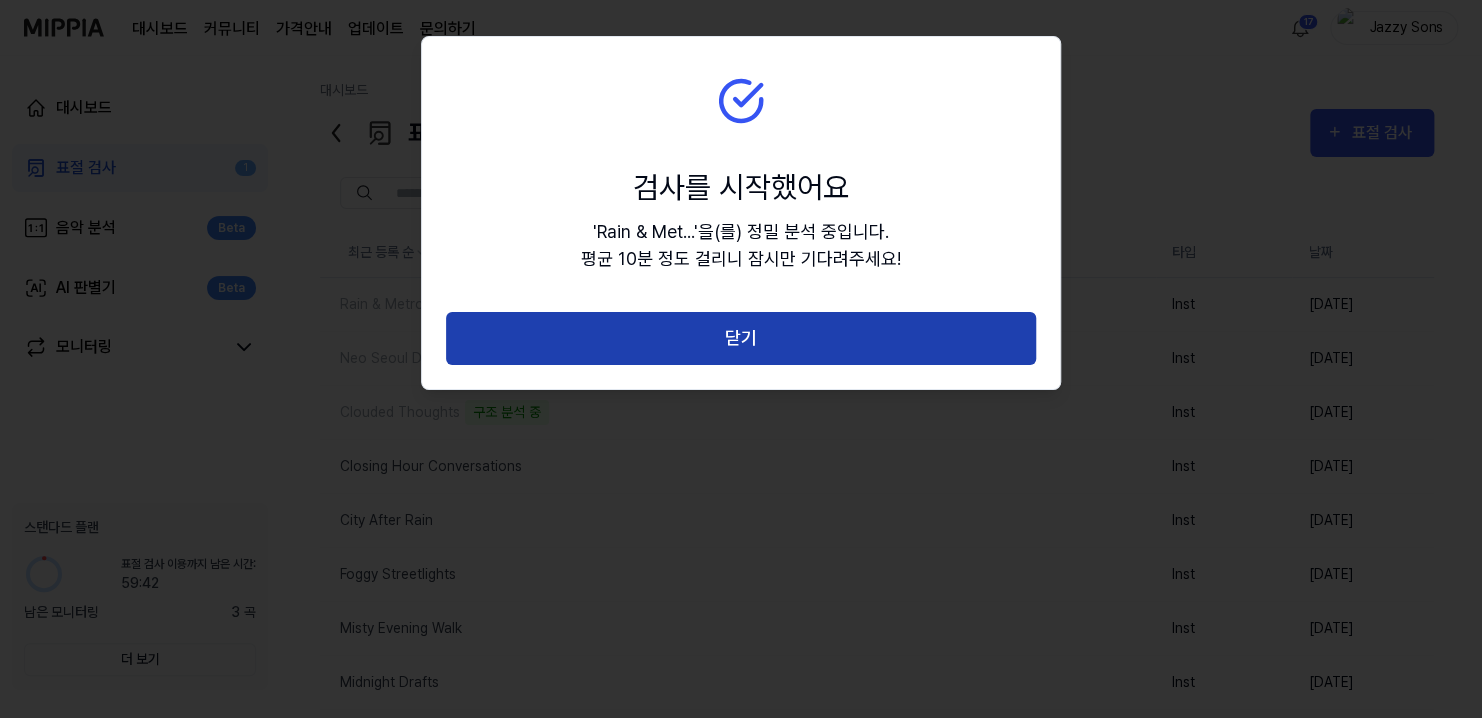 click on "닫기" at bounding box center (741, 338) 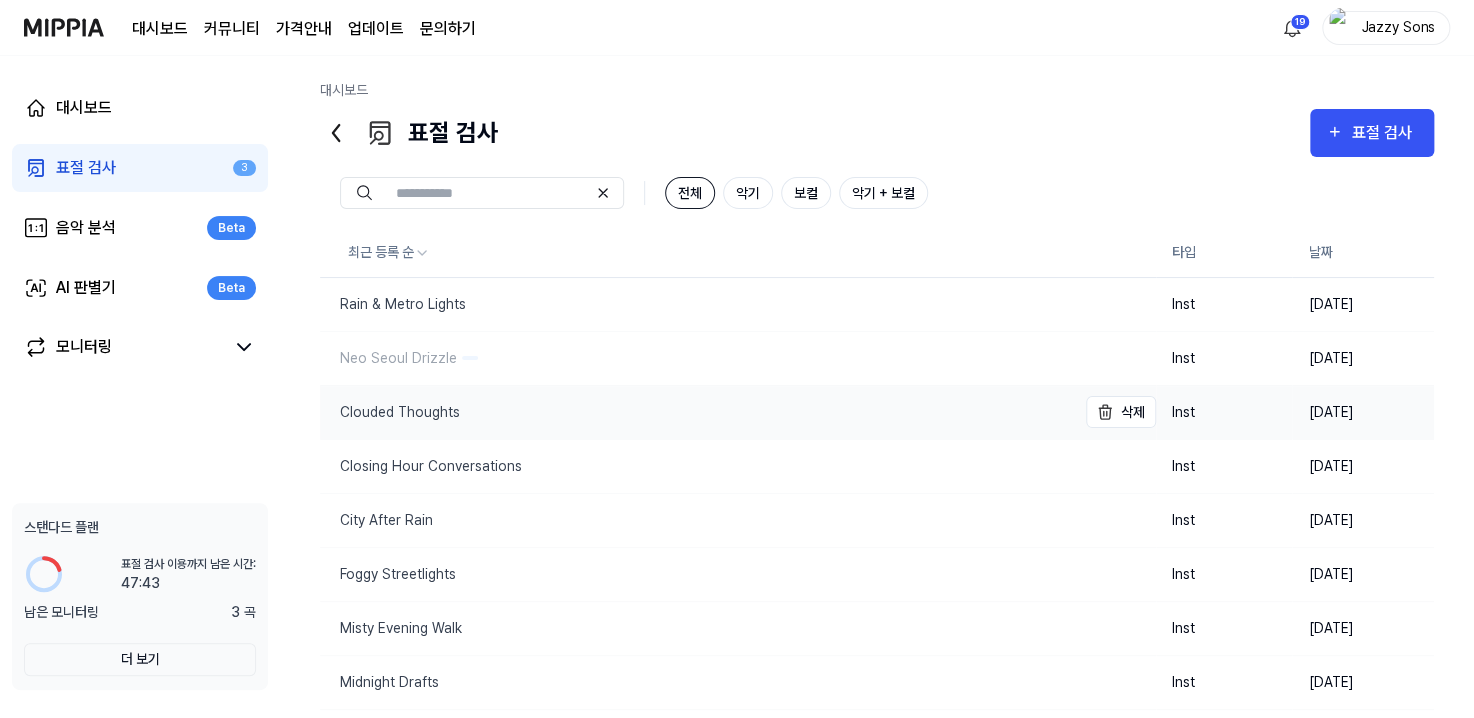 click on "Clouded Thoughts" at bounding box center (390, 412) 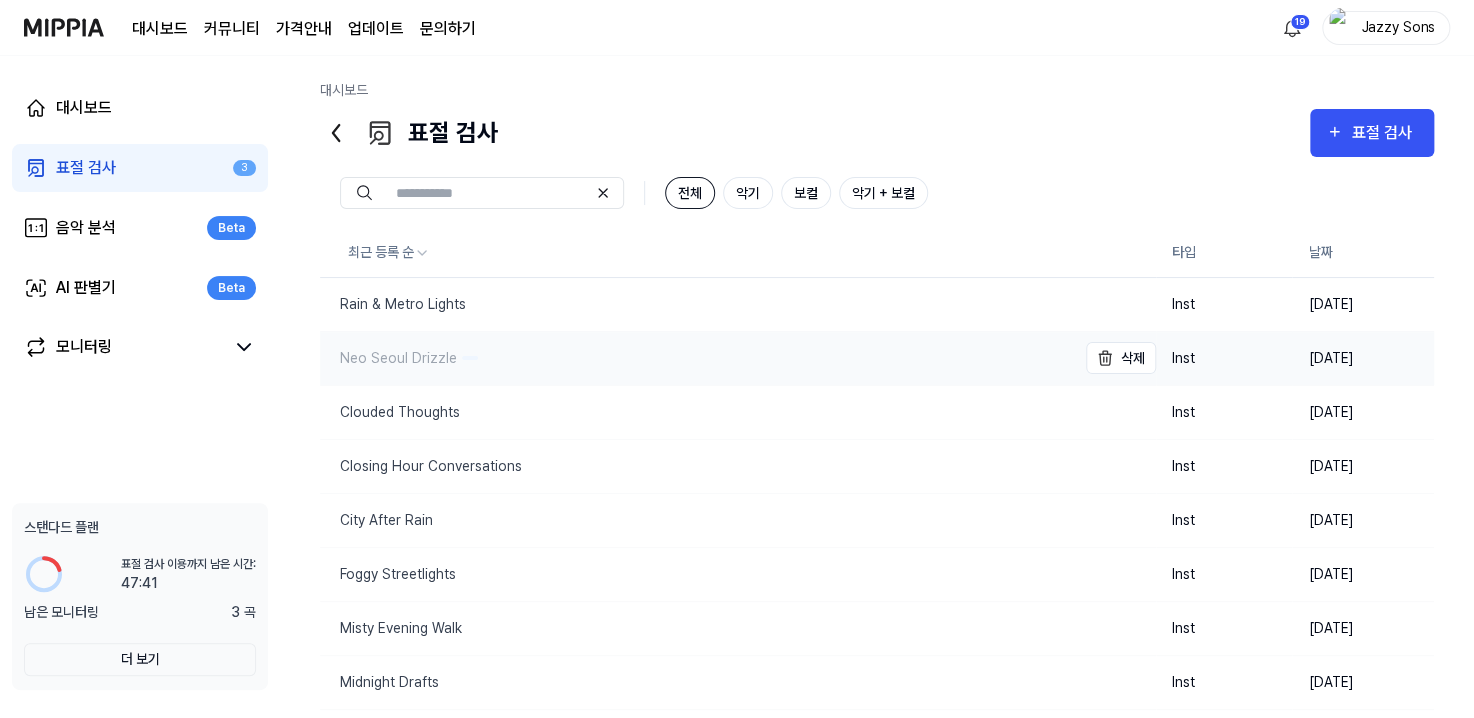 click on "Neo Seoul Drizzle" at bounding box center (388, 358) 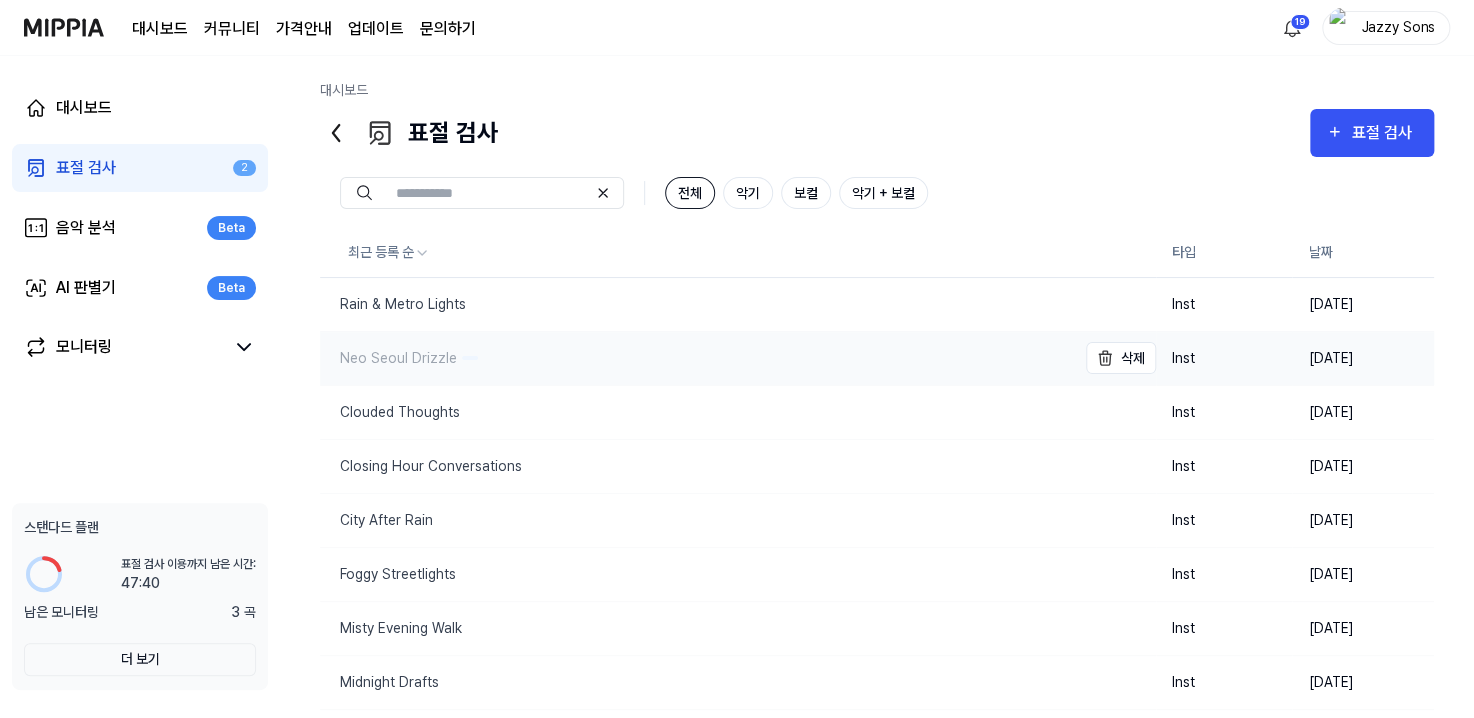 click on "Neo Seoul Drizzle" at bounding box center [388, 358] 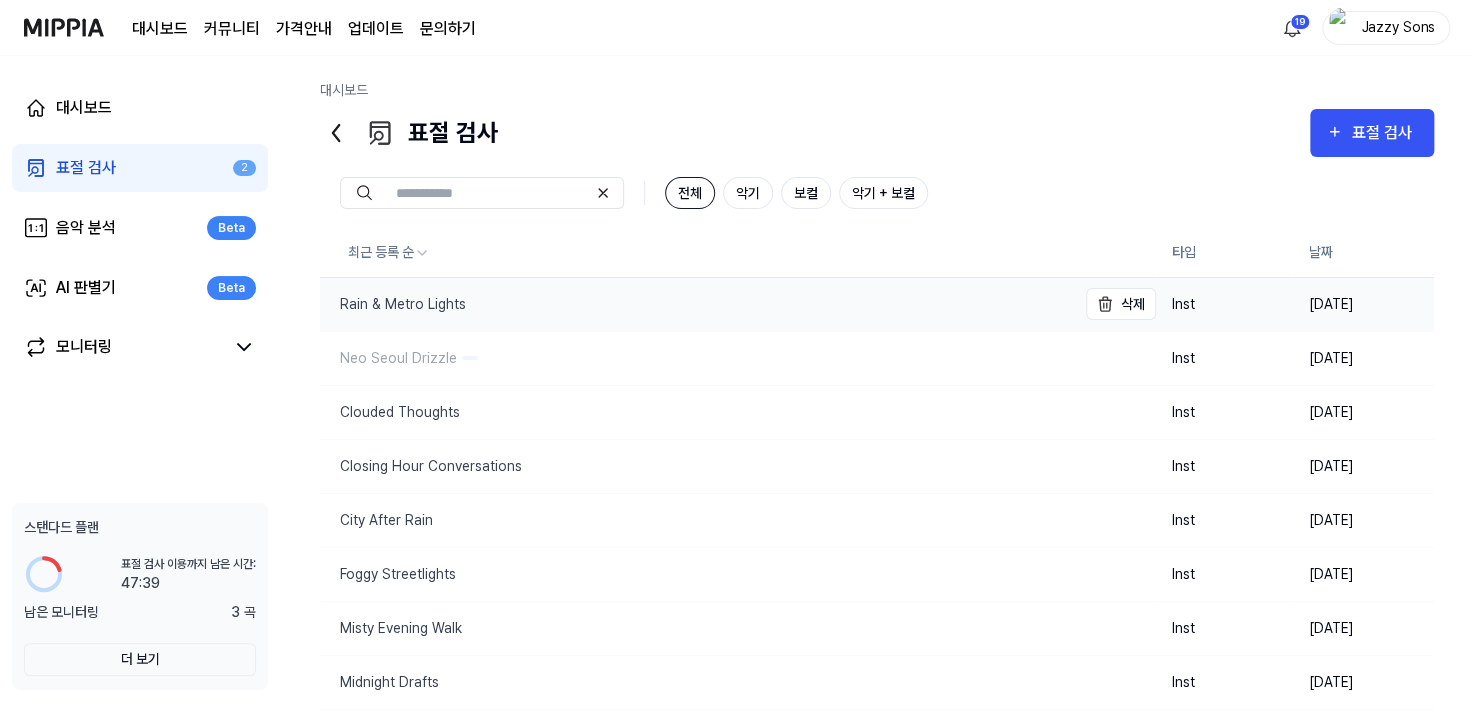 click on "Rain & Metro Lights" at bounding box center [393, 304] 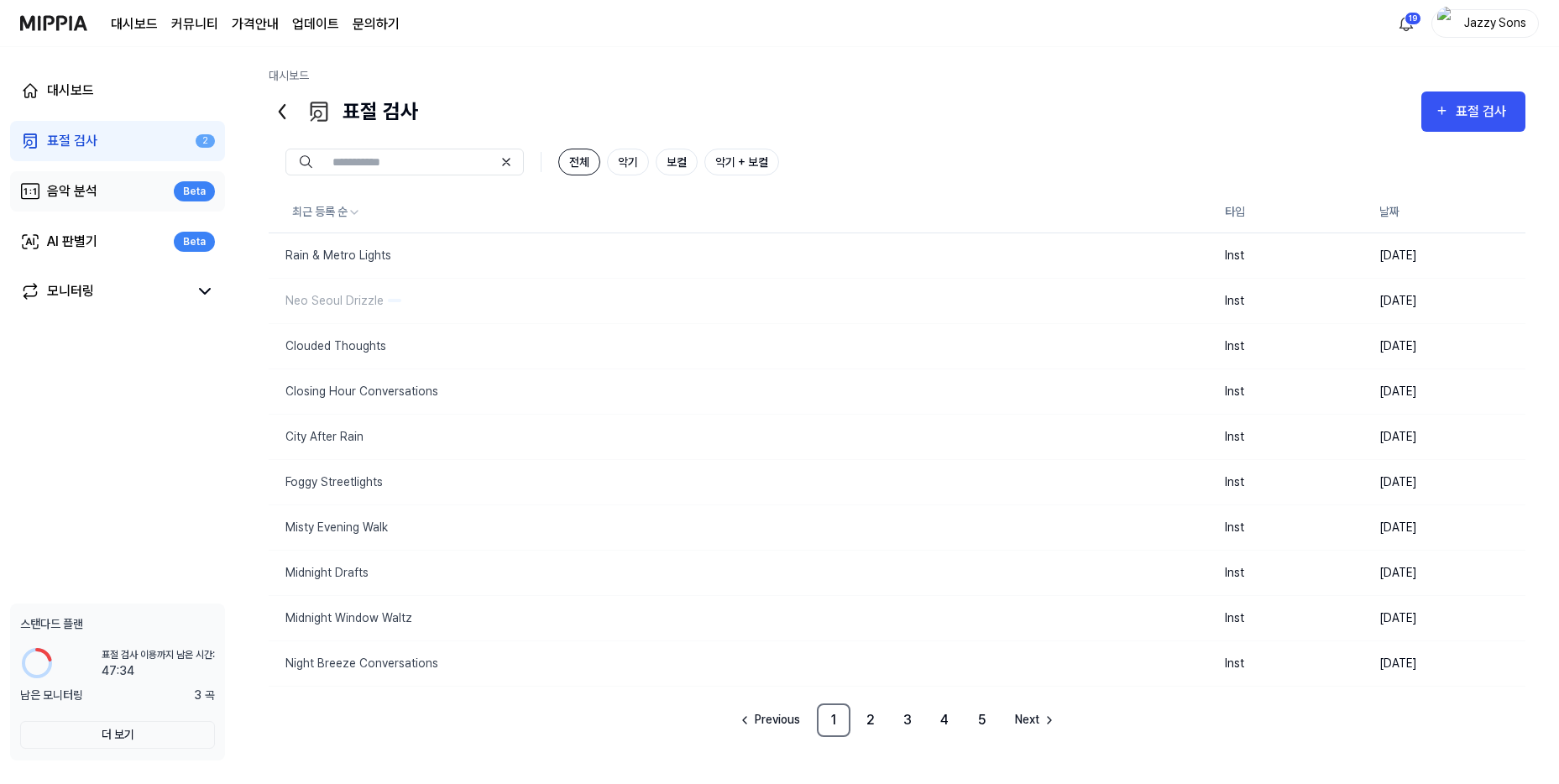 click on "음악 분석" at bounding box center (72, 191) 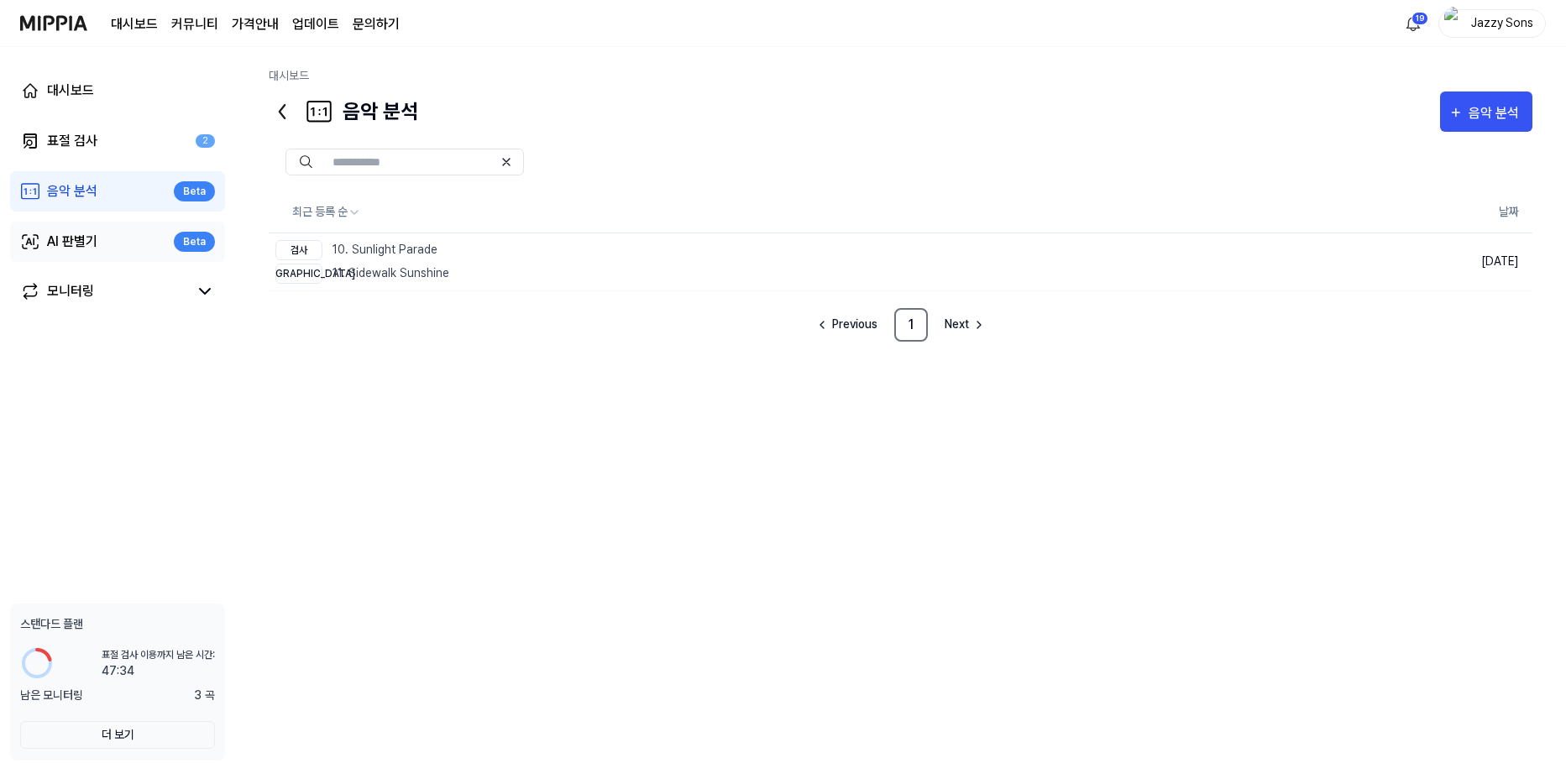 click on "AI 판별기" at bounding box center (72, 242) 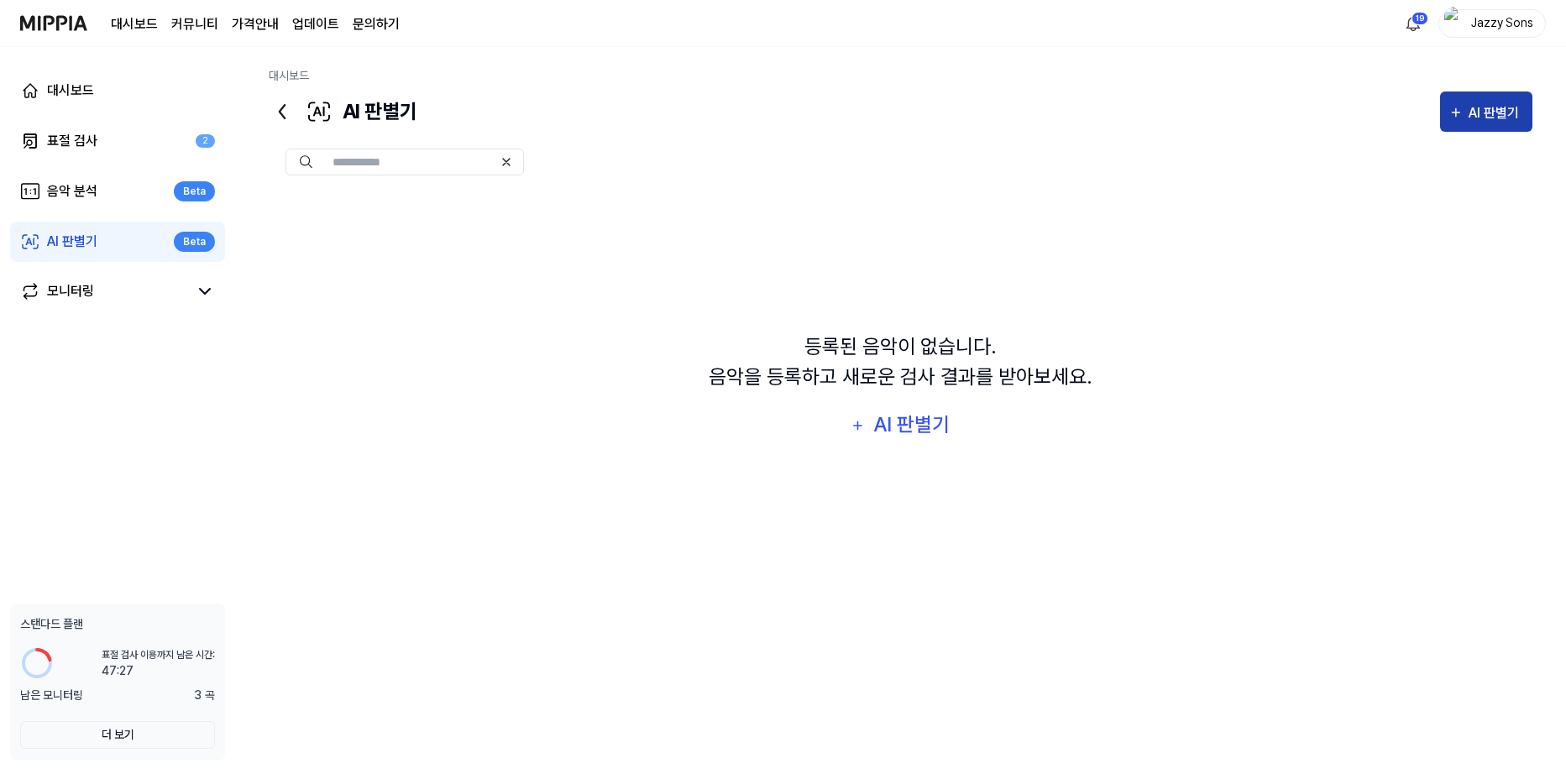 click 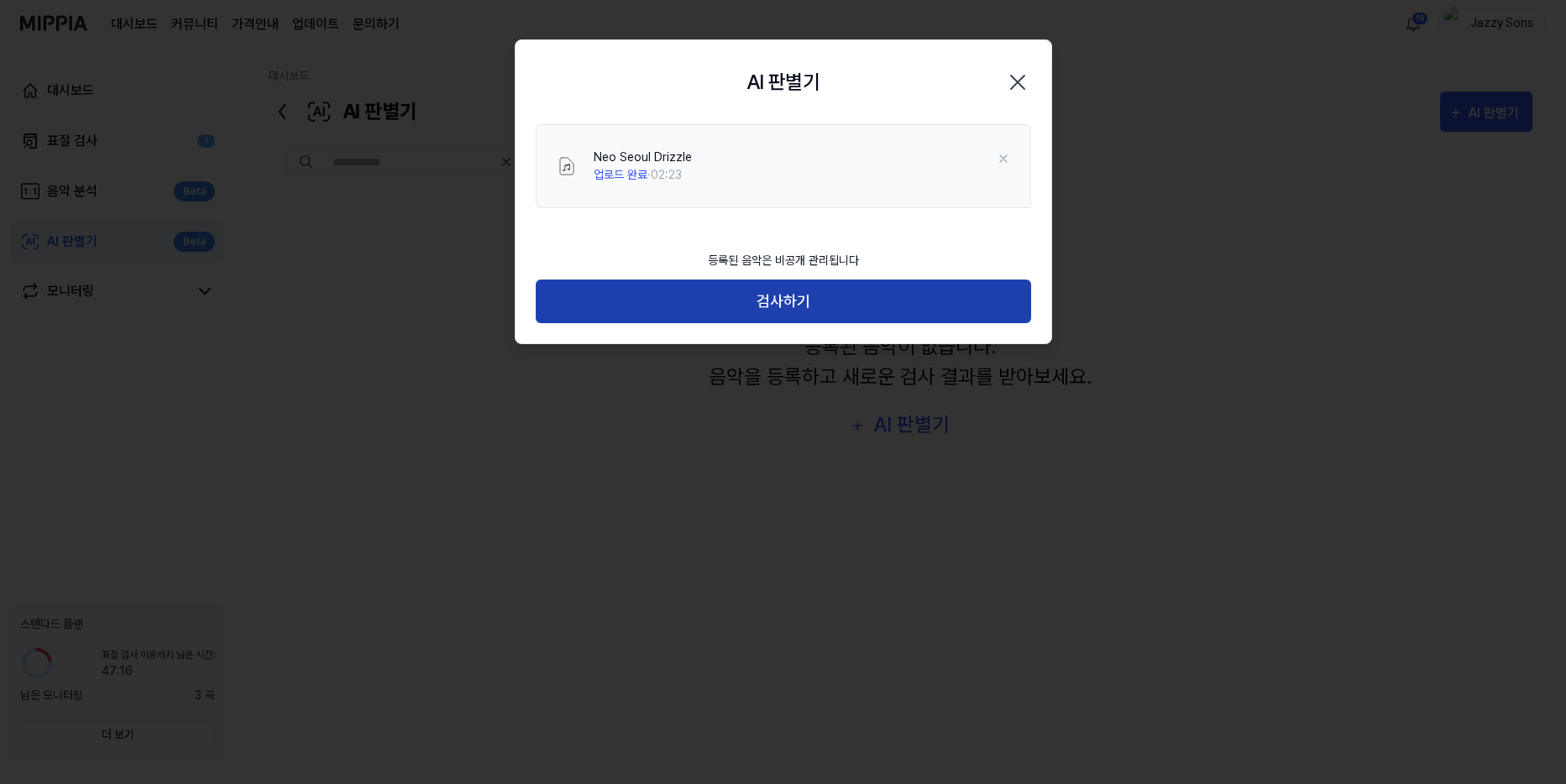 click on "검사하기" at bounding box center (783, 301) 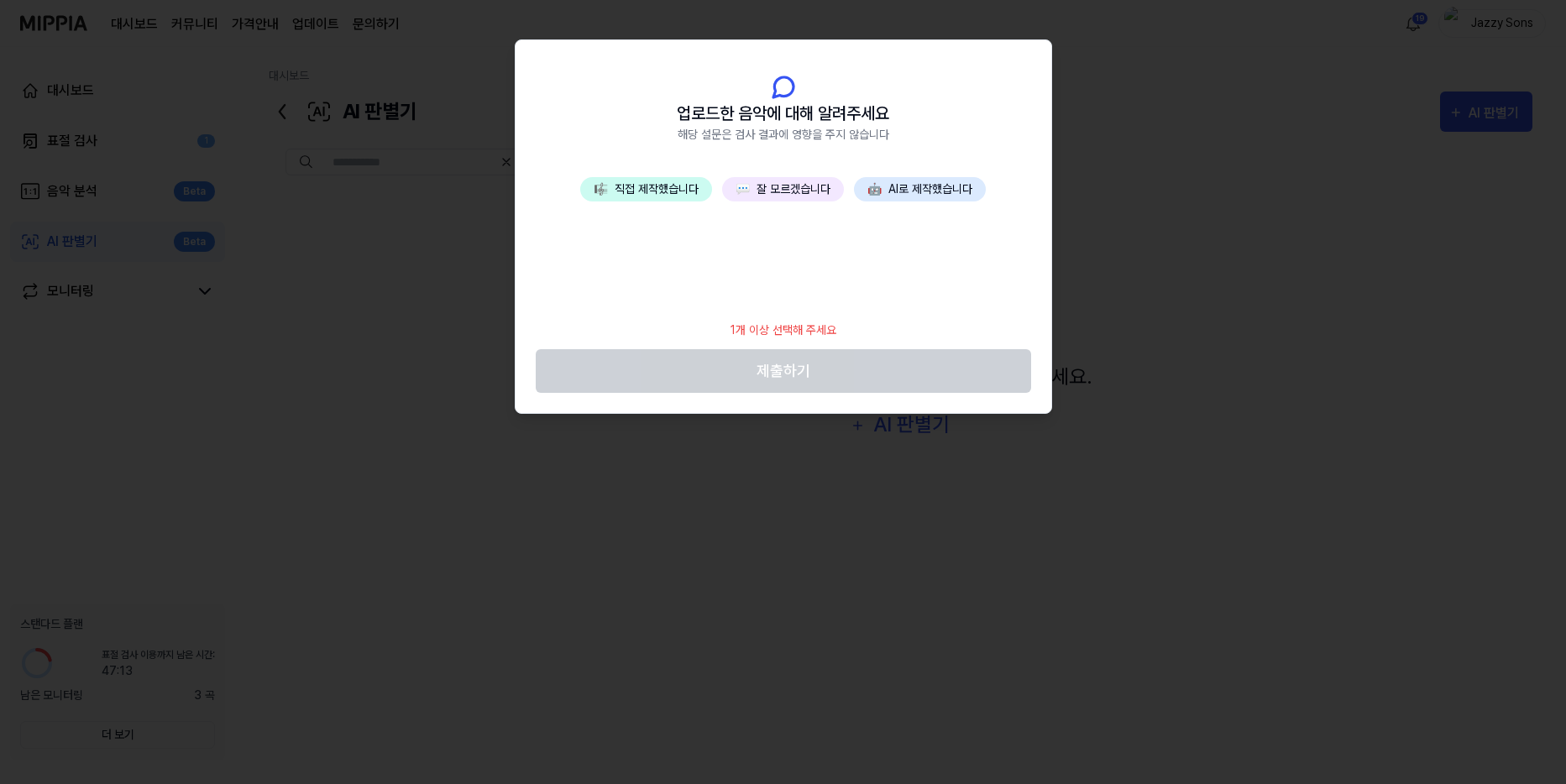 click on "🎼 직접 제작했습니다" at bounding box center (646, 189) 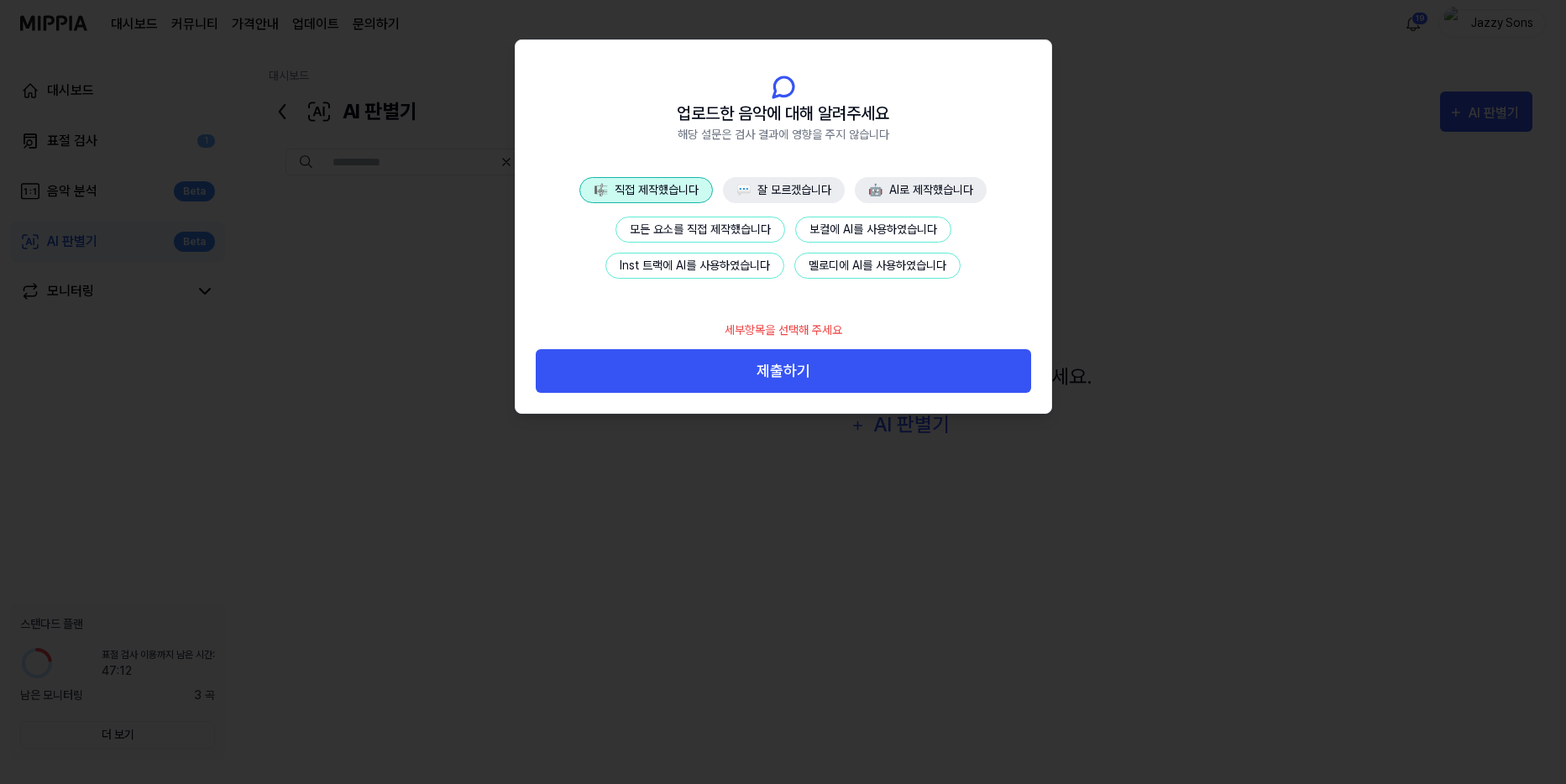 click on "🤖" at bounding box center [875, 190] 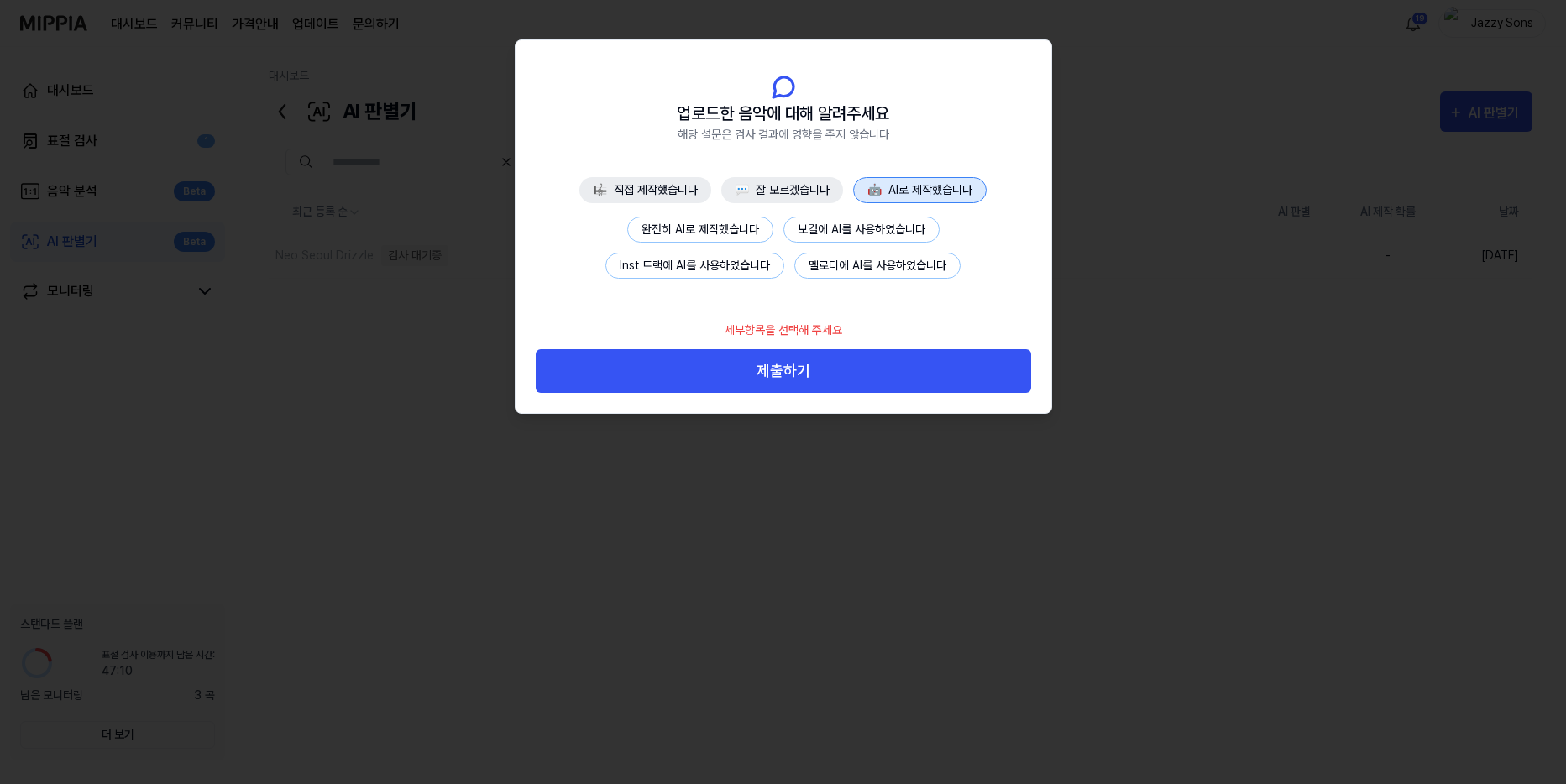 click on "완전히 AI로 제작했습니다" at bounding box center (700, 229) 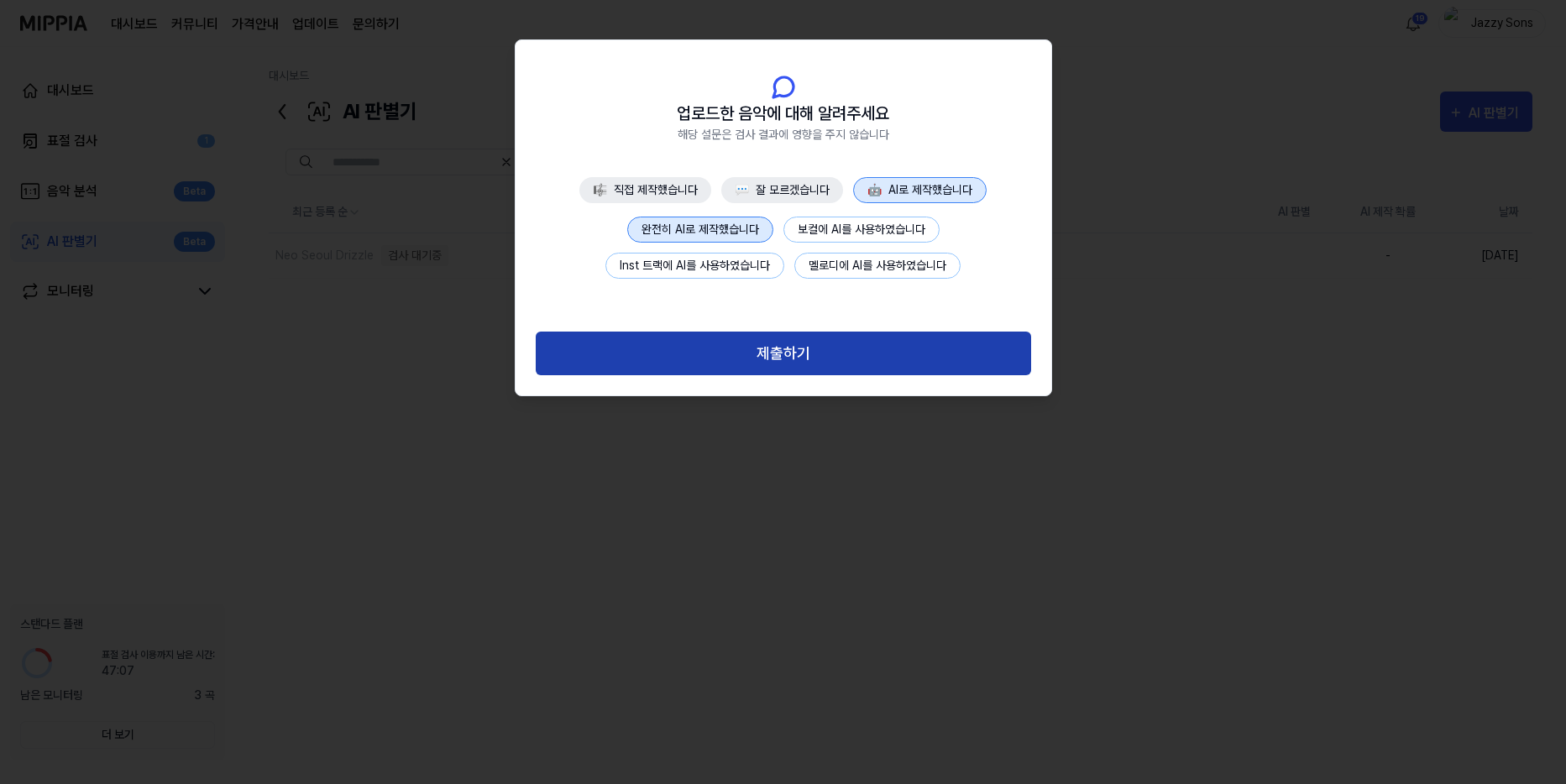 click on "제출하기" at bounding box center (783, 353) 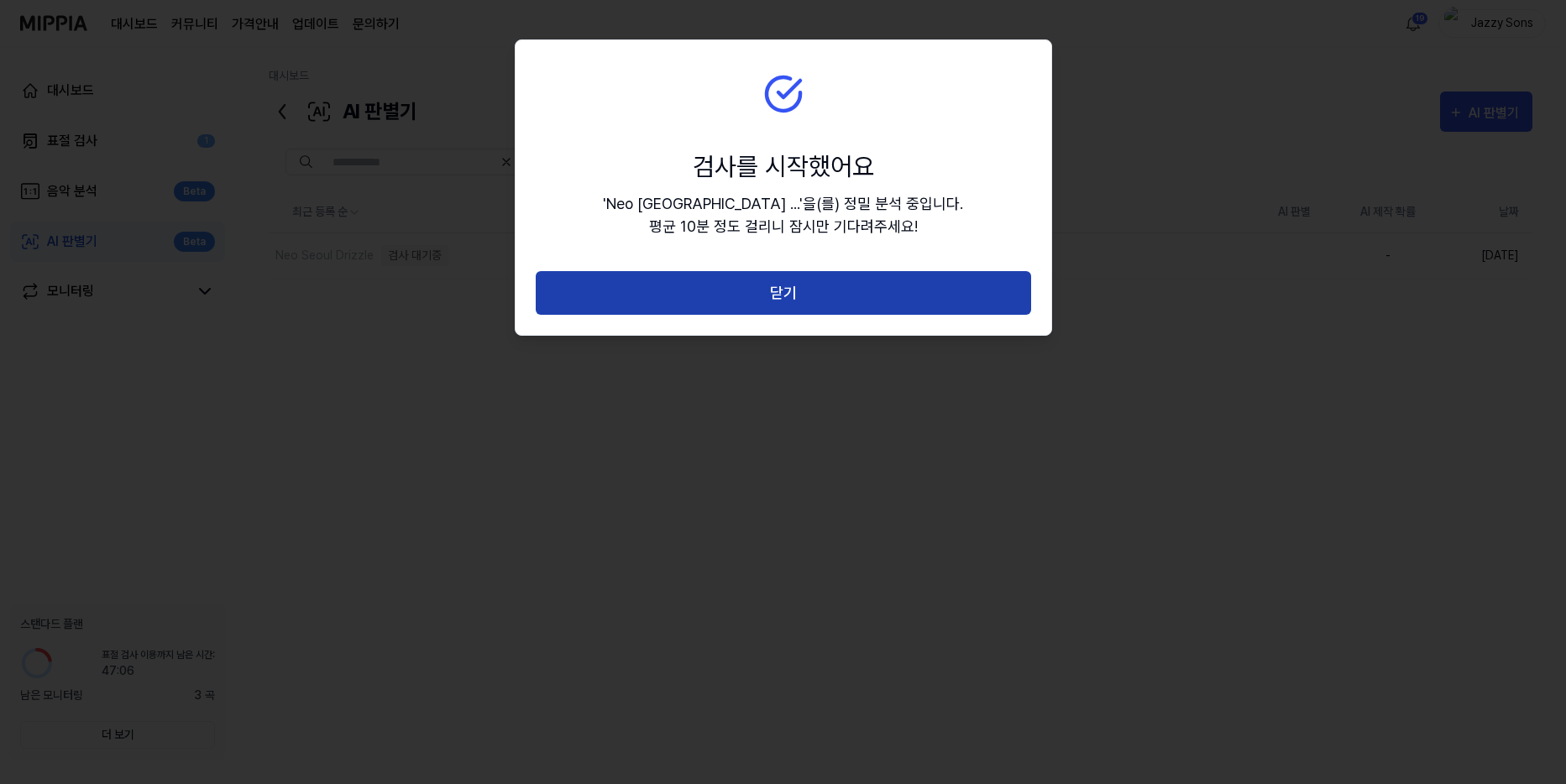 click on "닫기" at bounding box center [783, 293] 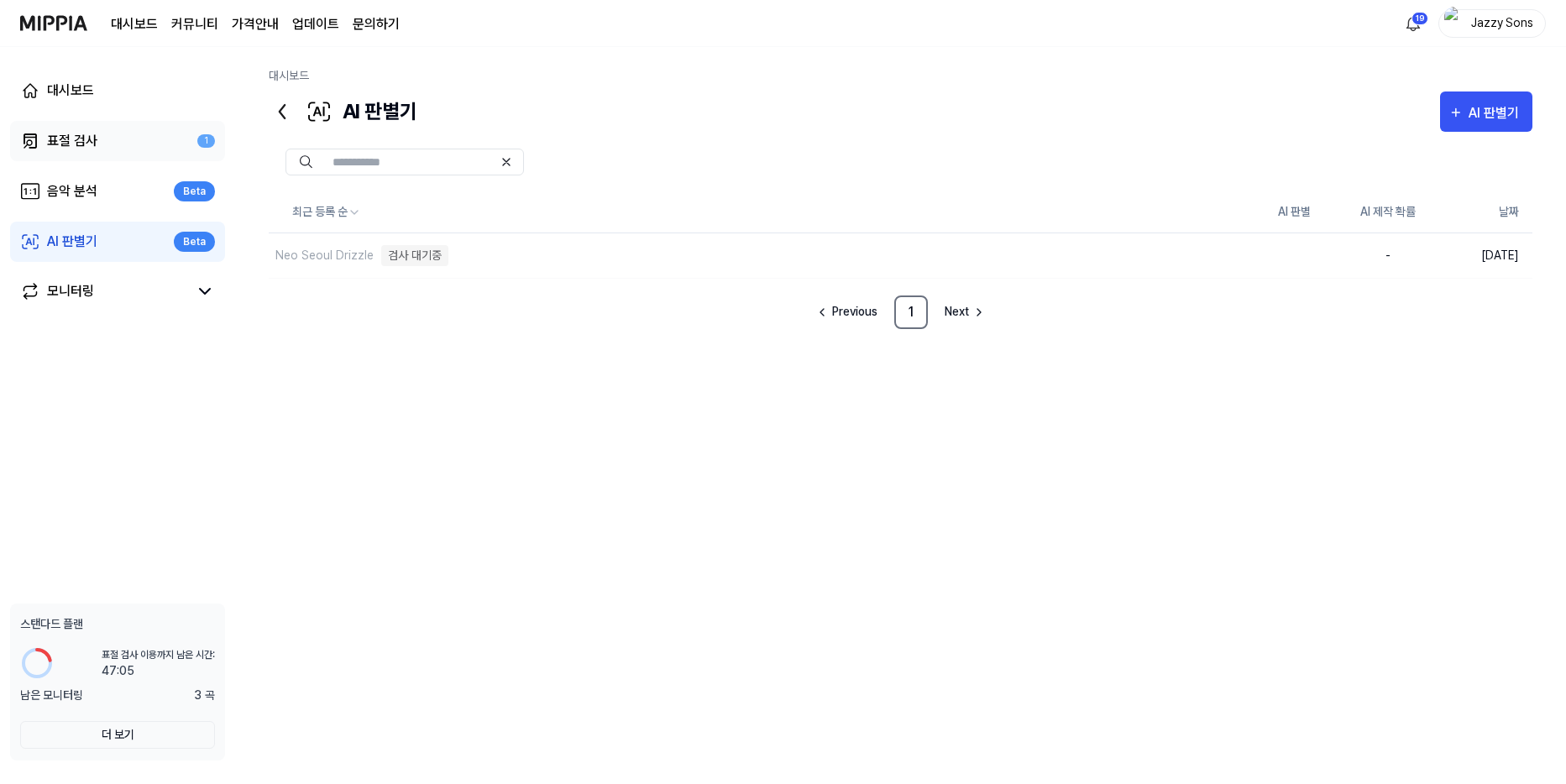 click on "표절 검사 1" at bounding box center (118, 141) 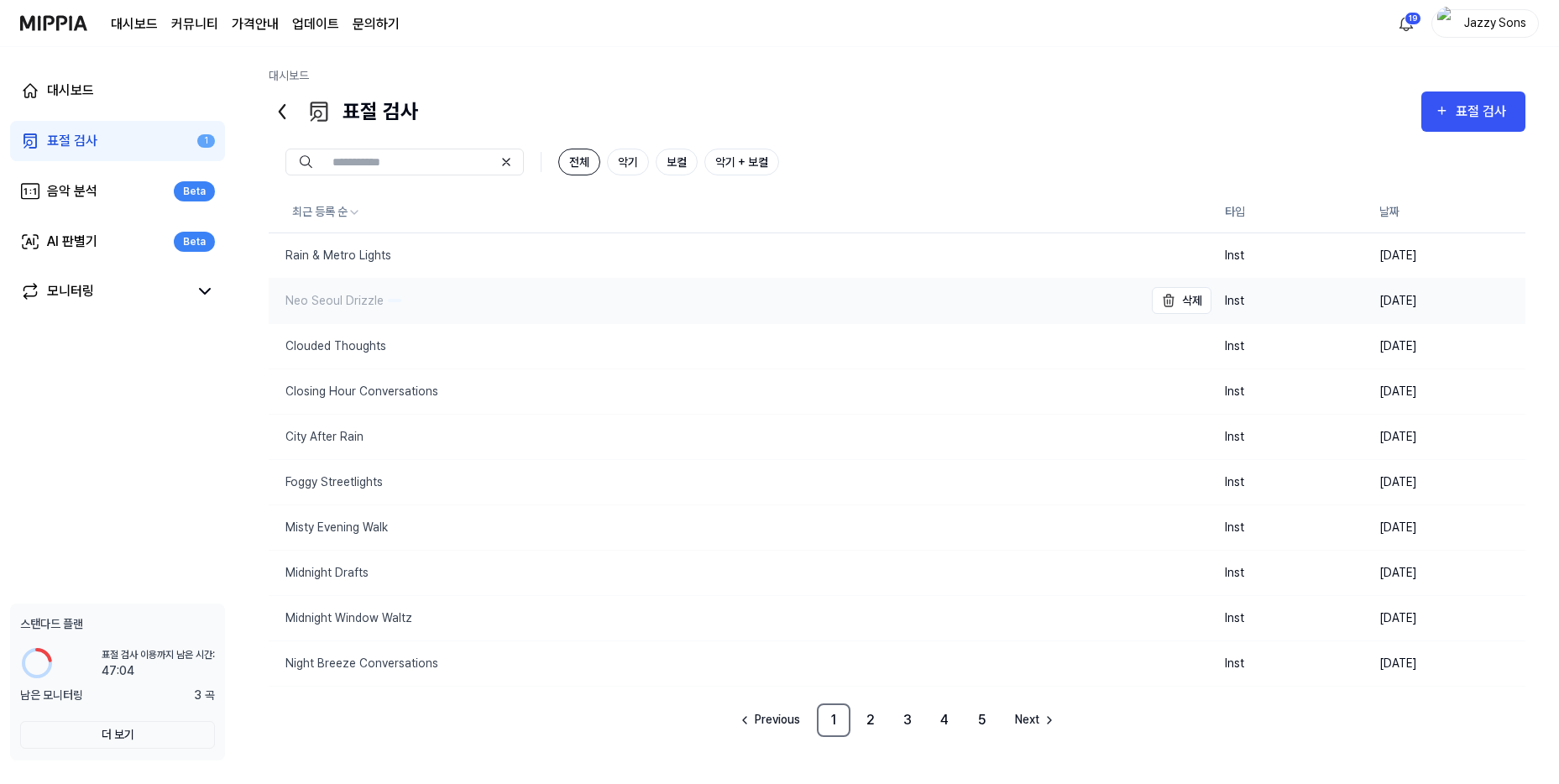 click on "Neo Seoul Drizzle" at bounding box center (326, 301) 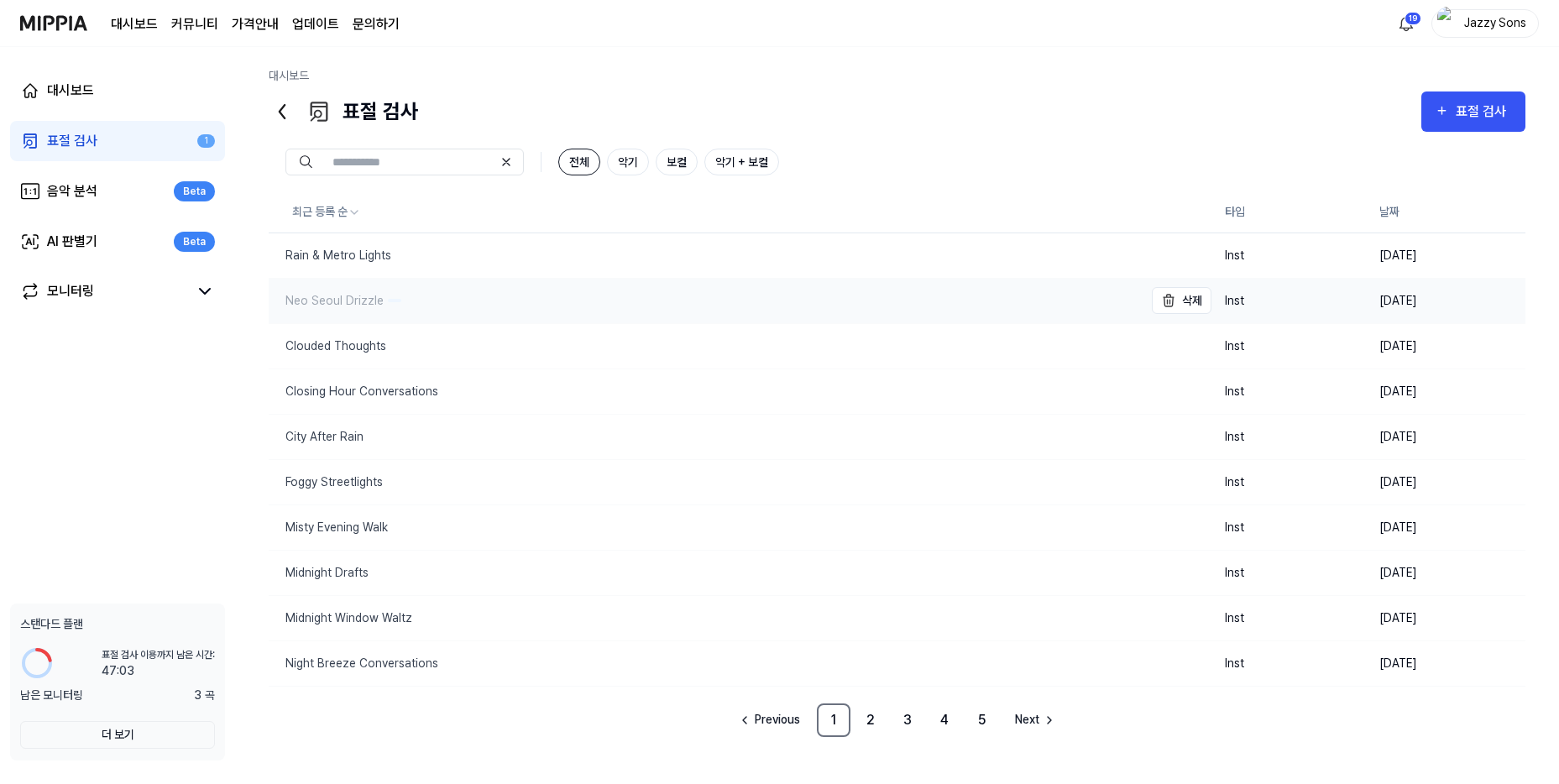 click on "Neo Seoul Drizzle" at bounding box center (326, 301) 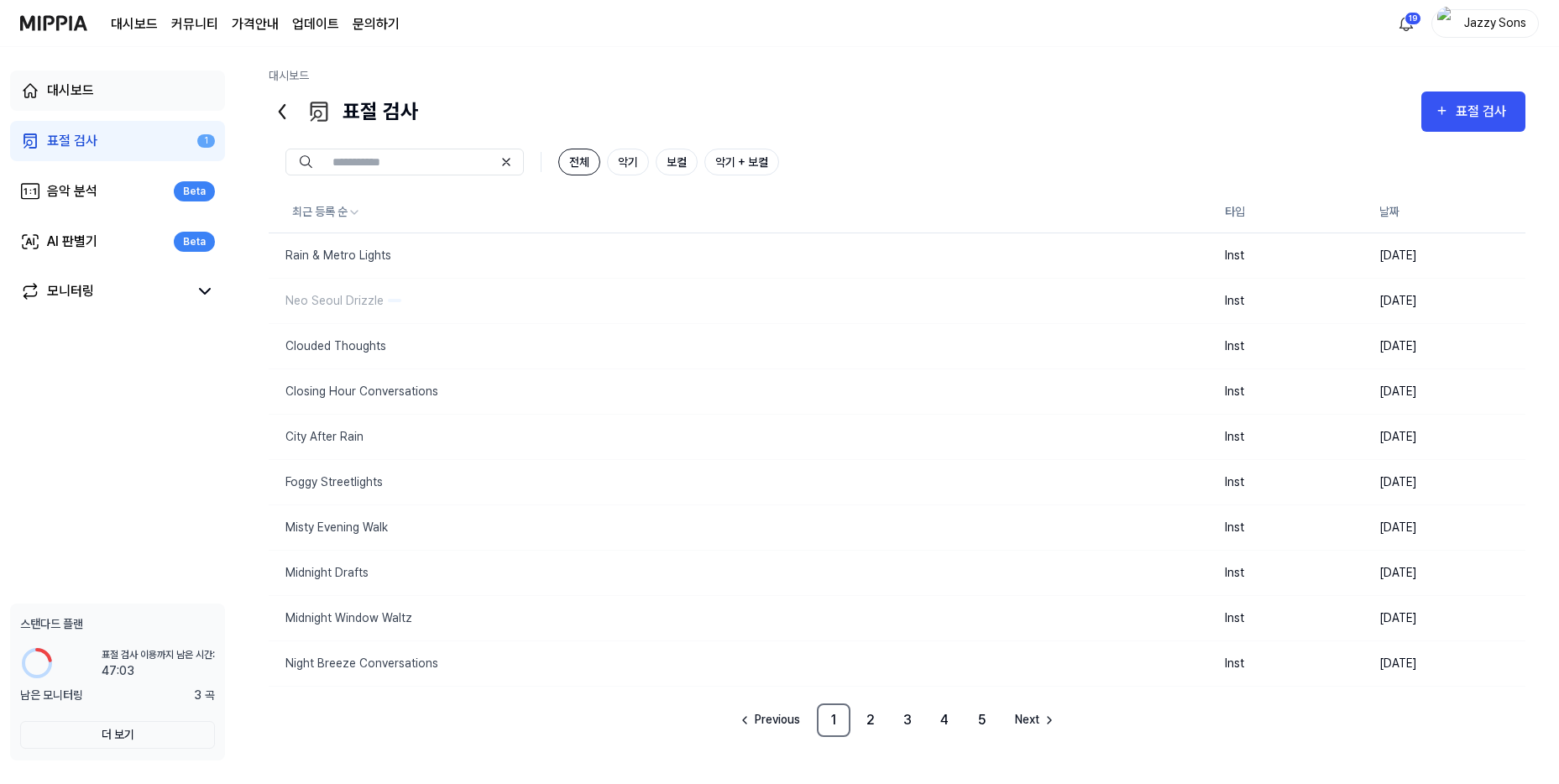 click on "대시보드" at bounding box center [71, 91] 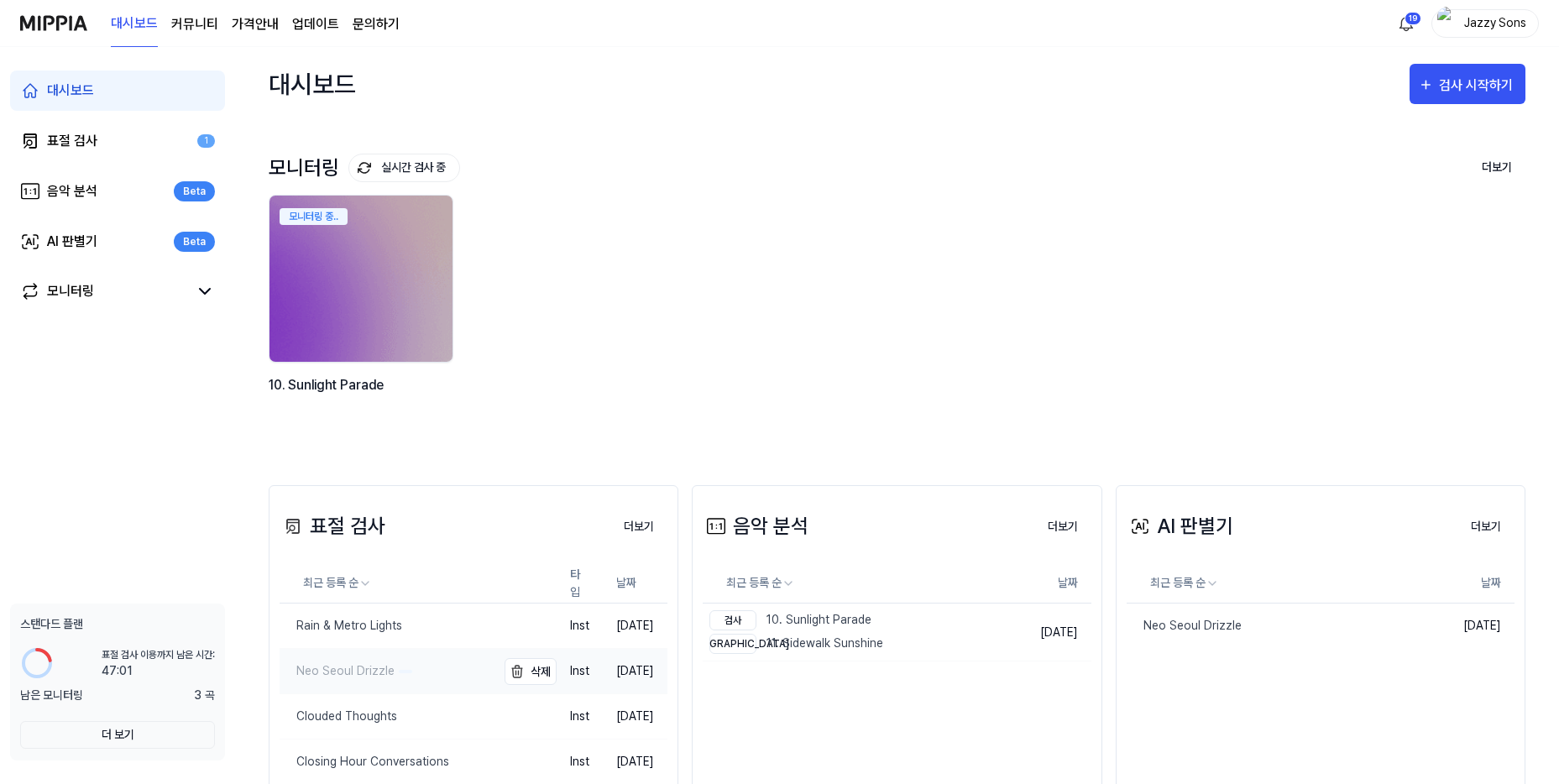 click on "Neo Seoul Drizzle" at bounding box center (337, 671) 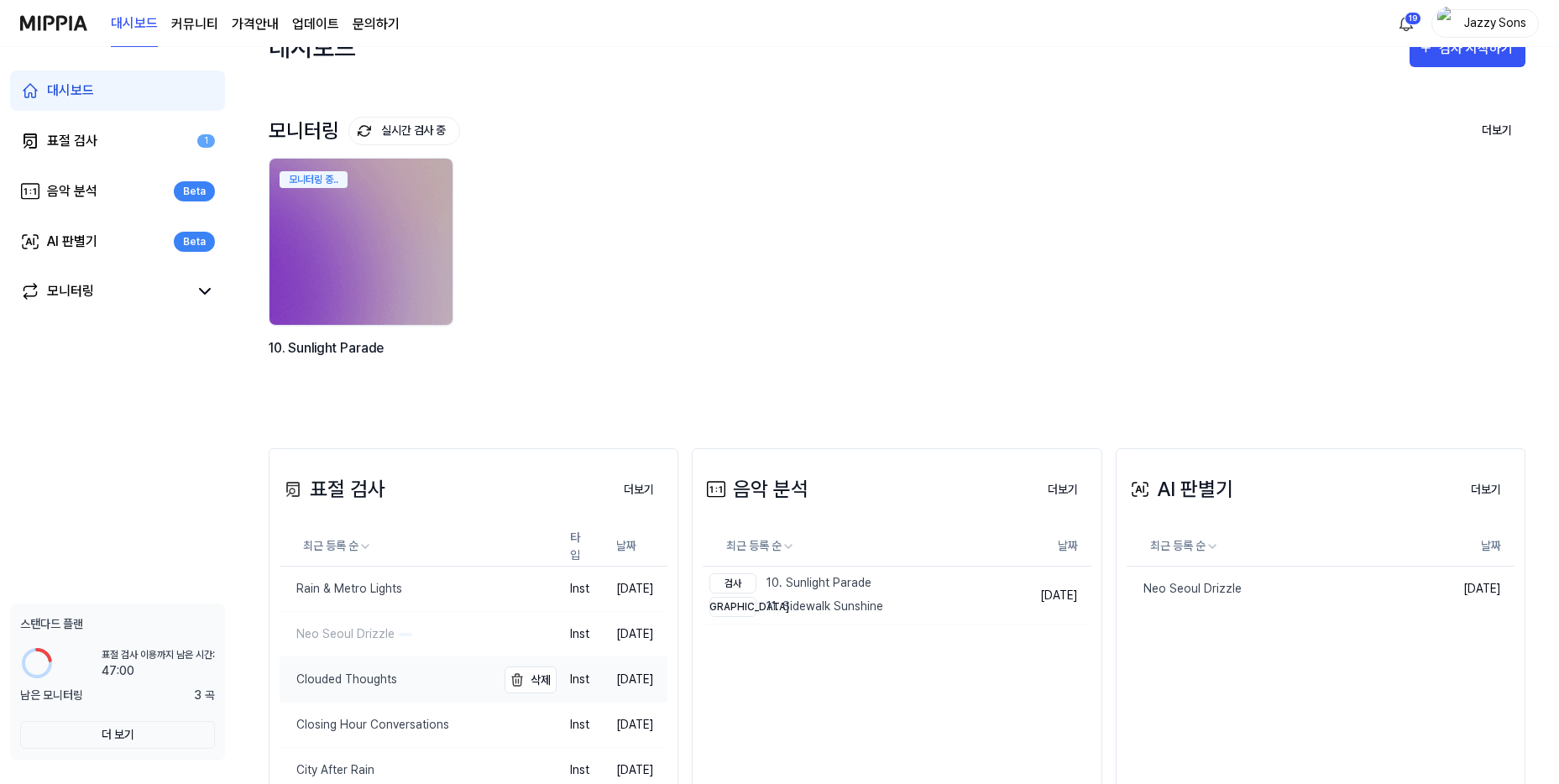 scroll, scrollTop: 140, scrollLeft: 0, axis: vertical 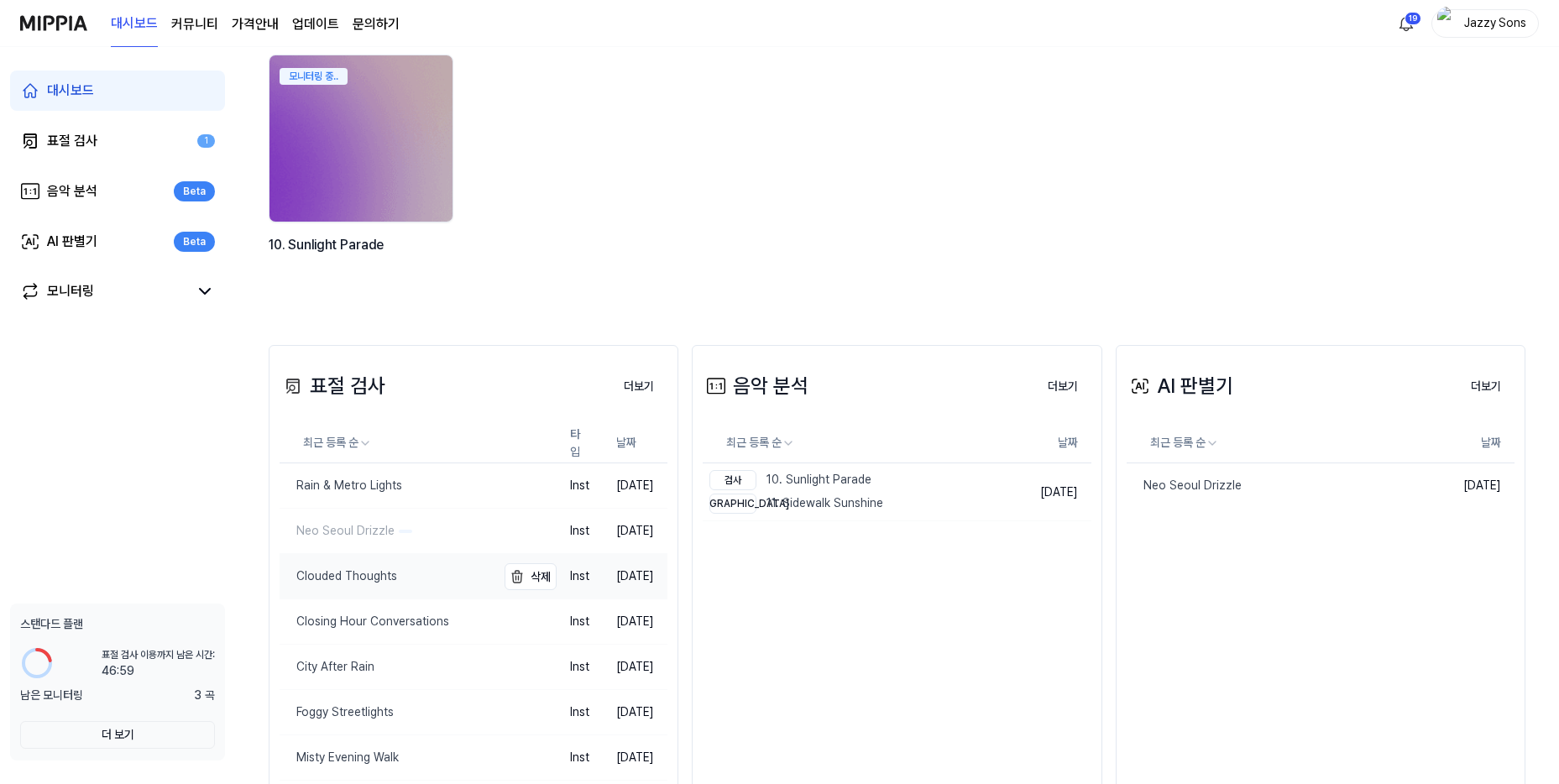 click on "Clouded Thoughts" at bounding box center (338, 576) 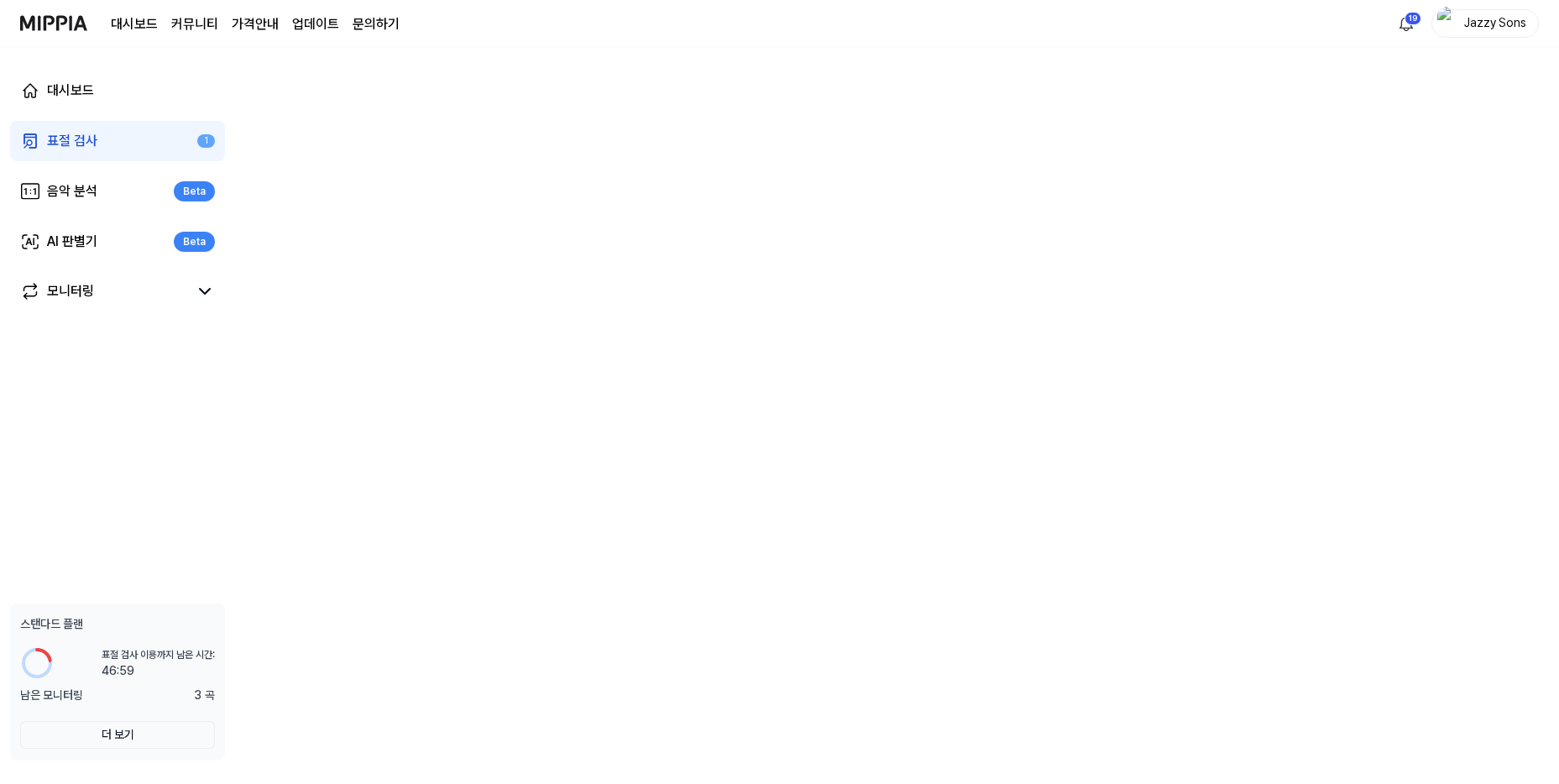 scroll, scrollTop: 0, scrollLeft: 0, axis: both 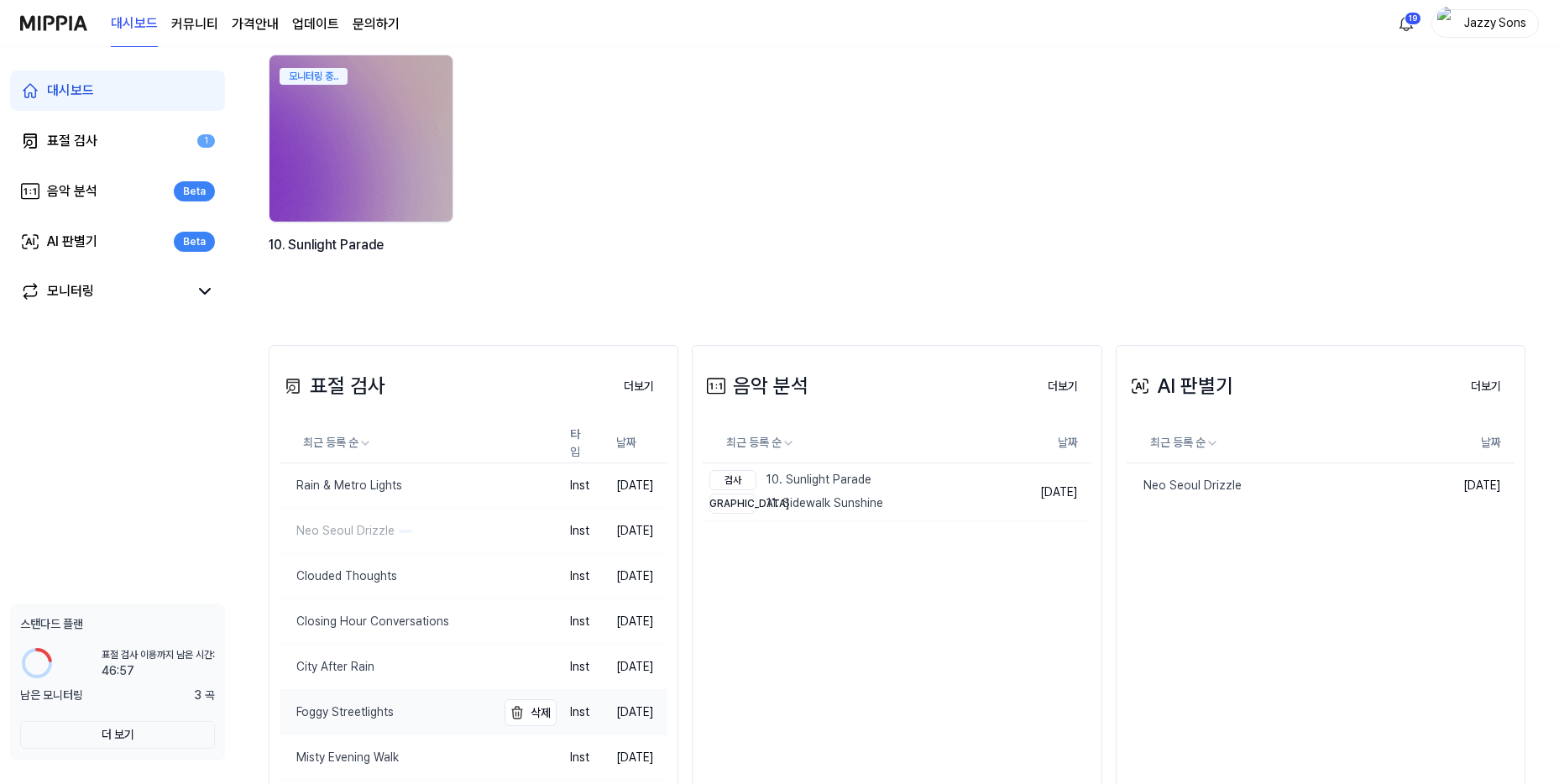 drag, startPoint x: 462, startPoint y: 703, endPoint x: 445, endPoint y: 691, distance: 21 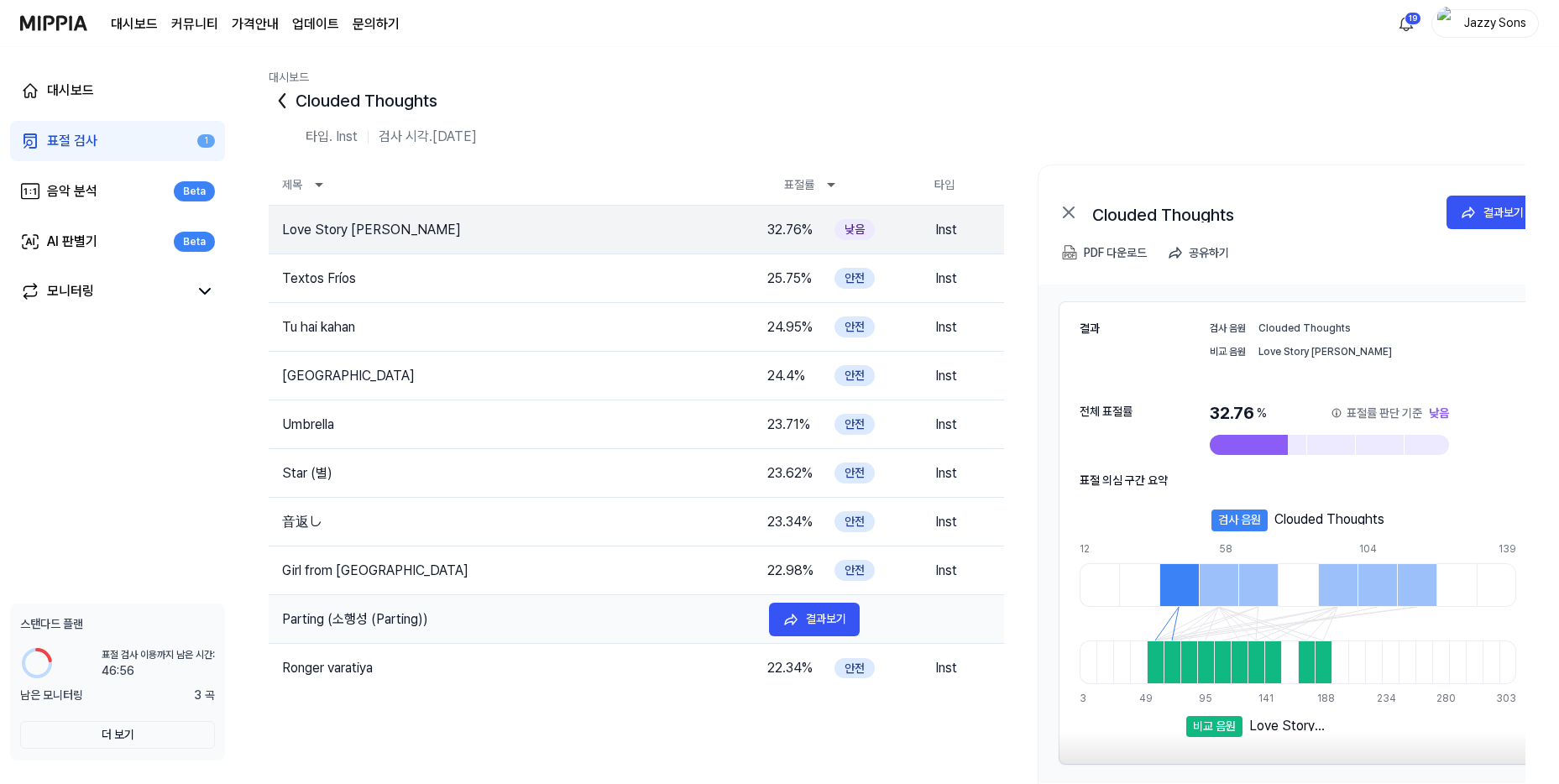 drag, startPoint x: 321, startPoint y: 603, endPoint x: 332, endPoint y: 603, distance: 11 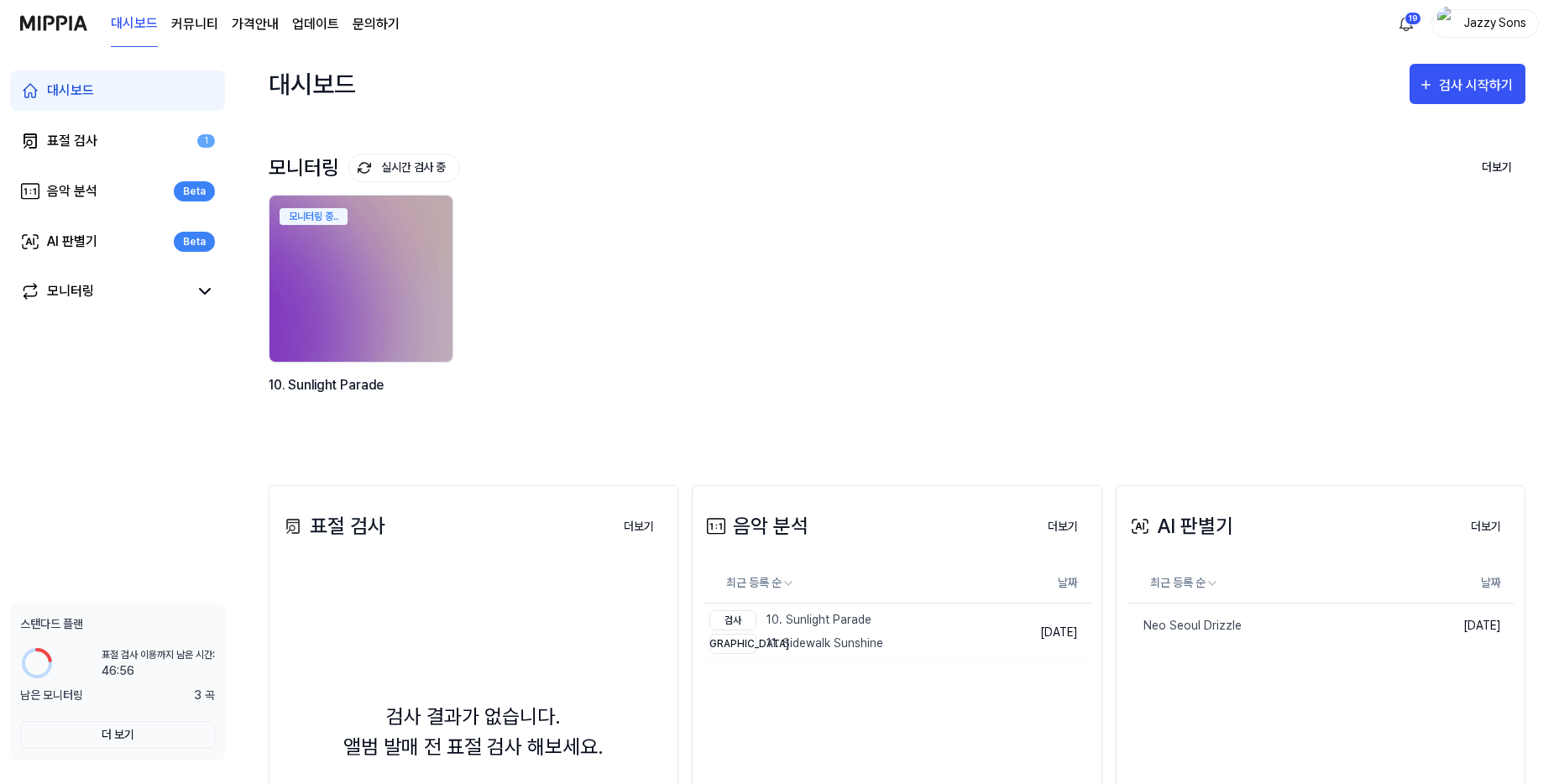 scroll, scrollTop: 140, scrollLeft: 0, axis: vertical 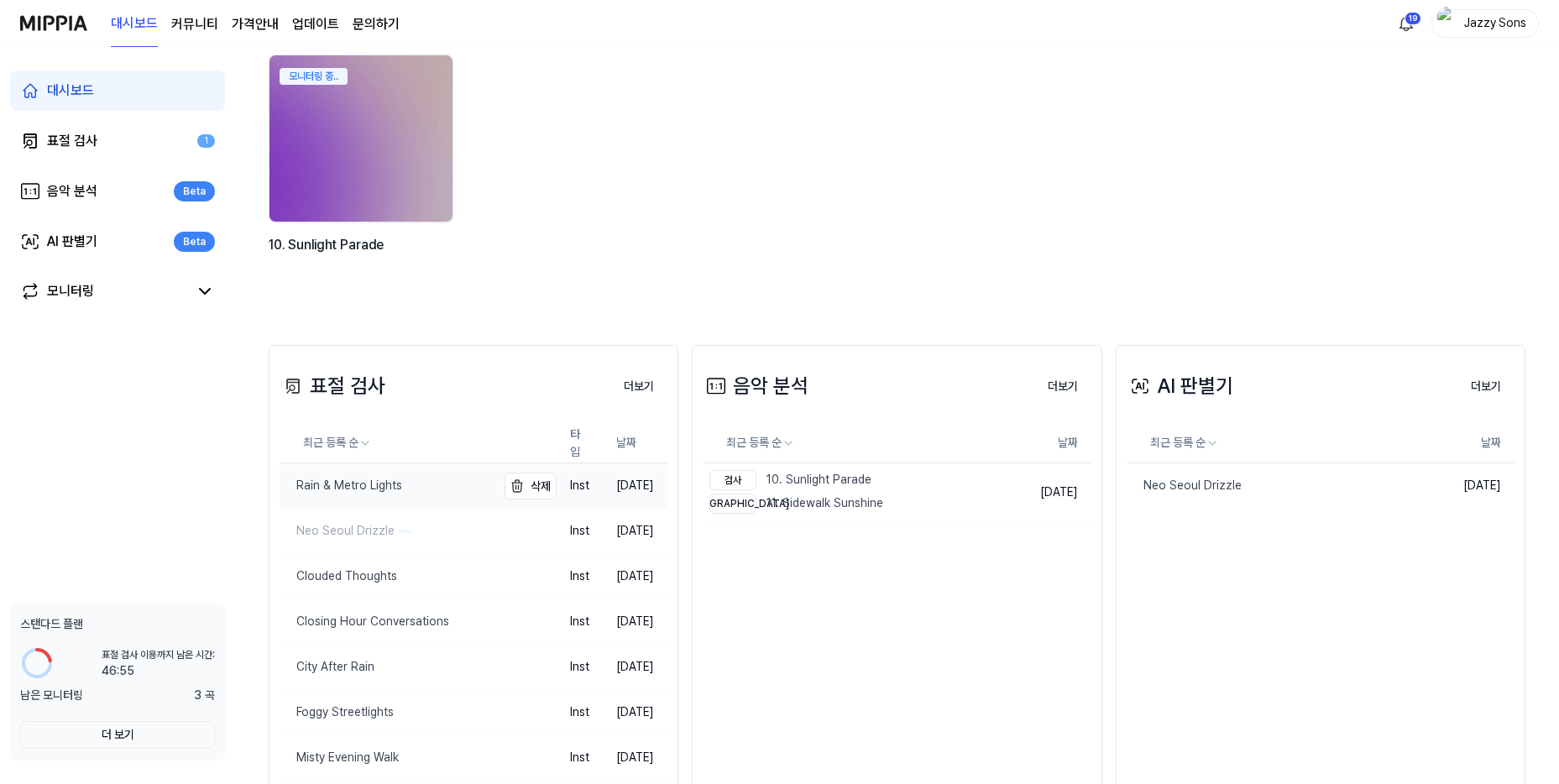 click on "Rain & Metro Lights" at bounding box center (341, 485) 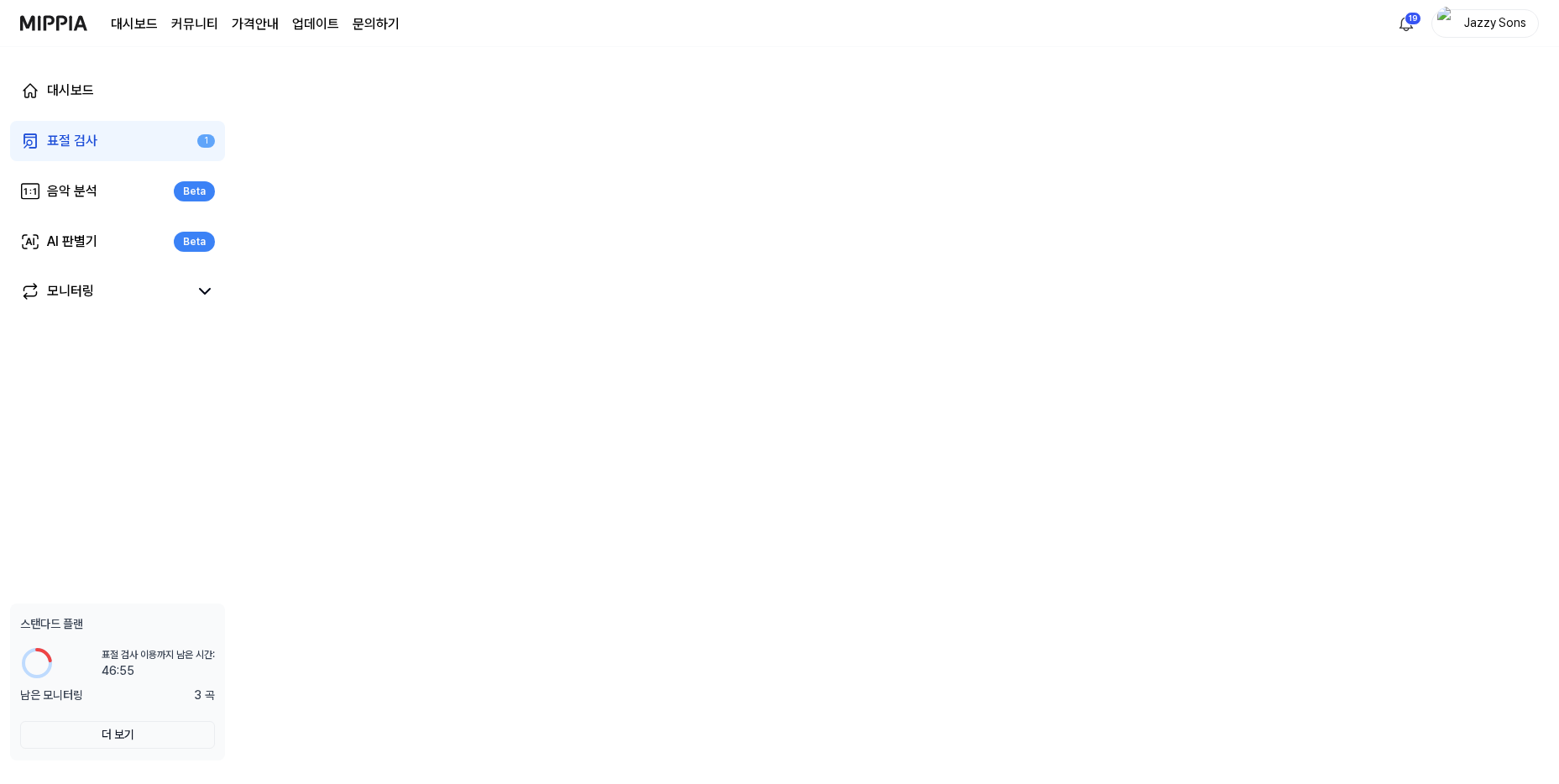scroll, scrollTop: 0, scrollLeft: 0, axis: both 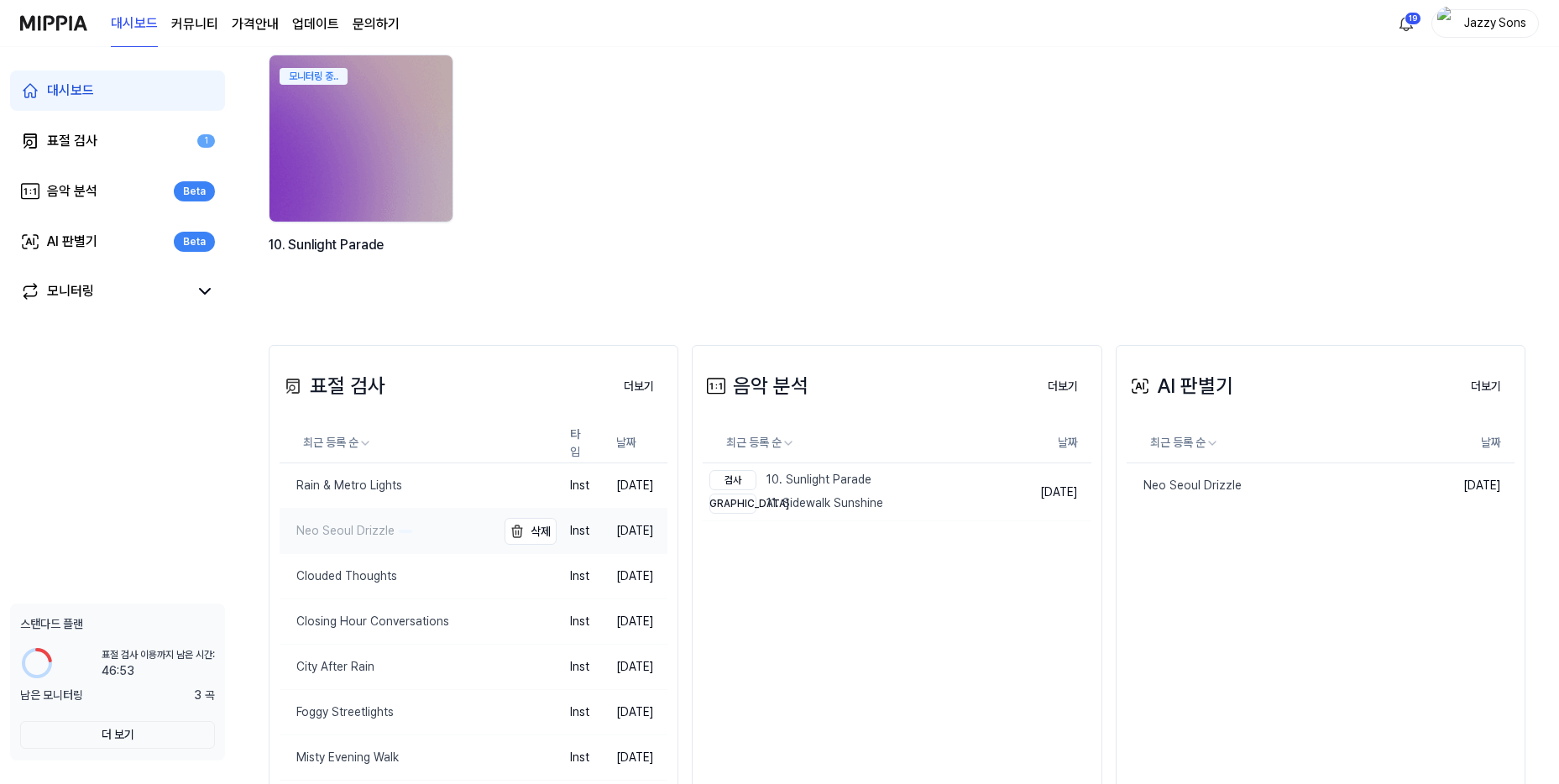 click on "Neo Seoul Drizzle" at bounding box center (337, 531) 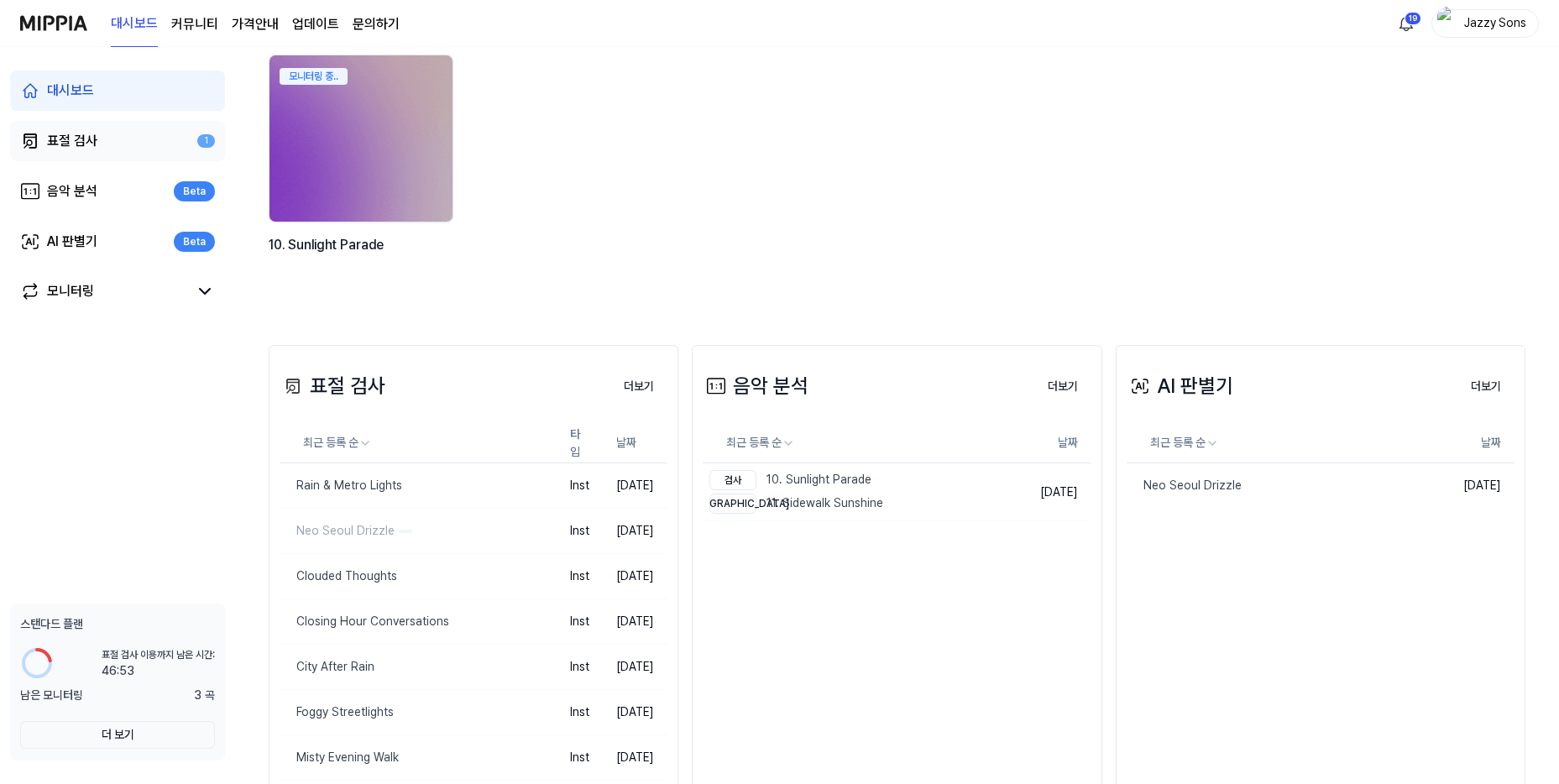 click on "표절 검사" at bounding box center (72, 141) 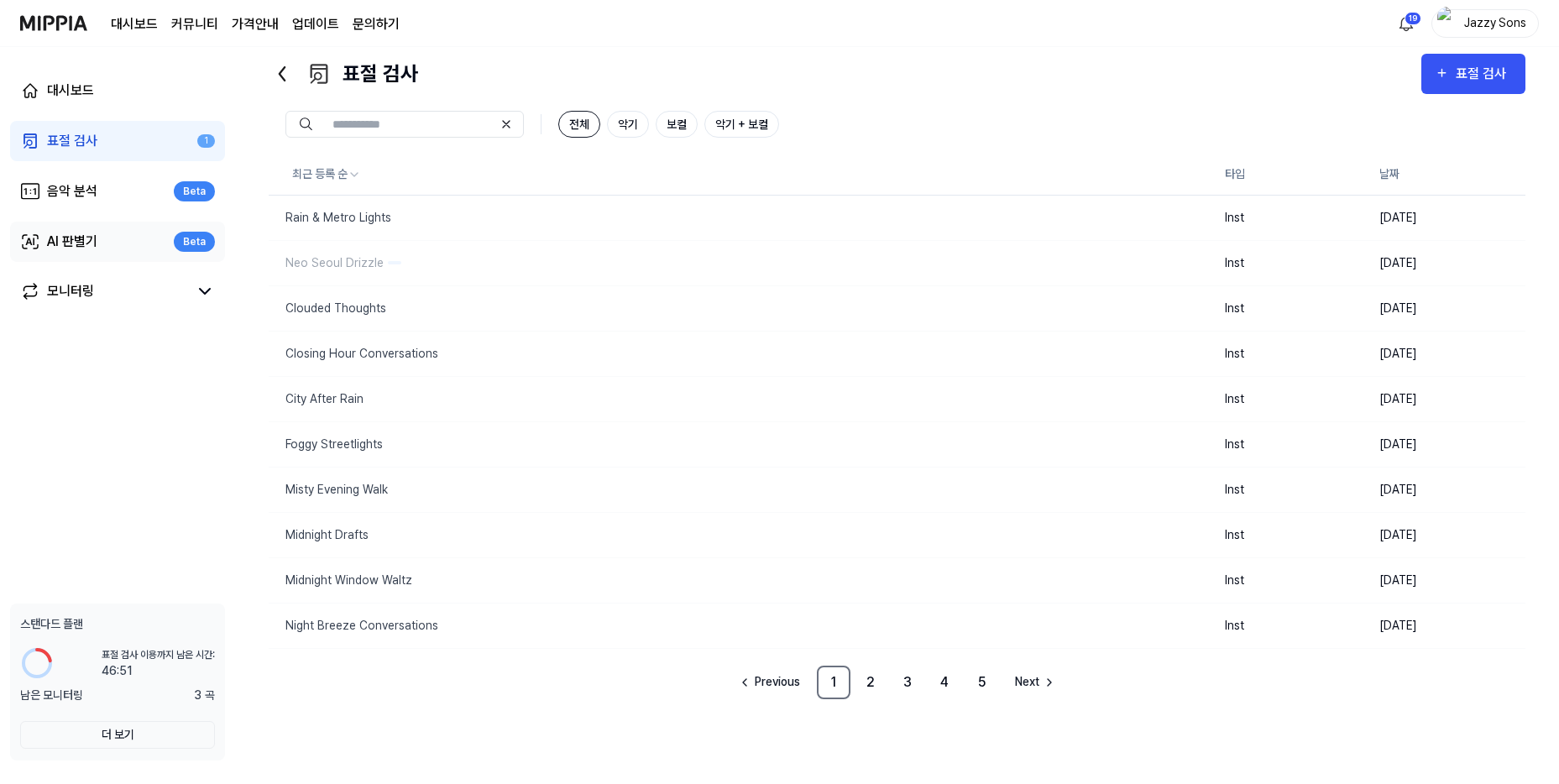 click on "AI 판별기" at bounding box center [72, 242] 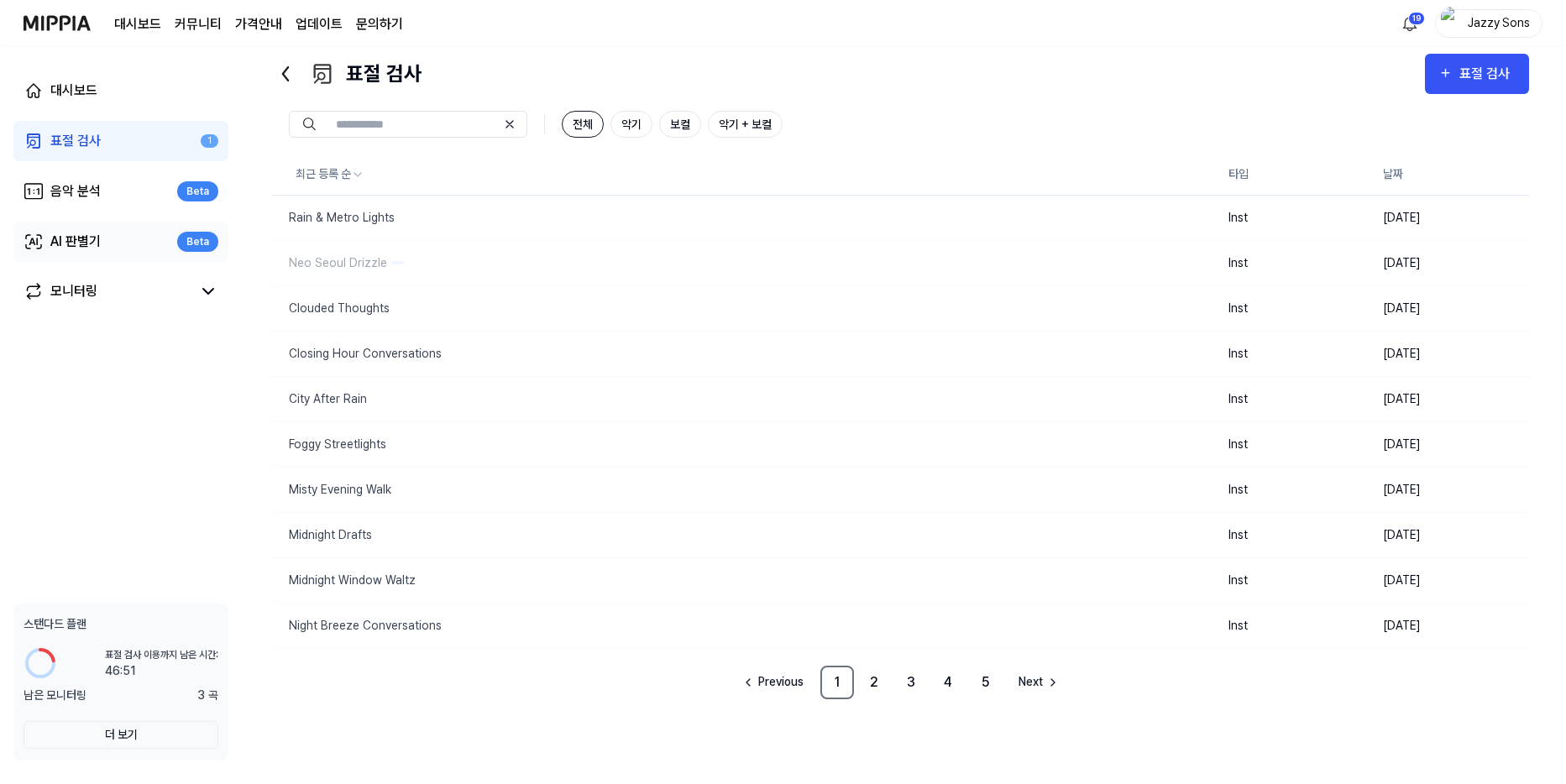 scroll, scrollTop: 0, scrollLeft: 0, axis: both 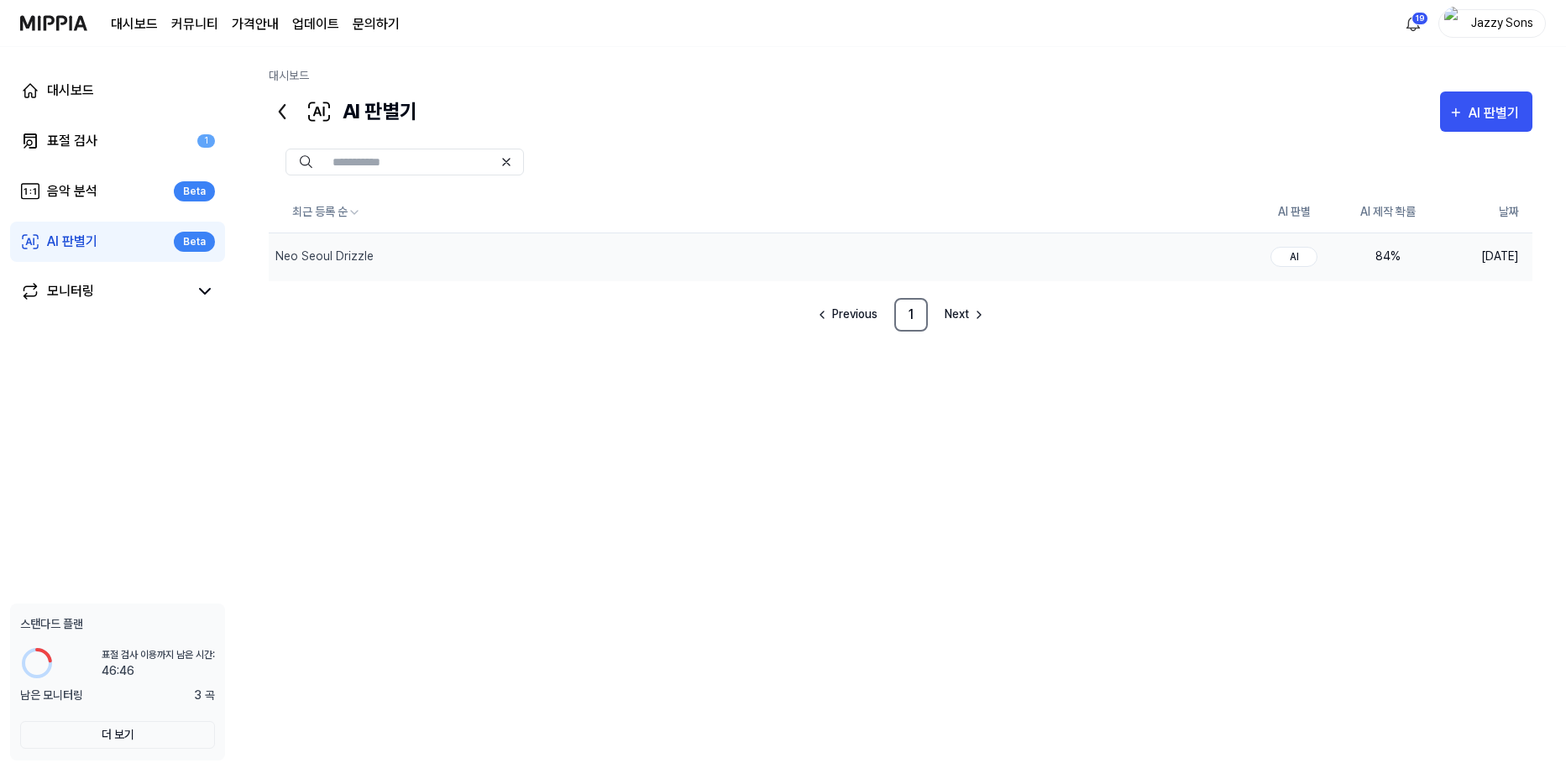 click on "AI" at bounding box center (1294, 257) 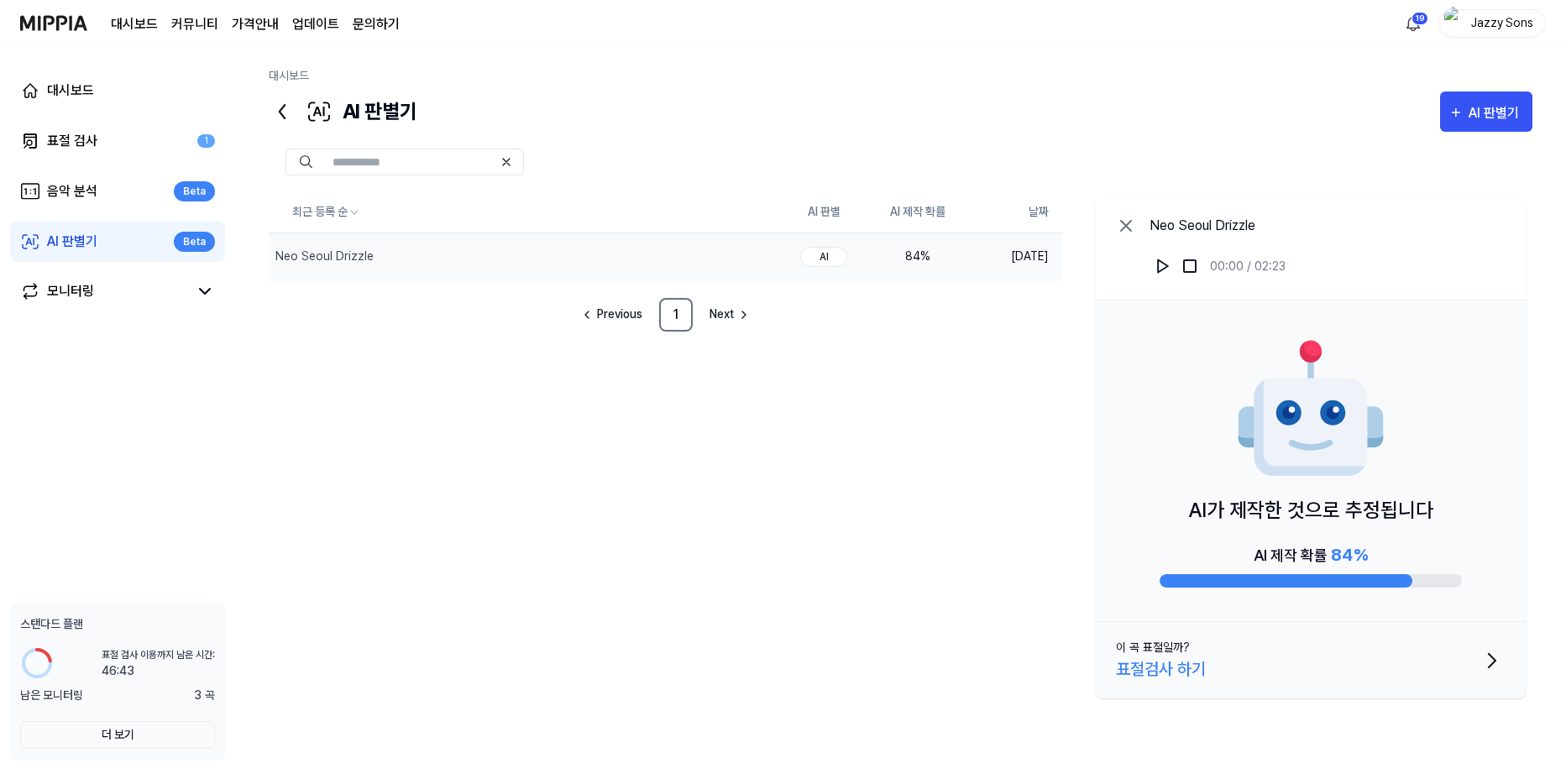 click on "최근 등록 순 AI 판별 AI 제작 확률 날짜 Neo Seoul Drizzle 삭제 AI 84 % [DATE] Previous 1 Next Neo Seoul Drizzle 00:00 / 02:23 AI가 제작한 것으로 추정됩니다 AI 제작 확률   84 % 이 곡 표절일까? 표절검사 하기" at bounding box center (900, 448) 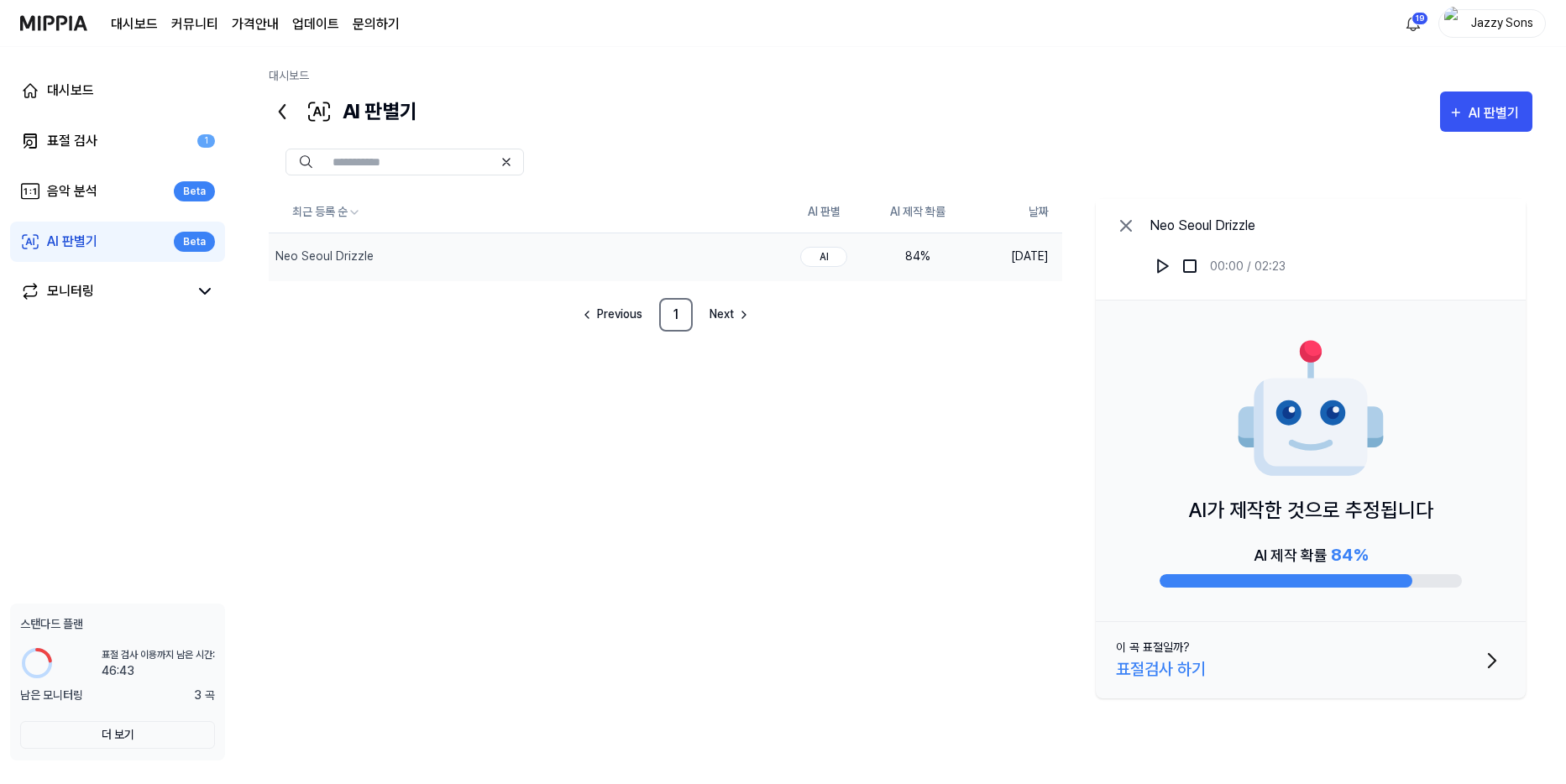 click on "표절검사 하기" at bounding box center (1160, 669) 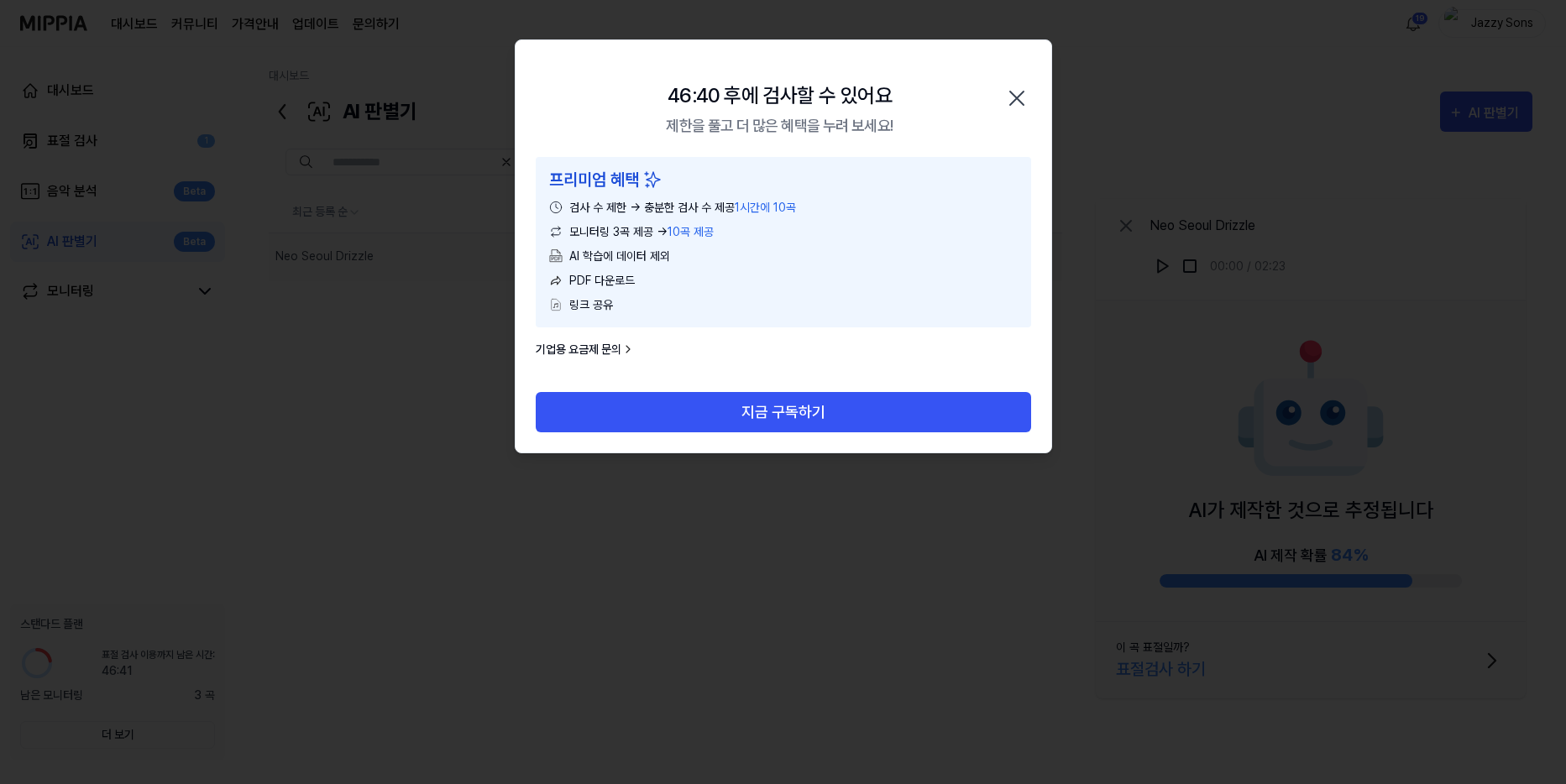 type 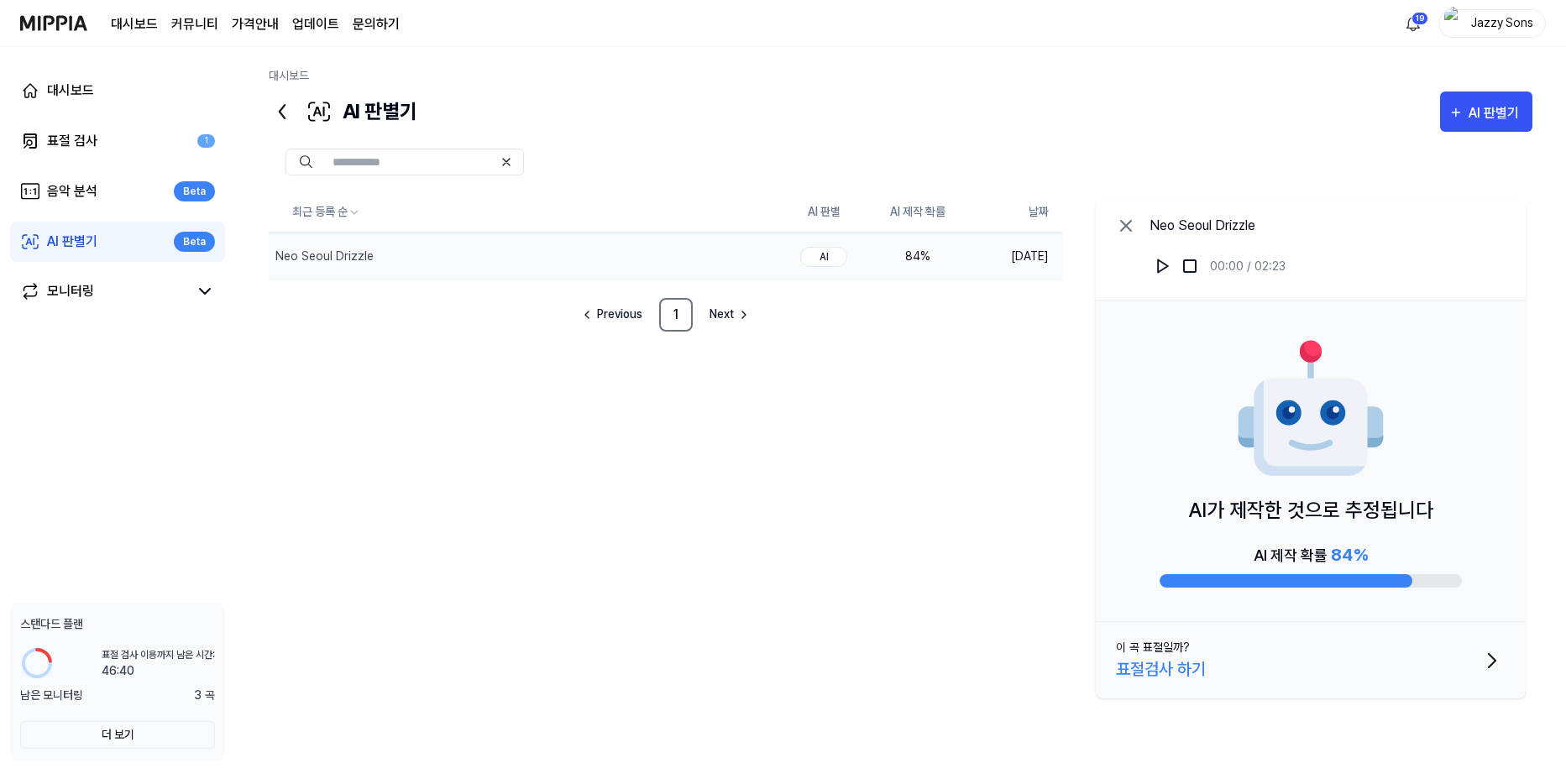 click on "최근 등록 순 AI 판별 AI 제작 확률 날짜 Neo Seoul Drizzle 삭제 AI 84 % [DATE] Previous 1 Next Neo Seoul Drizzle 00:00 / 02:23 AI가 제작한 것으로 추정됩니다 AI 제작 확률   84 % 이 곡 표절일까? 표절검사 하기" at bounding box center [900, 448] 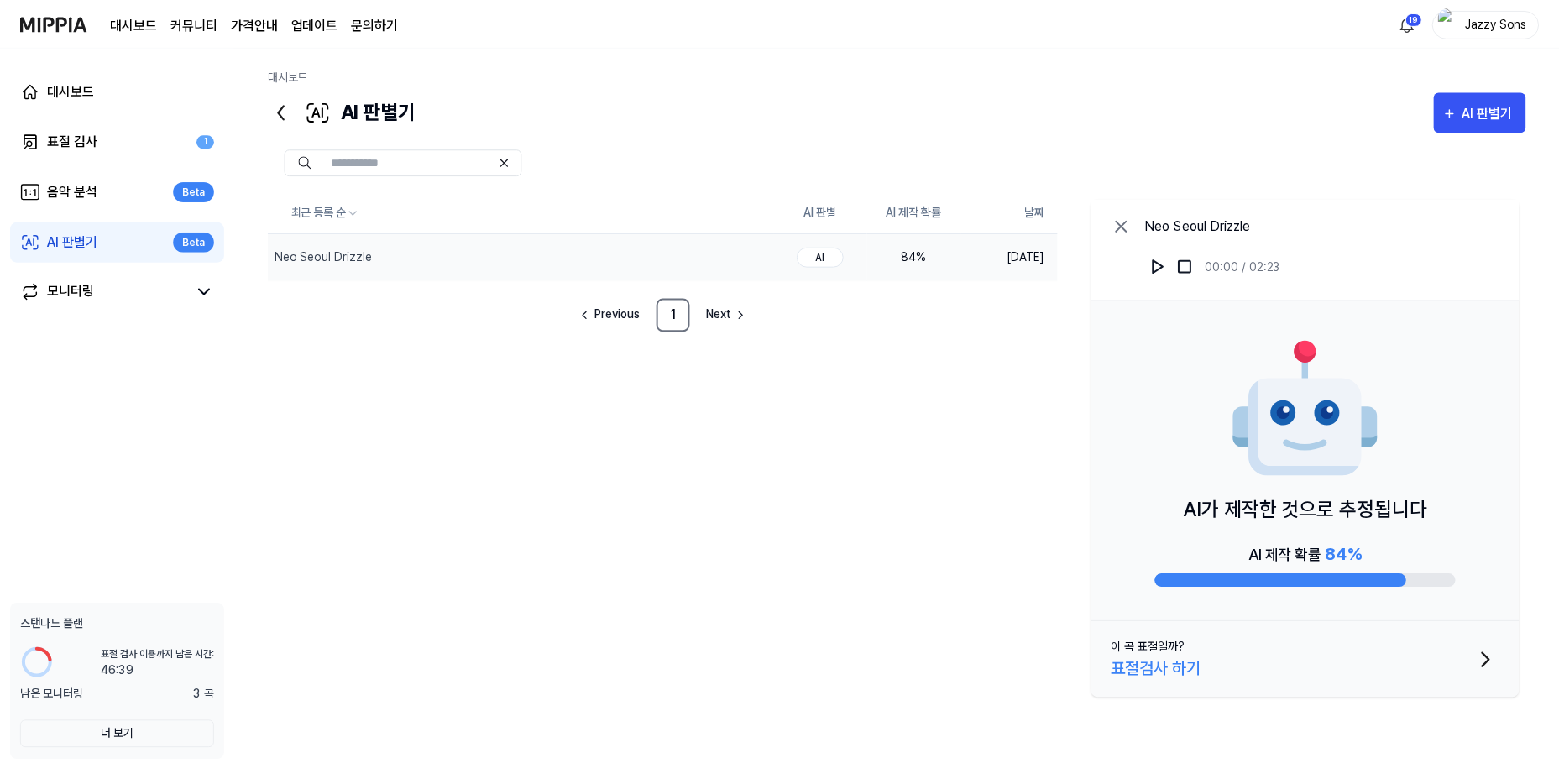 scroll, scrollTop: 38, scrollLeft: 0, axis: vertical 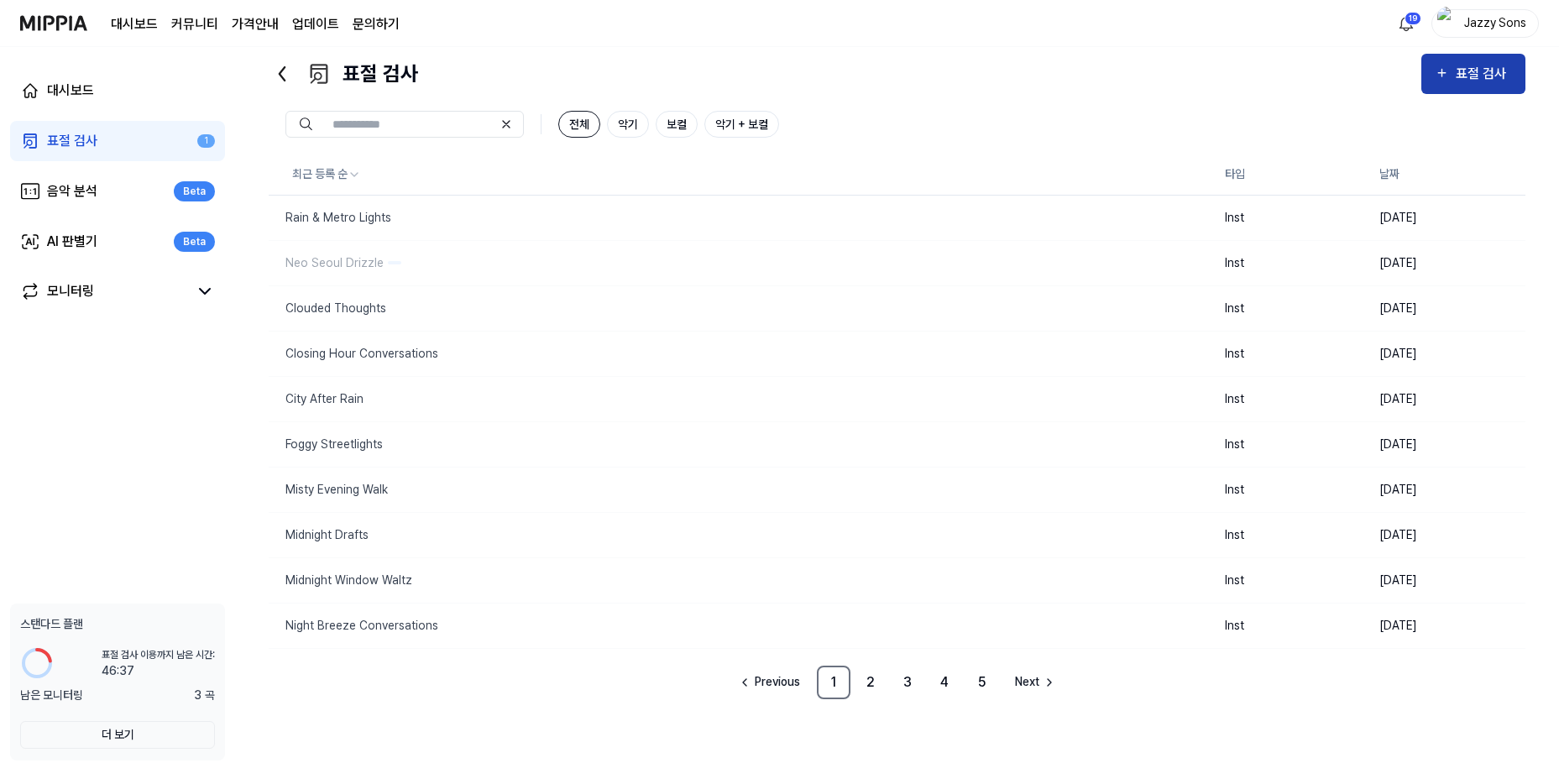click on "표절 검사" at bounding box center [1473, 74] 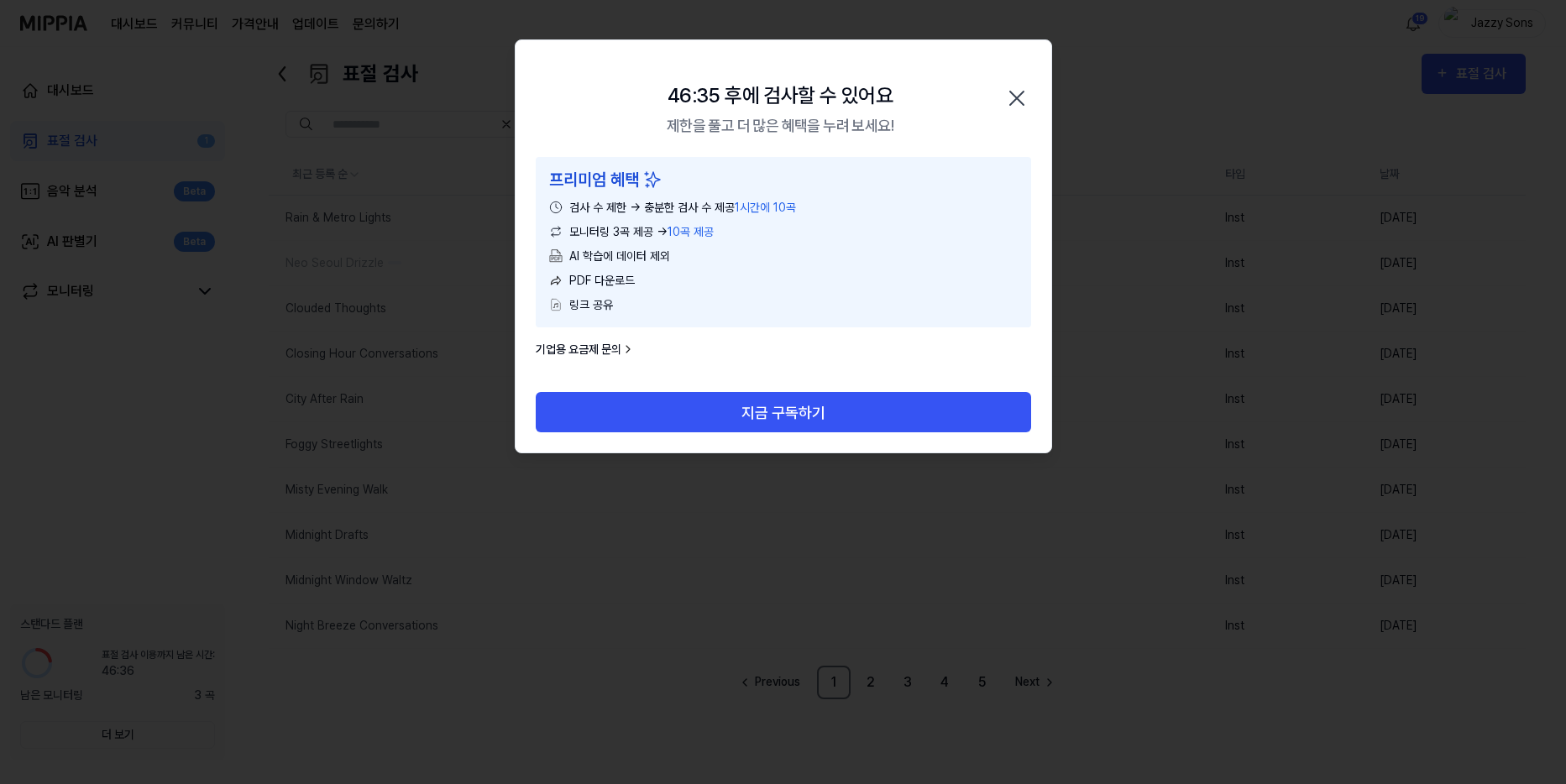 type 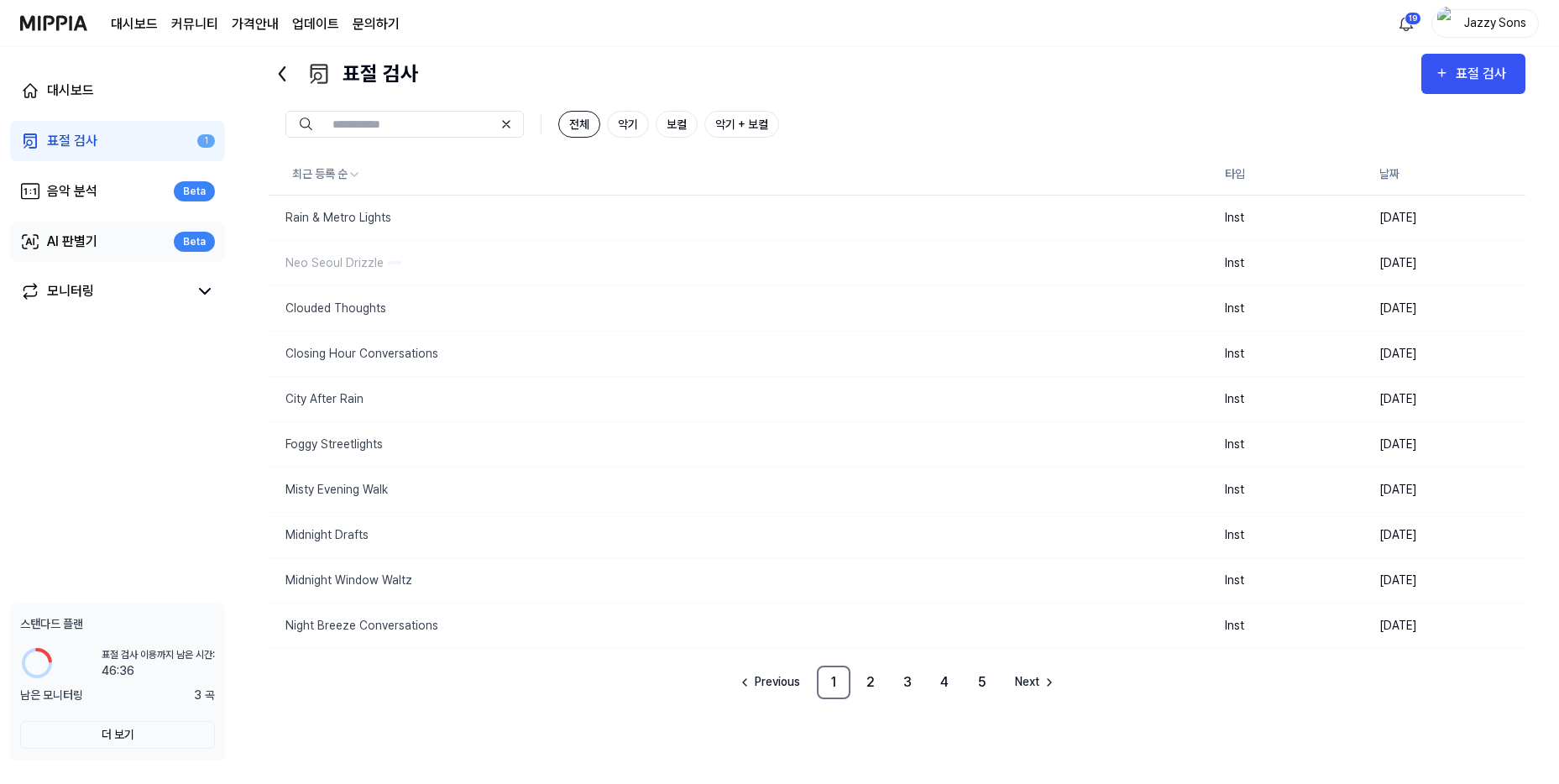 click on "AI 판별기 Beta" at bounding box center [118, 242] 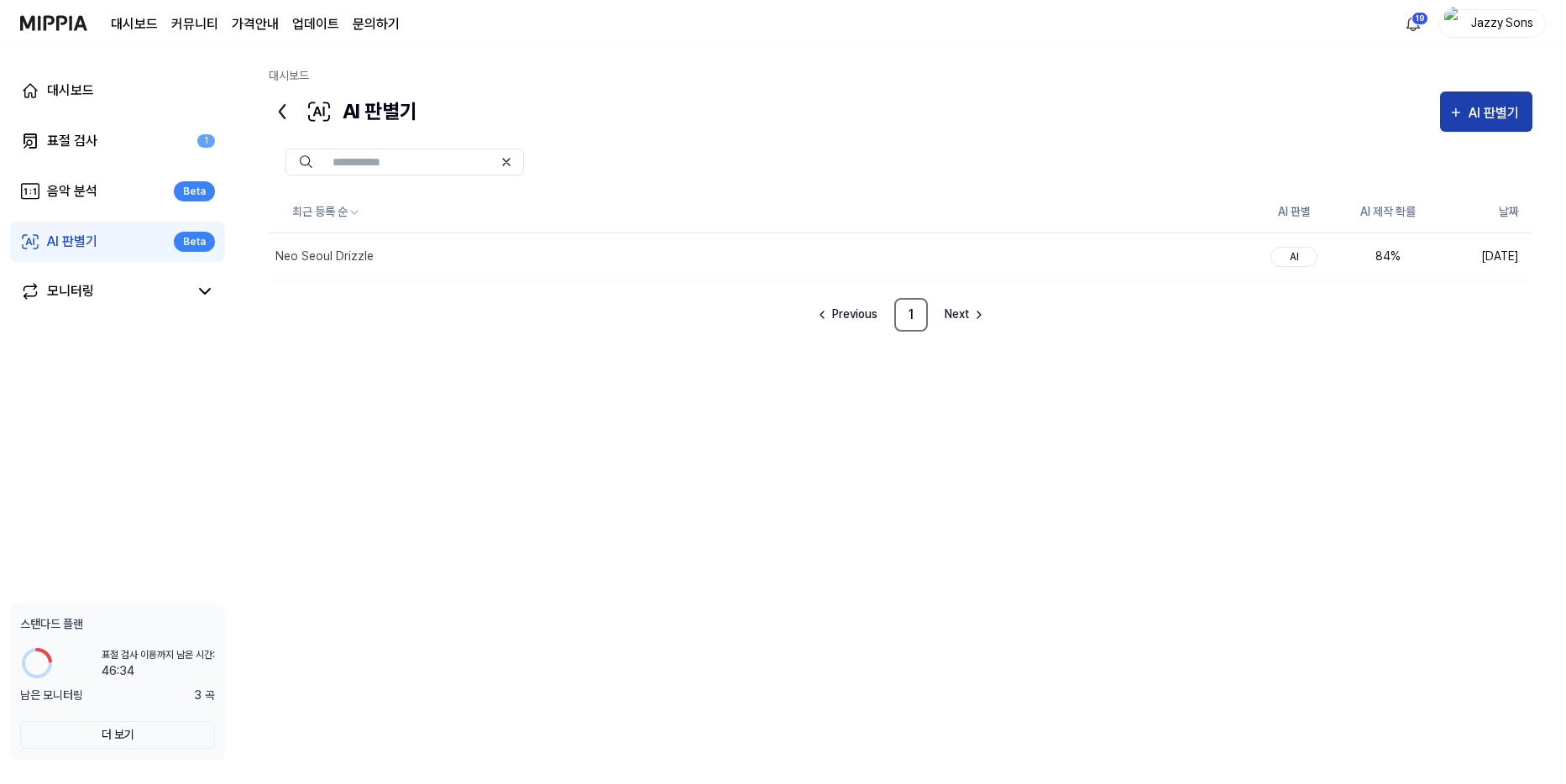 click on "AI 판별기" at bounding box center [1496, 113] 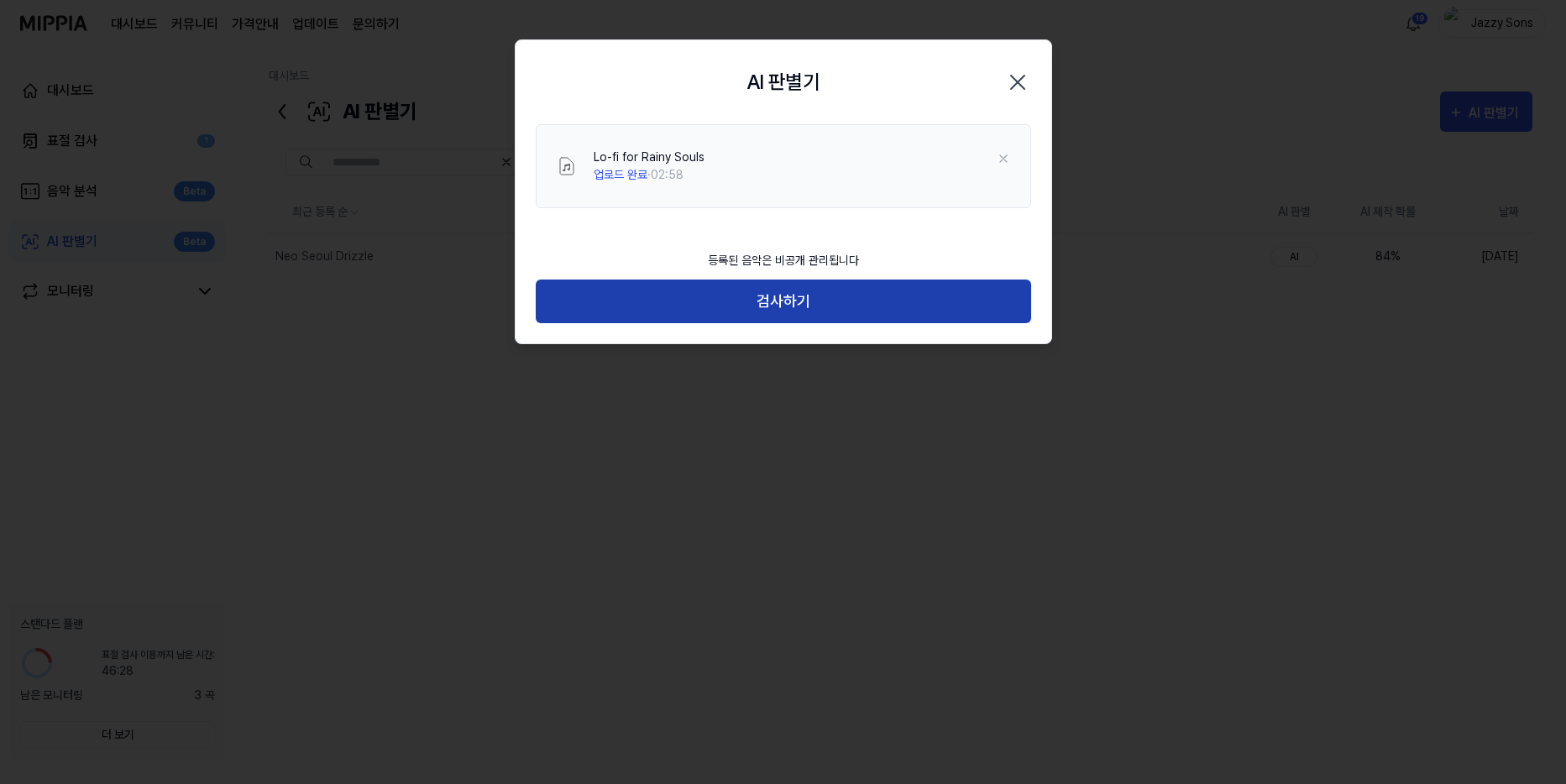 click on "검사하기" at bounding box center (783, 301) 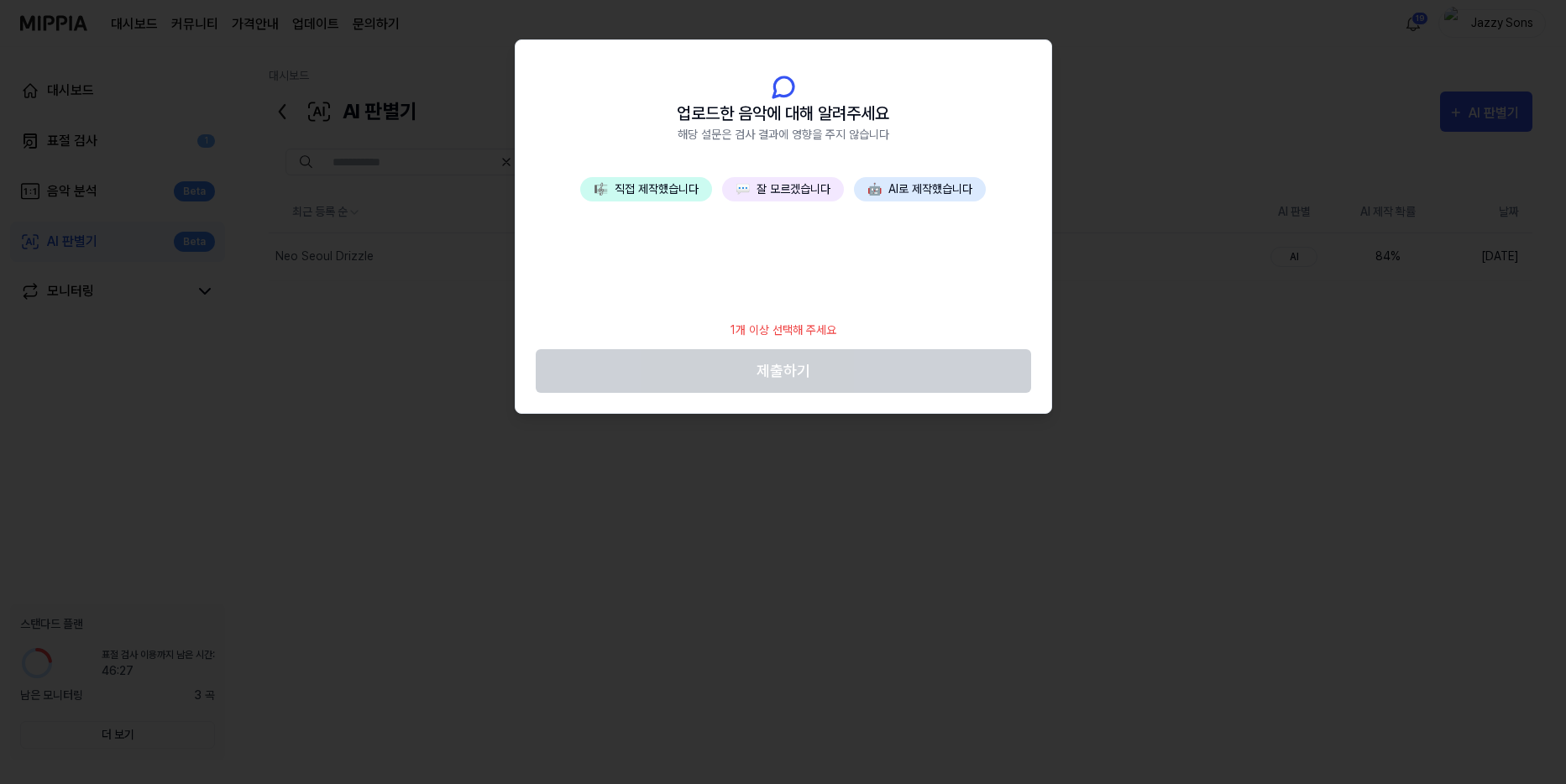 click on "🎼 직접 제작했습니다" at bounding box center [646, 189] 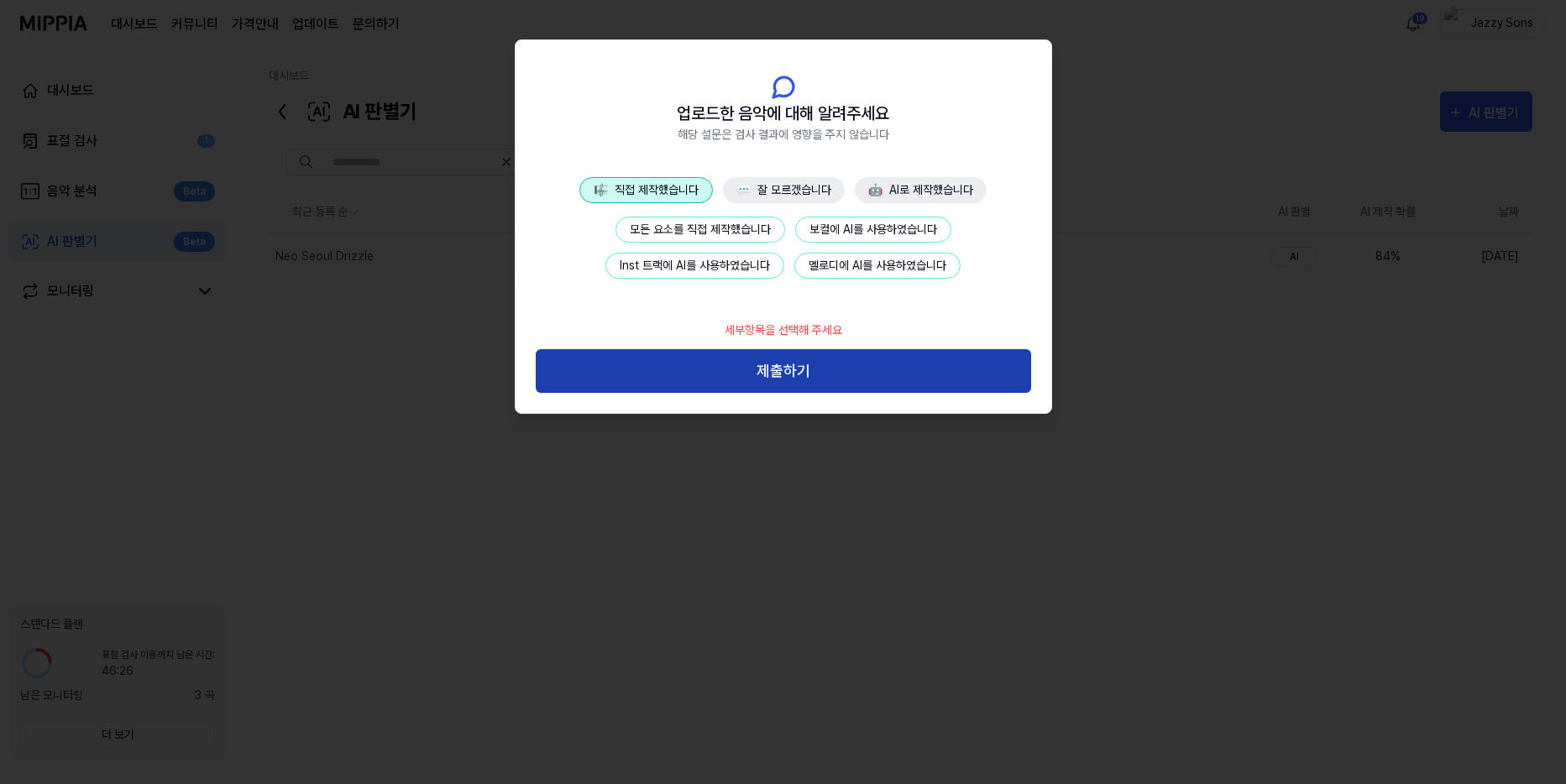 click on "제출하기" at bounding box center (783, 371) 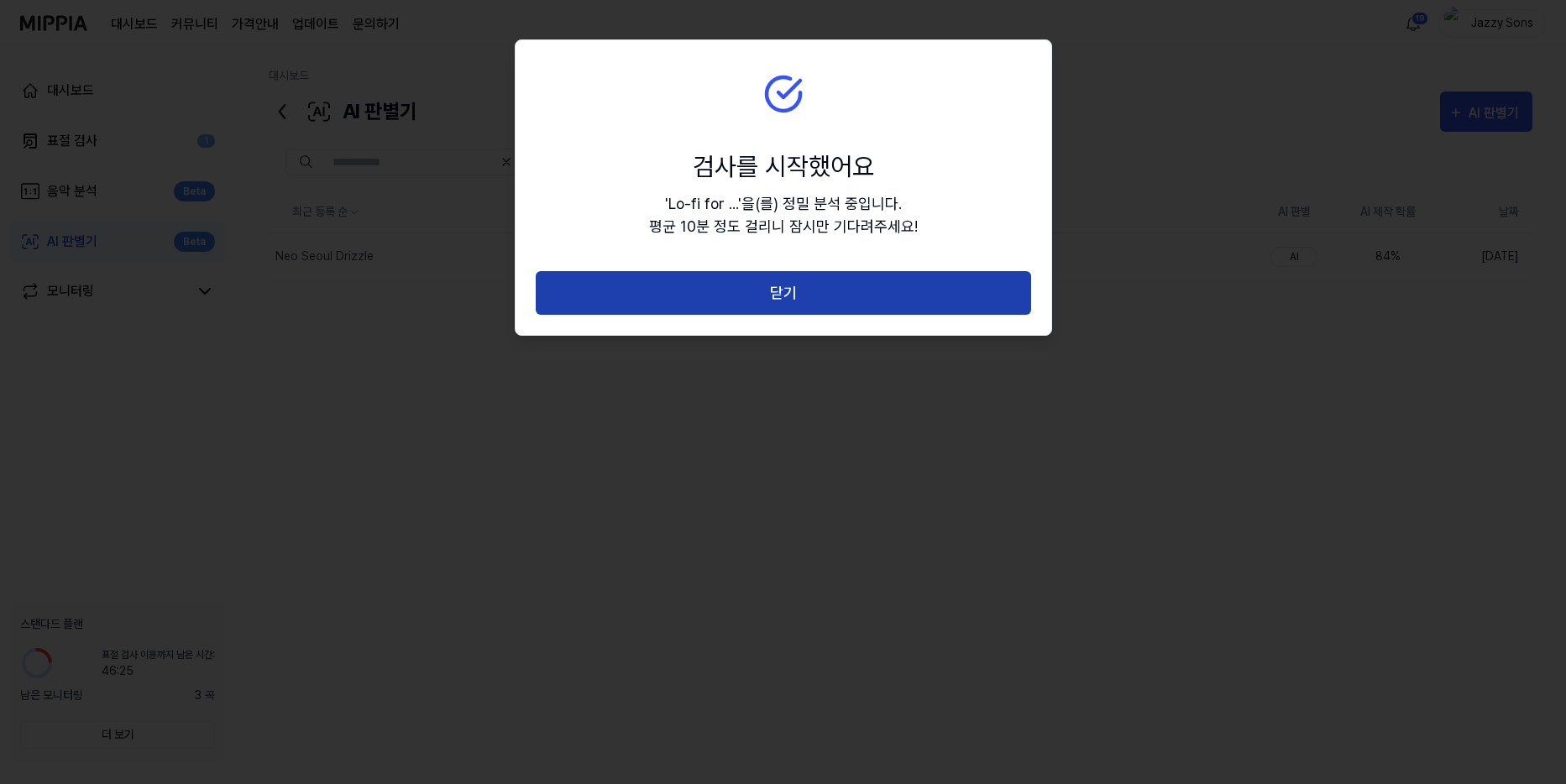 click on "닫기" at bounding box center (783, 293) 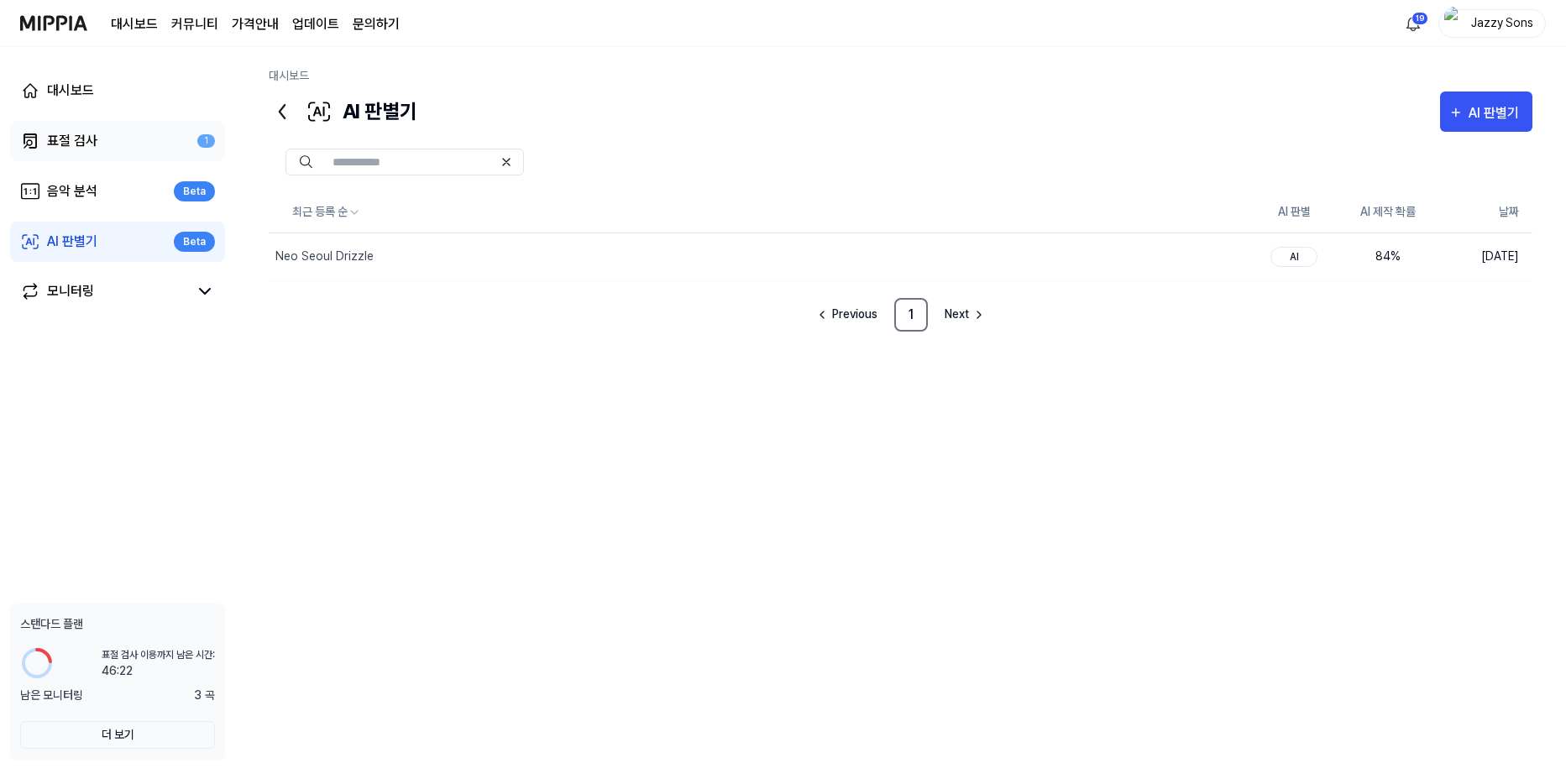 click on "표절 검사" at bounding box center (72, 141) 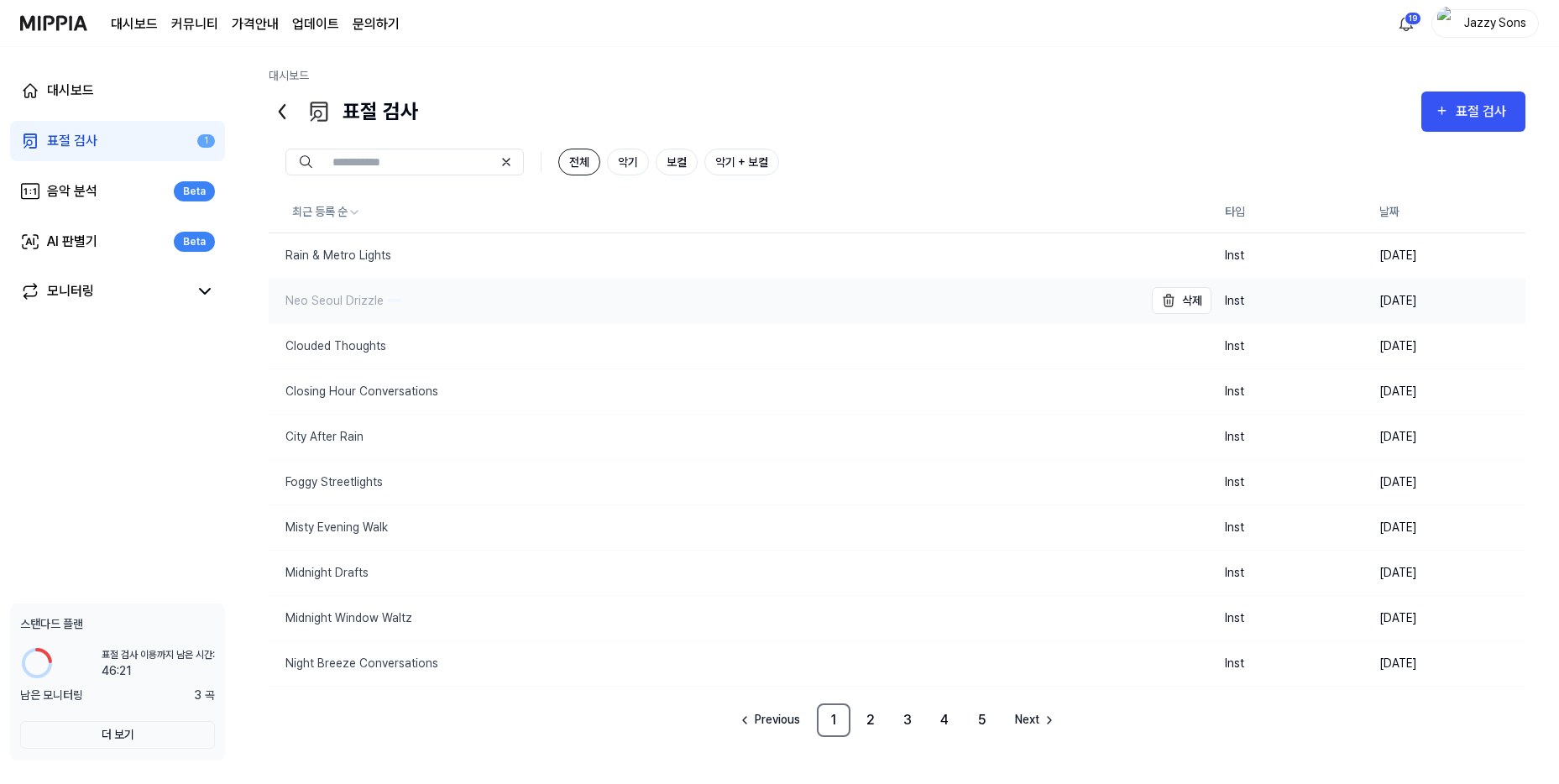 click on "Neo Seoul Drizzle" at bounding box center (326, 301) 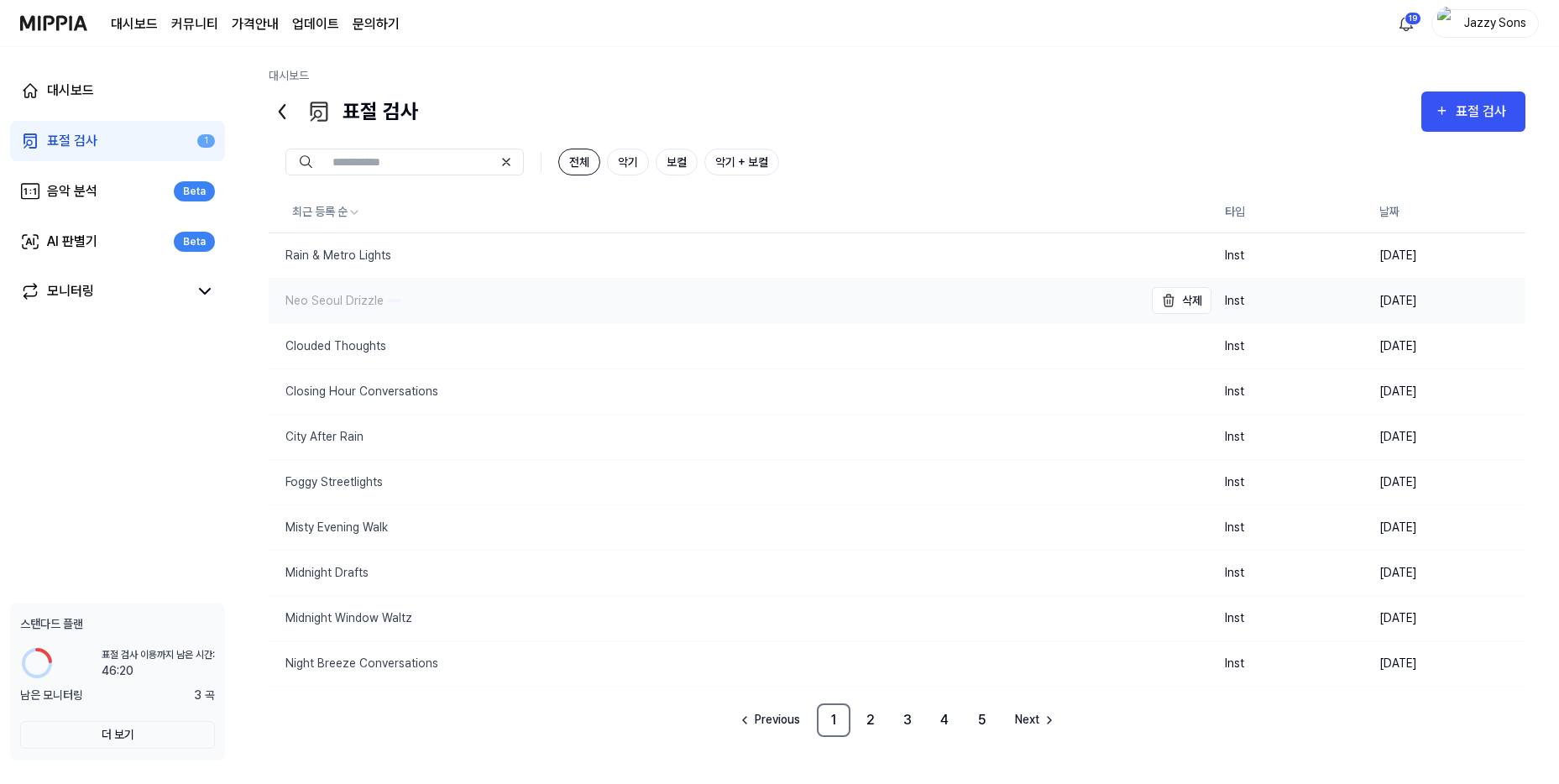 click on "Neo Seoul Drizzle" at bounding box center [326, 301] 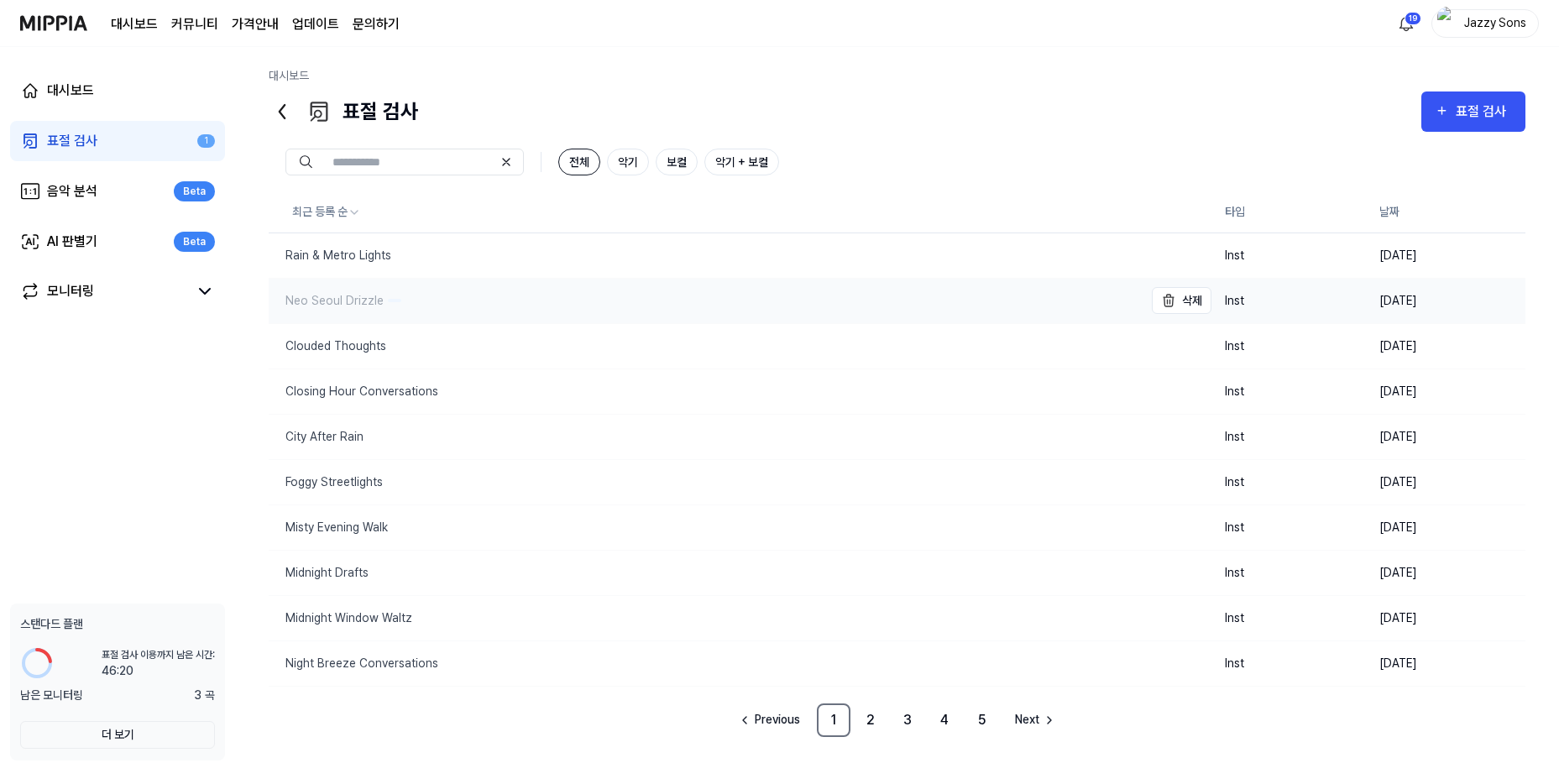click on "Neo Seoul Drizzle" at bounding box center [326, 301] 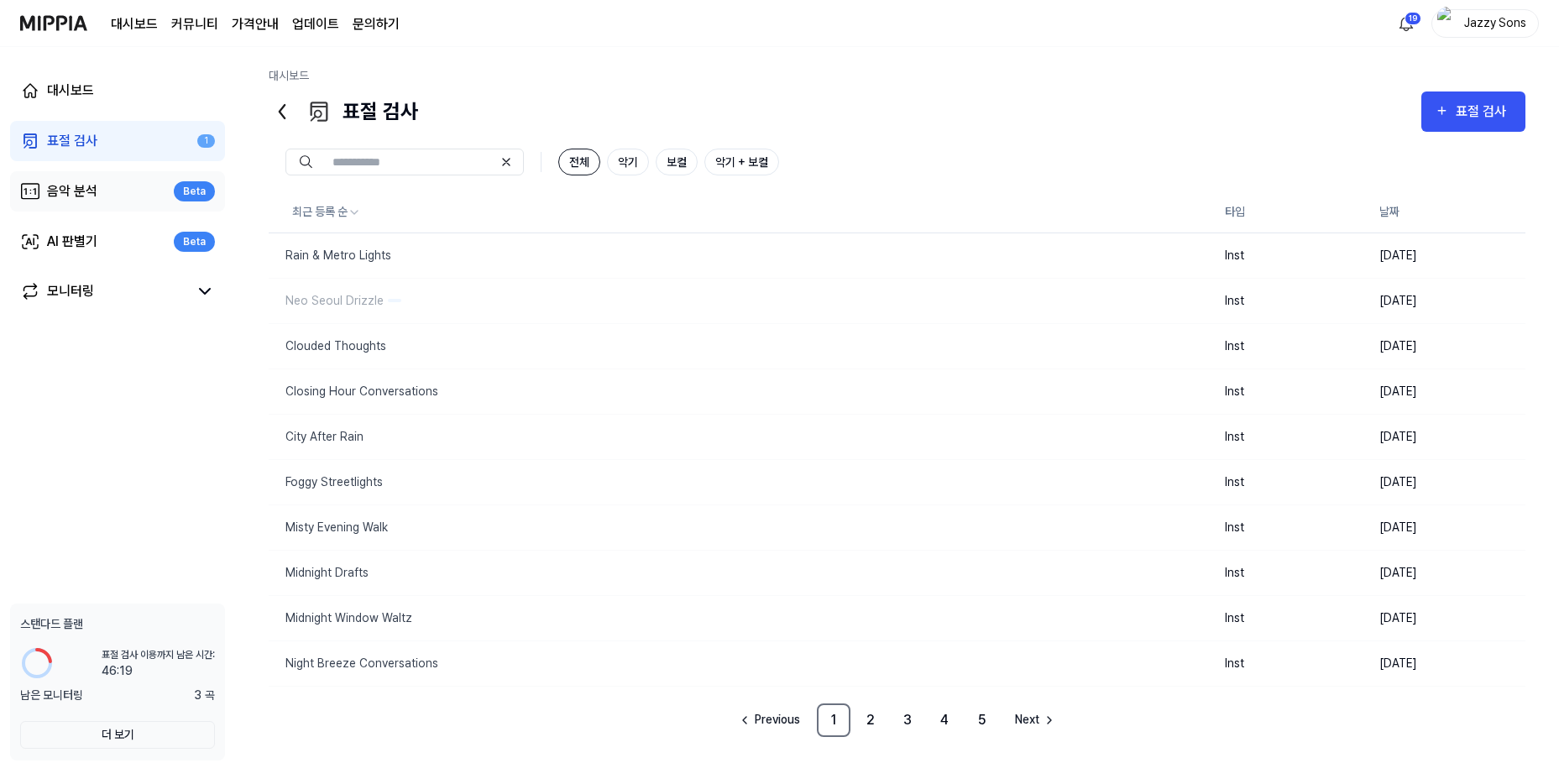 click on "음악 분석" at bounding box center (72, 191) 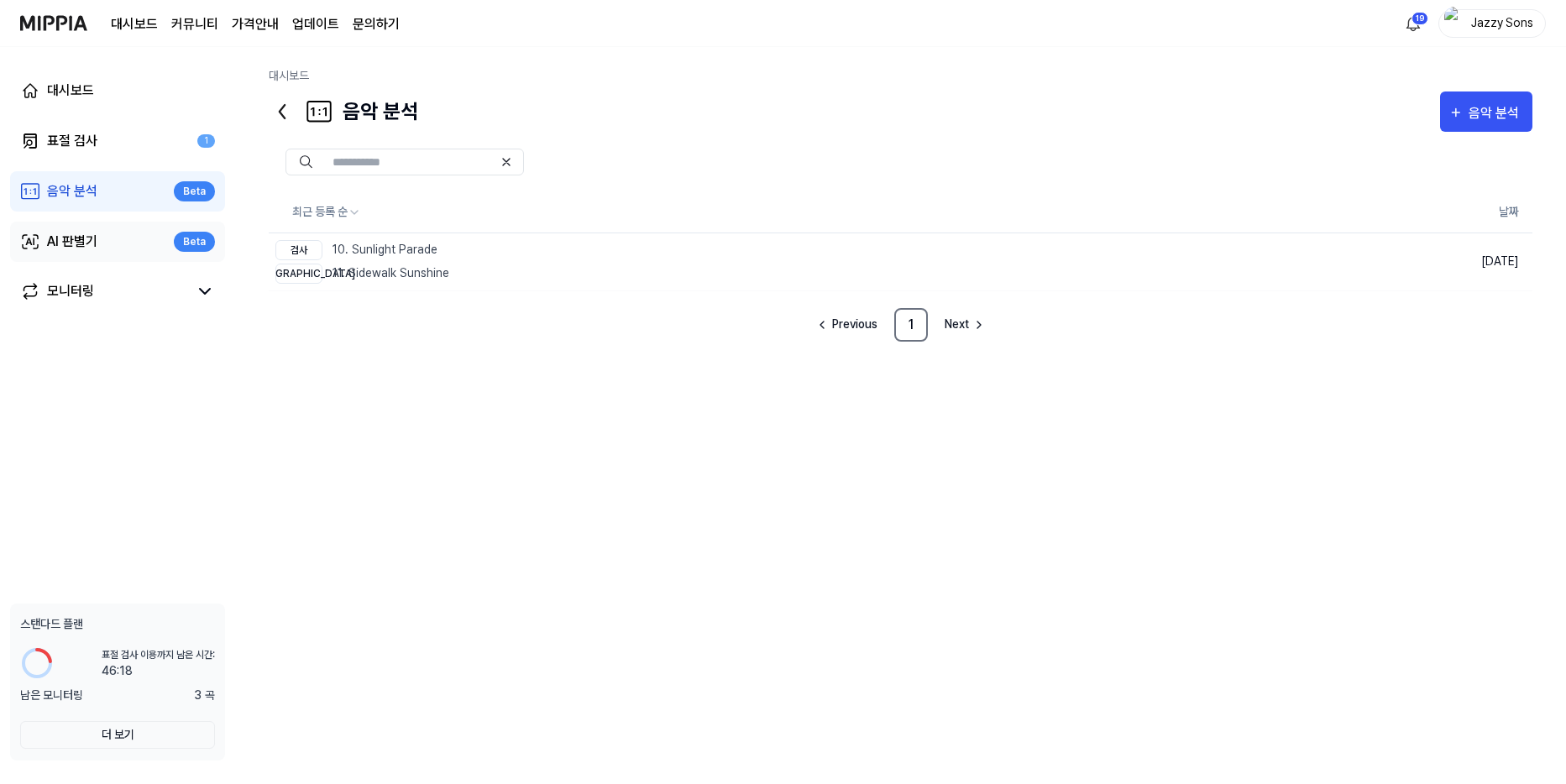 click on "AI 판별기 Beta" at bounding box center (118, 242) 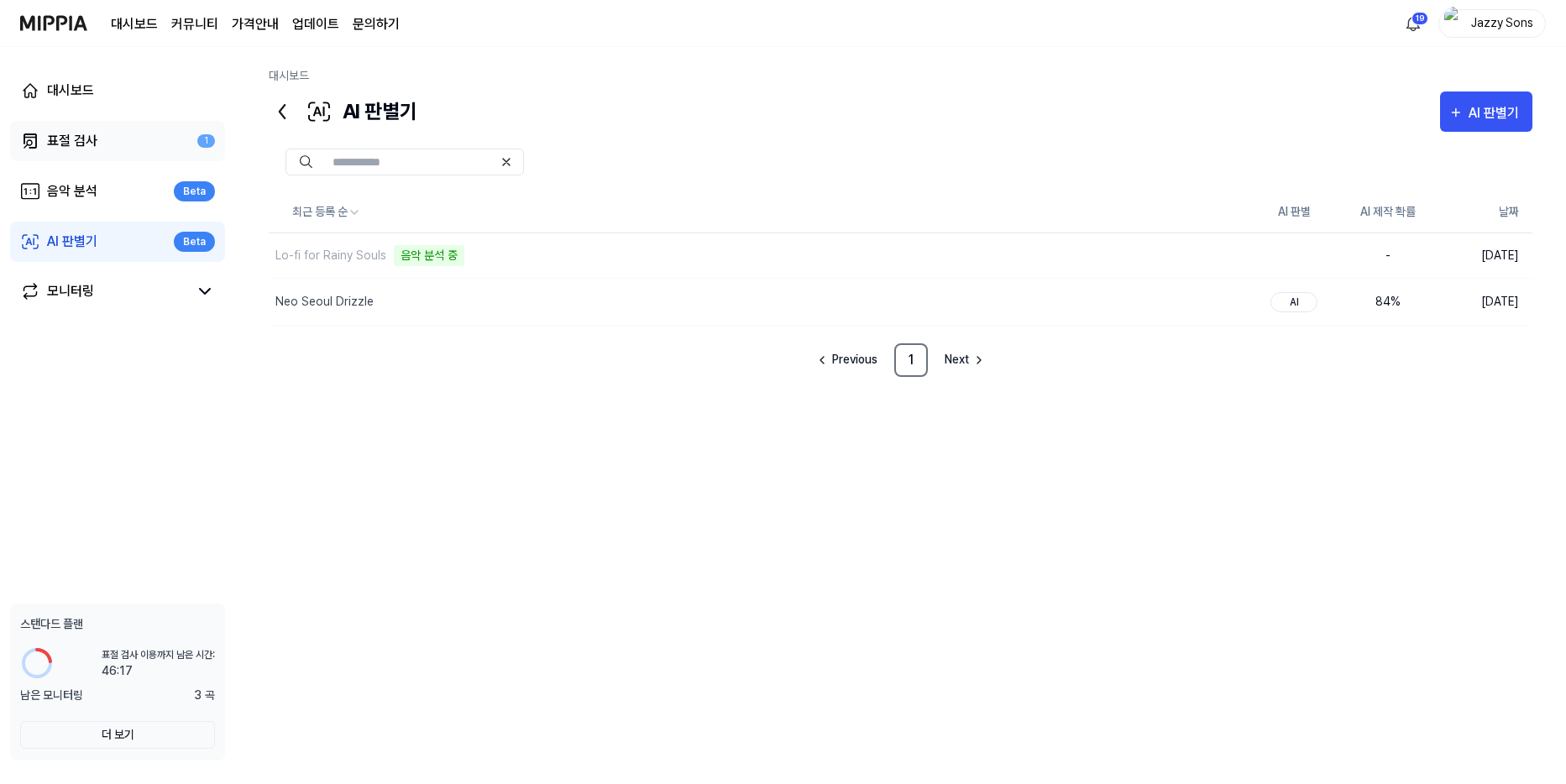 click on "표절 검사" at bounding box center [72, 141] 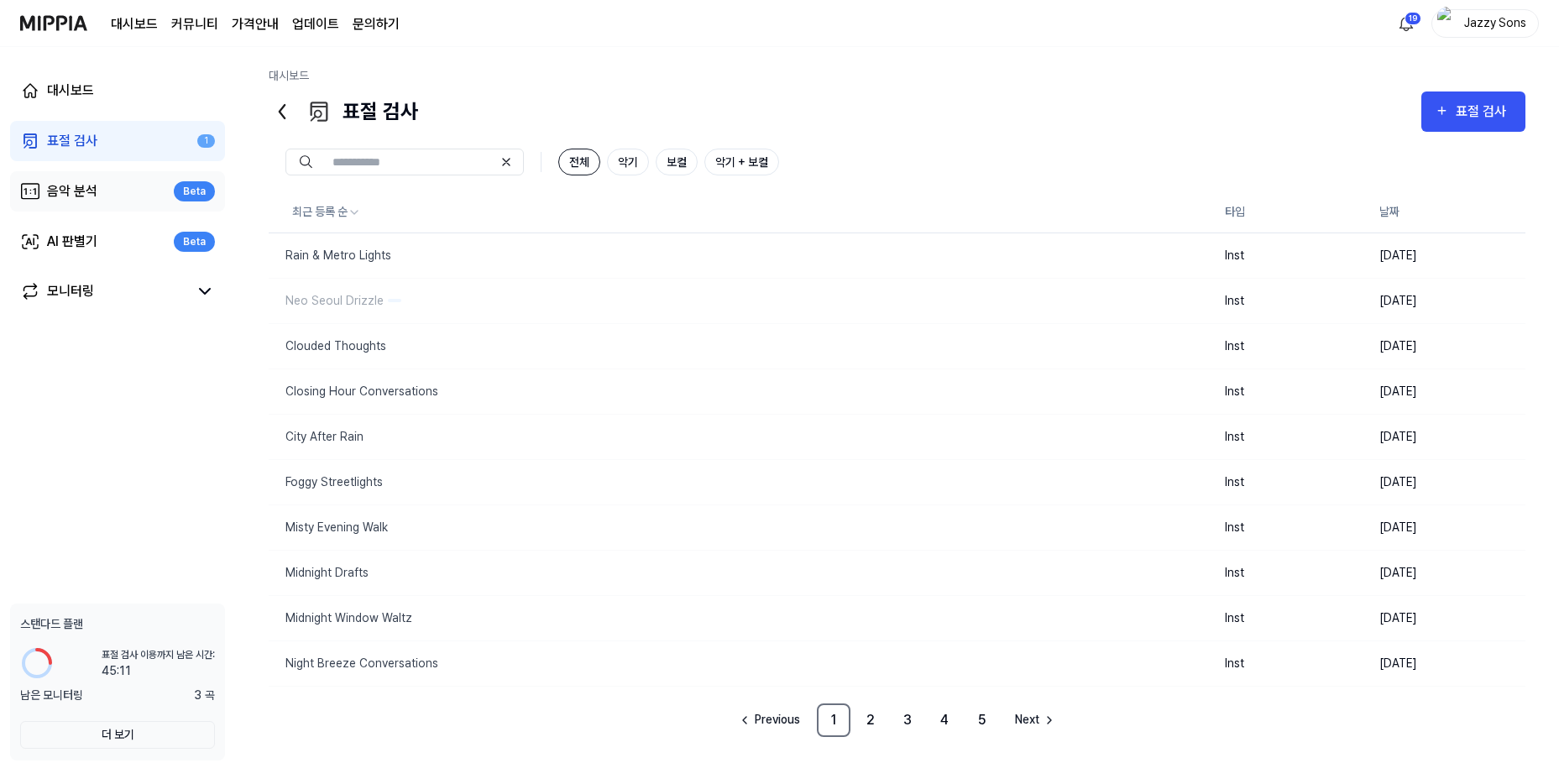 click on "음악 분석 Beta" at bounding box center (118, 191) 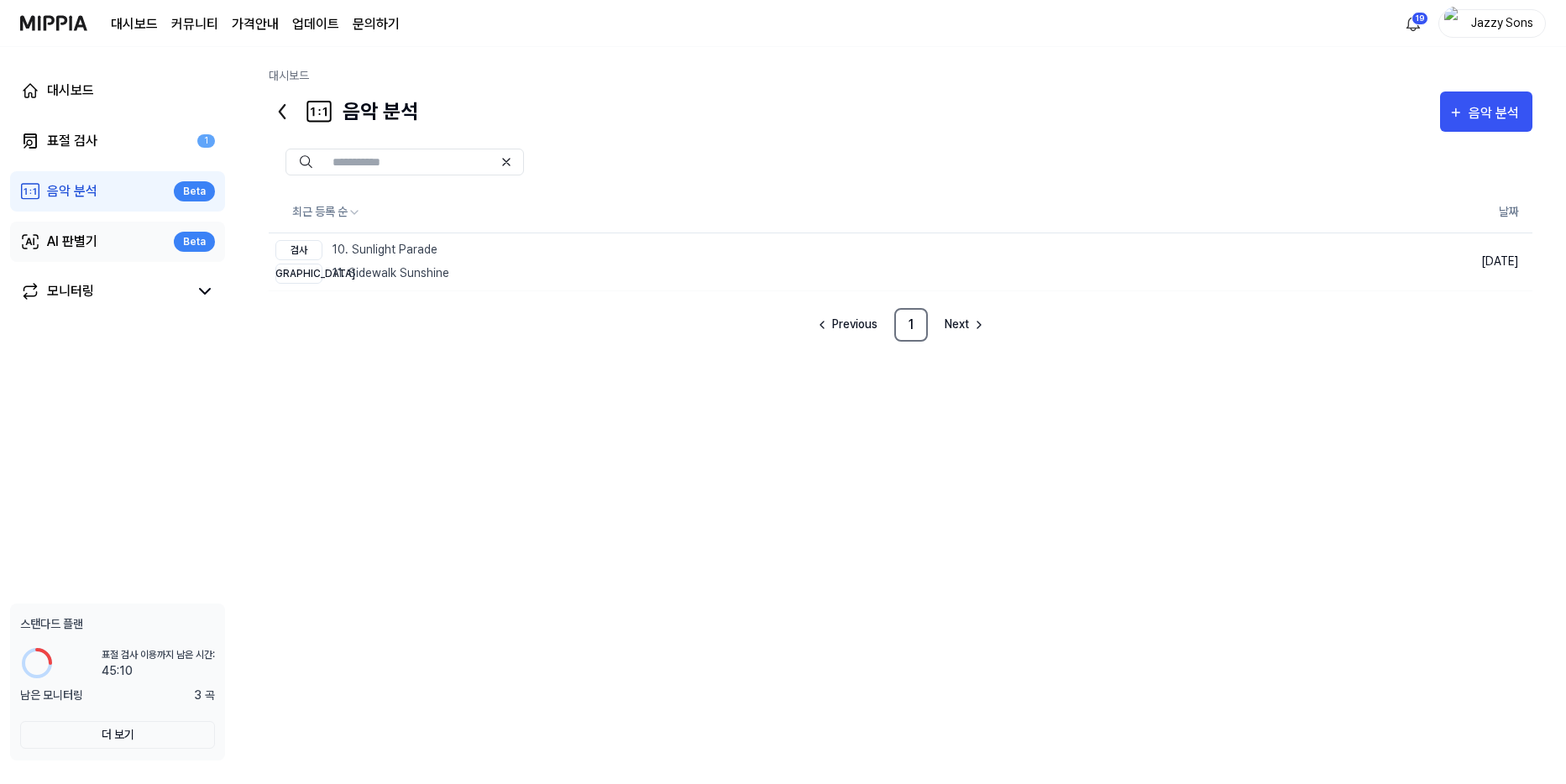 click on "AI 판별기 Beta" at bounding box center (118, 242) 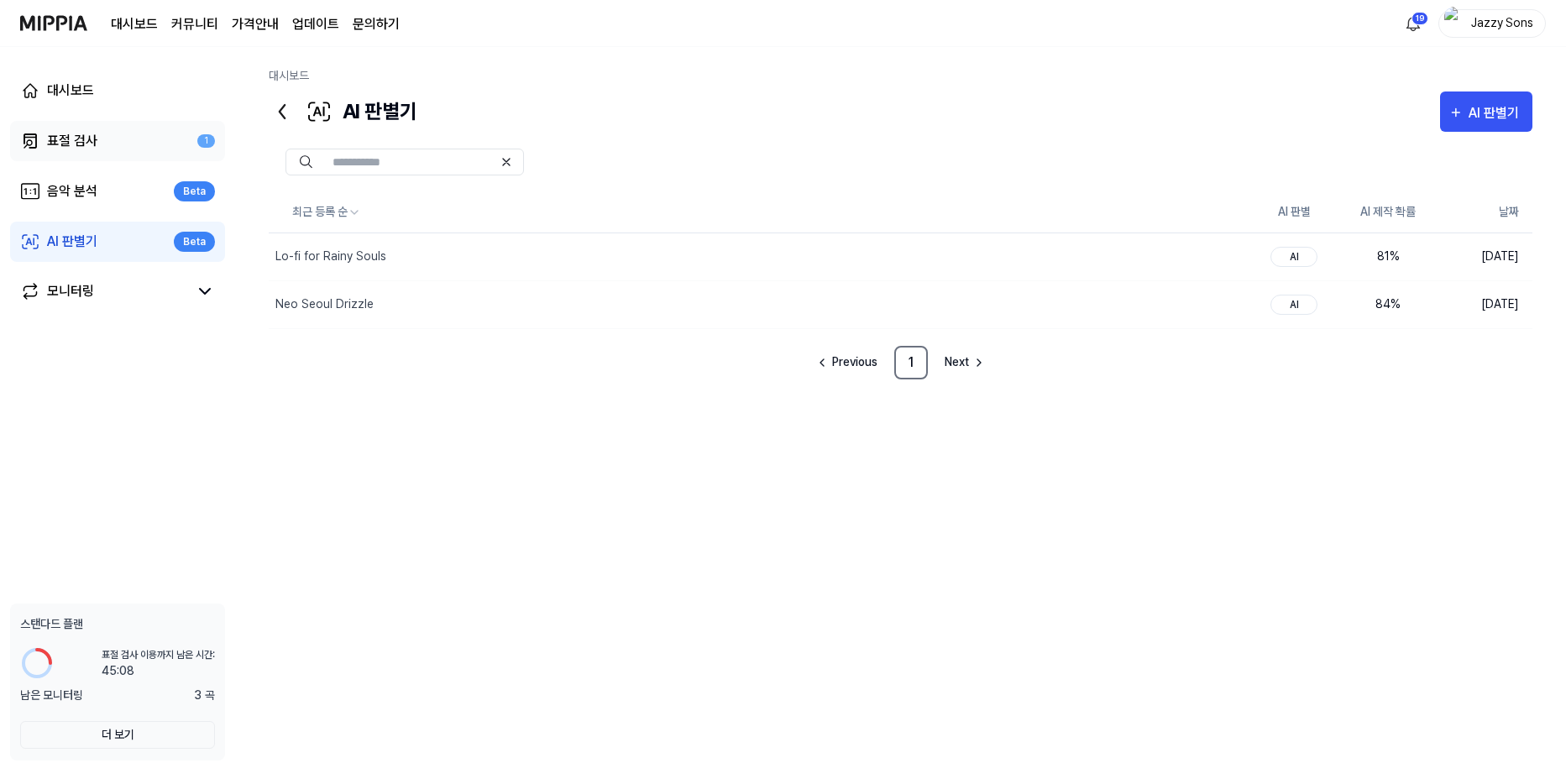click on "표절 검사" at bounding box center [72, 141] 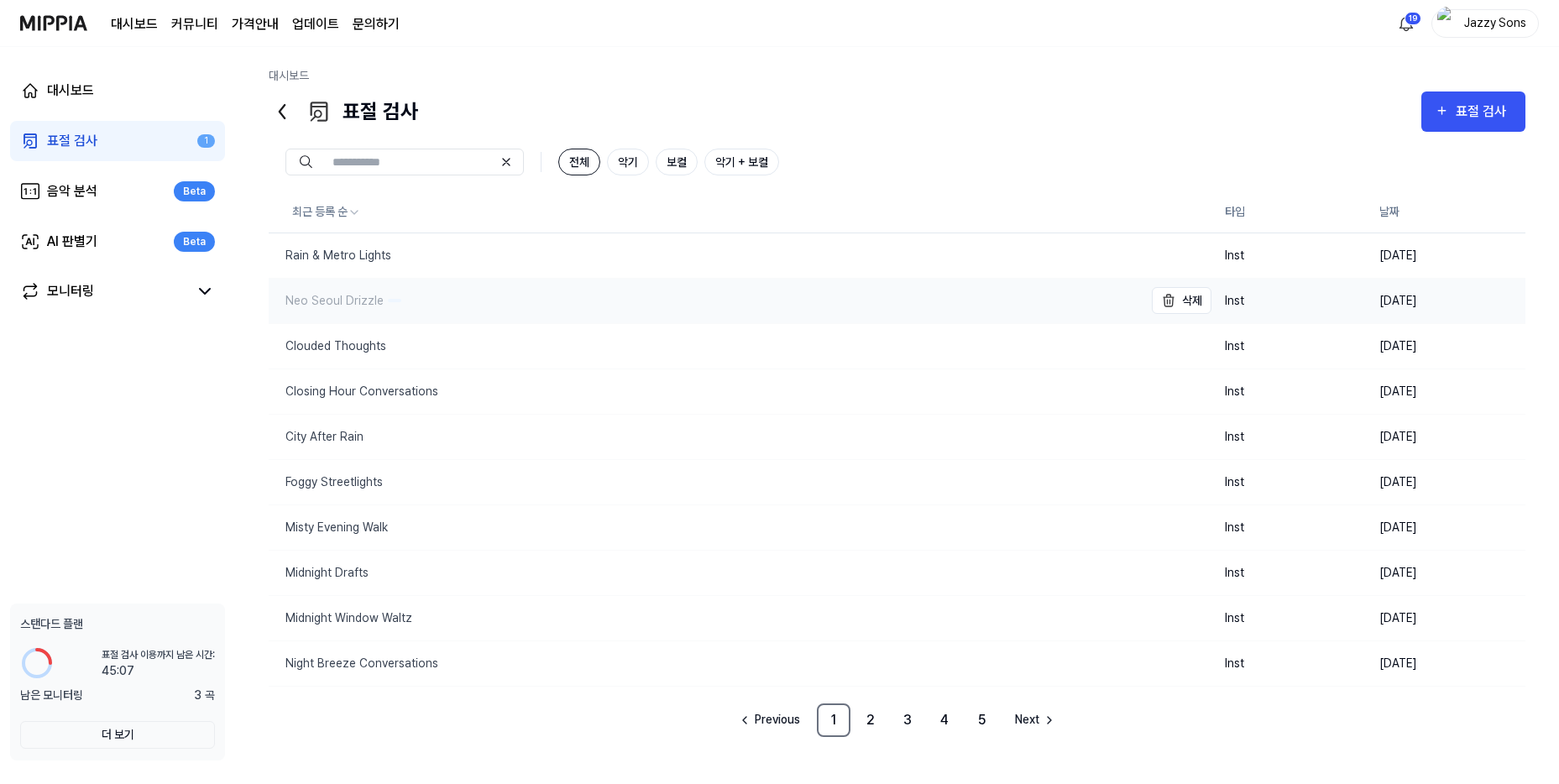 click on "Neo Seoul Drizzle" at bounding box center [326, 301] 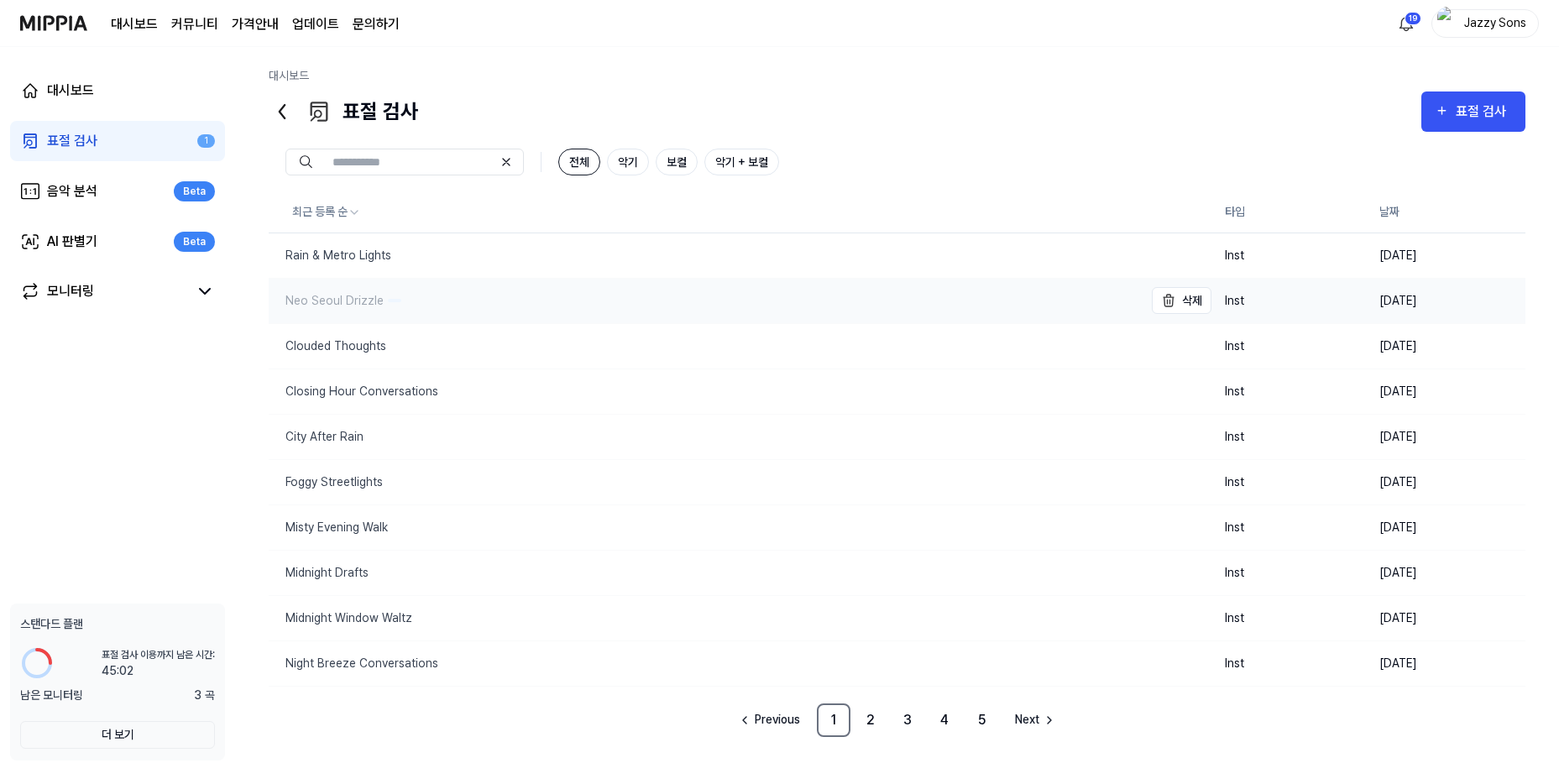 click on "Neo Seoul Drizzle" at bounding box center (706, 301) 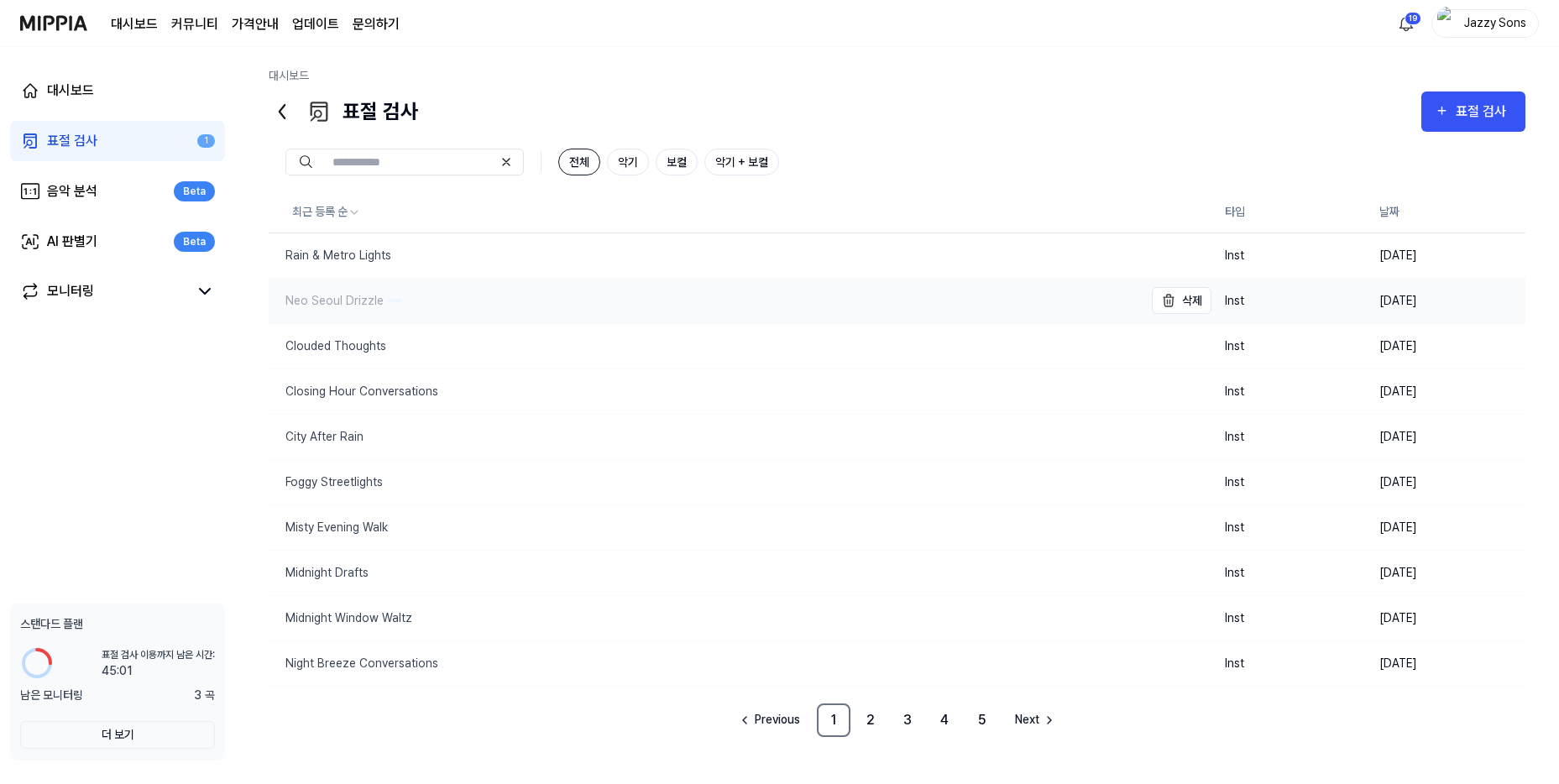click on "Neo Seoul Drizzle" at bounding box center [326, 301] 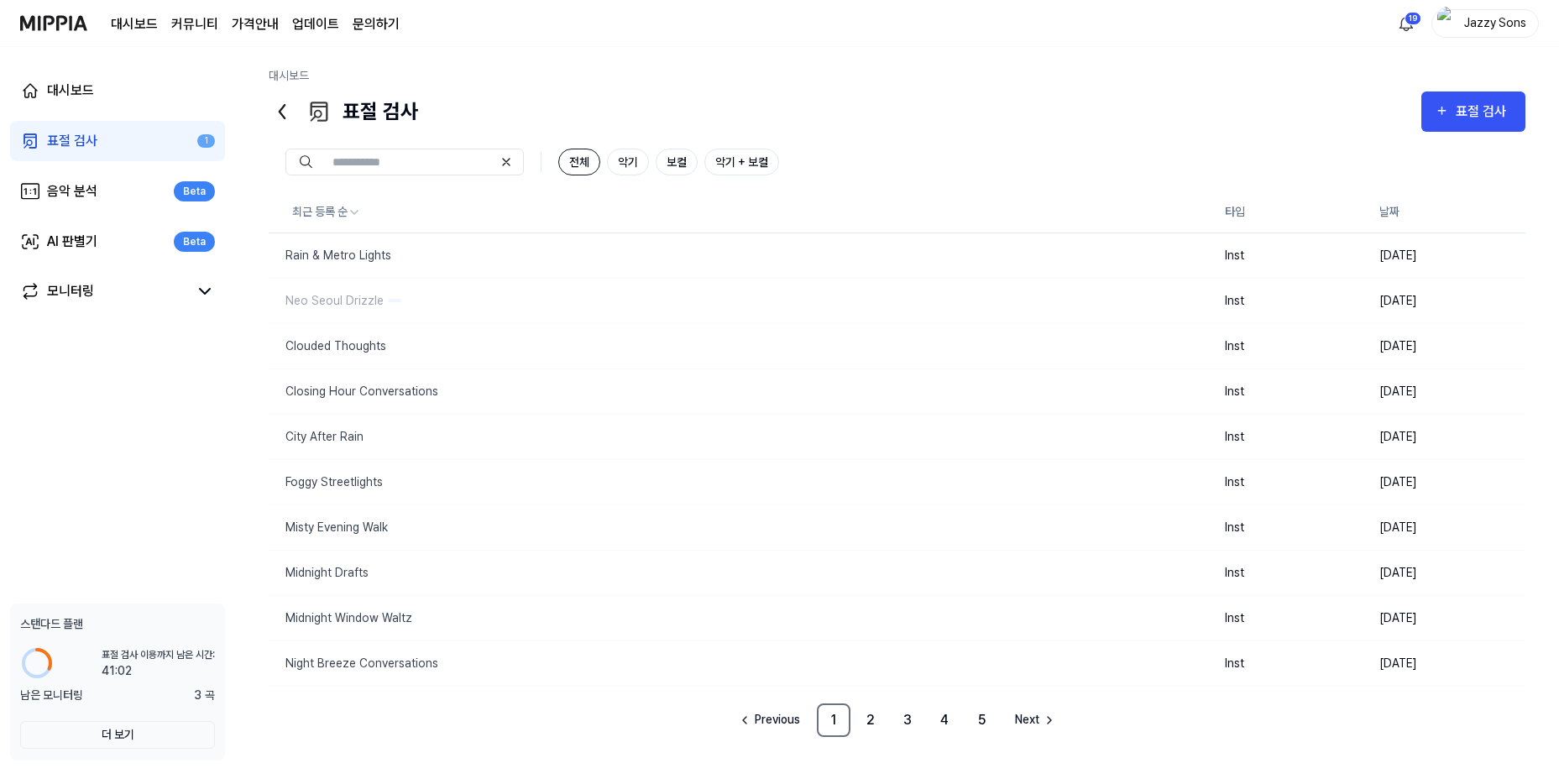 click on "표절 검사" at bounding box center (72, 141) 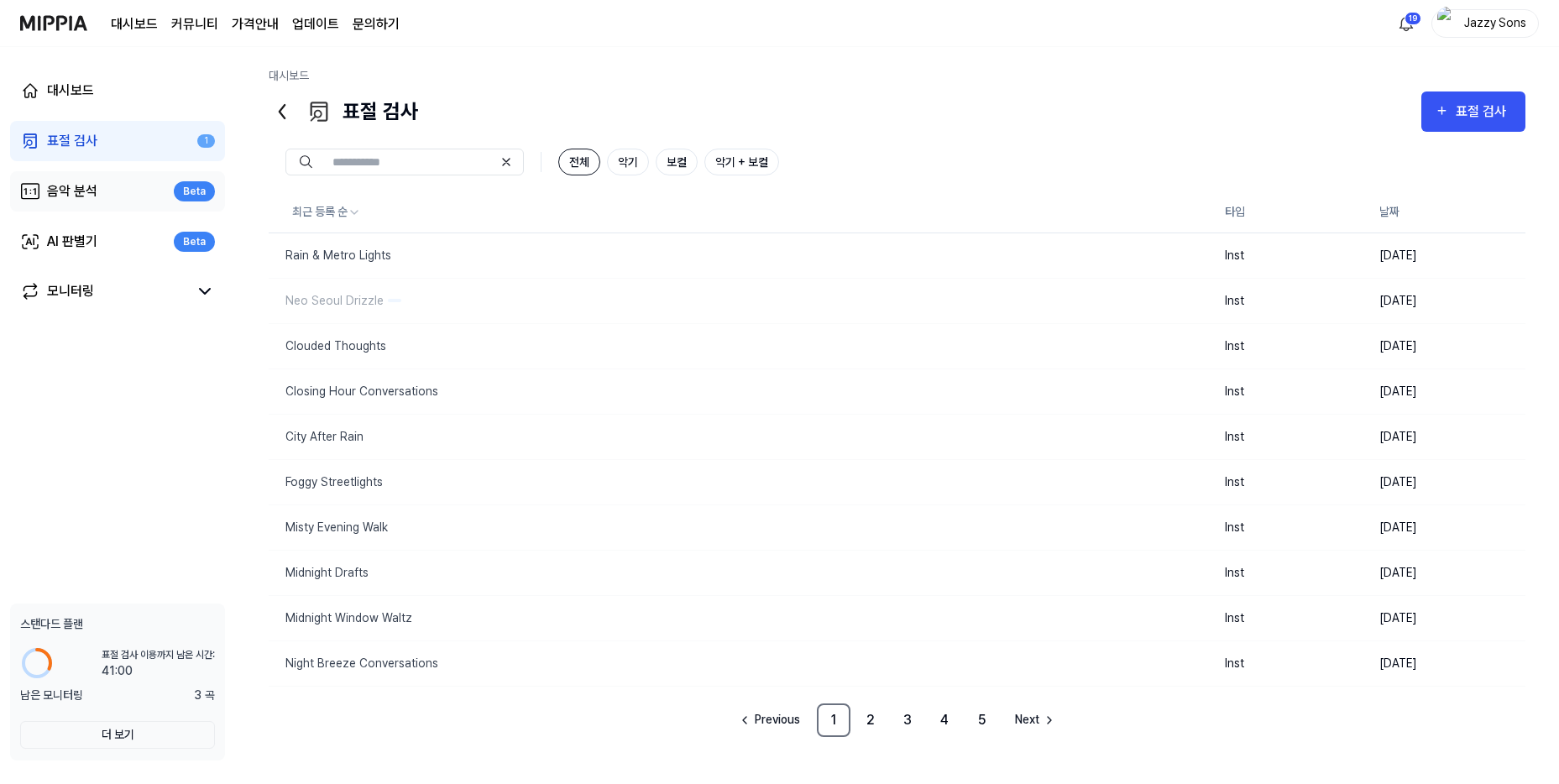 click on "음악 분석" at bounding box center (72, 191) 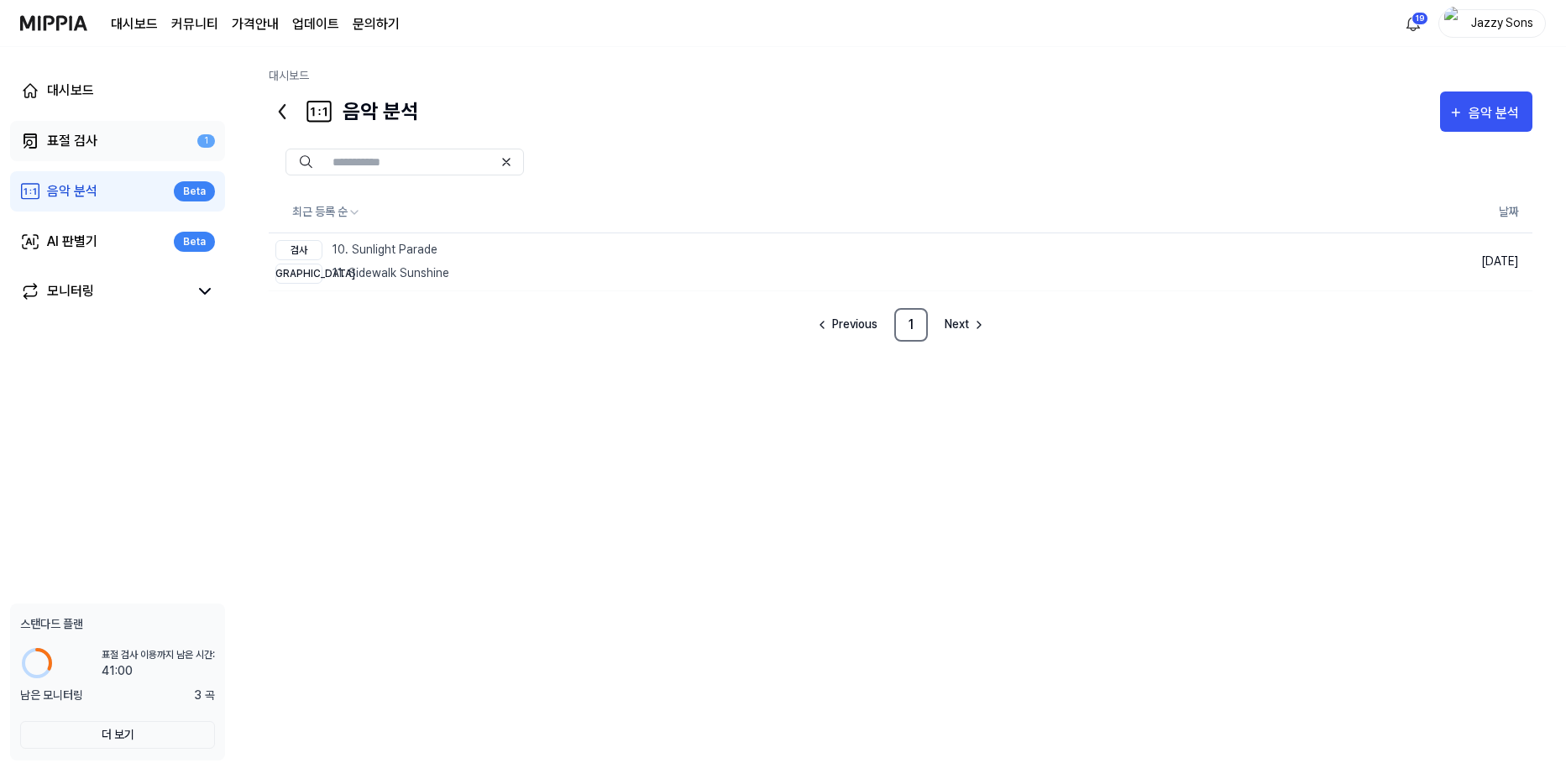 click on "표절 검사" at bounding box center (72, 141) 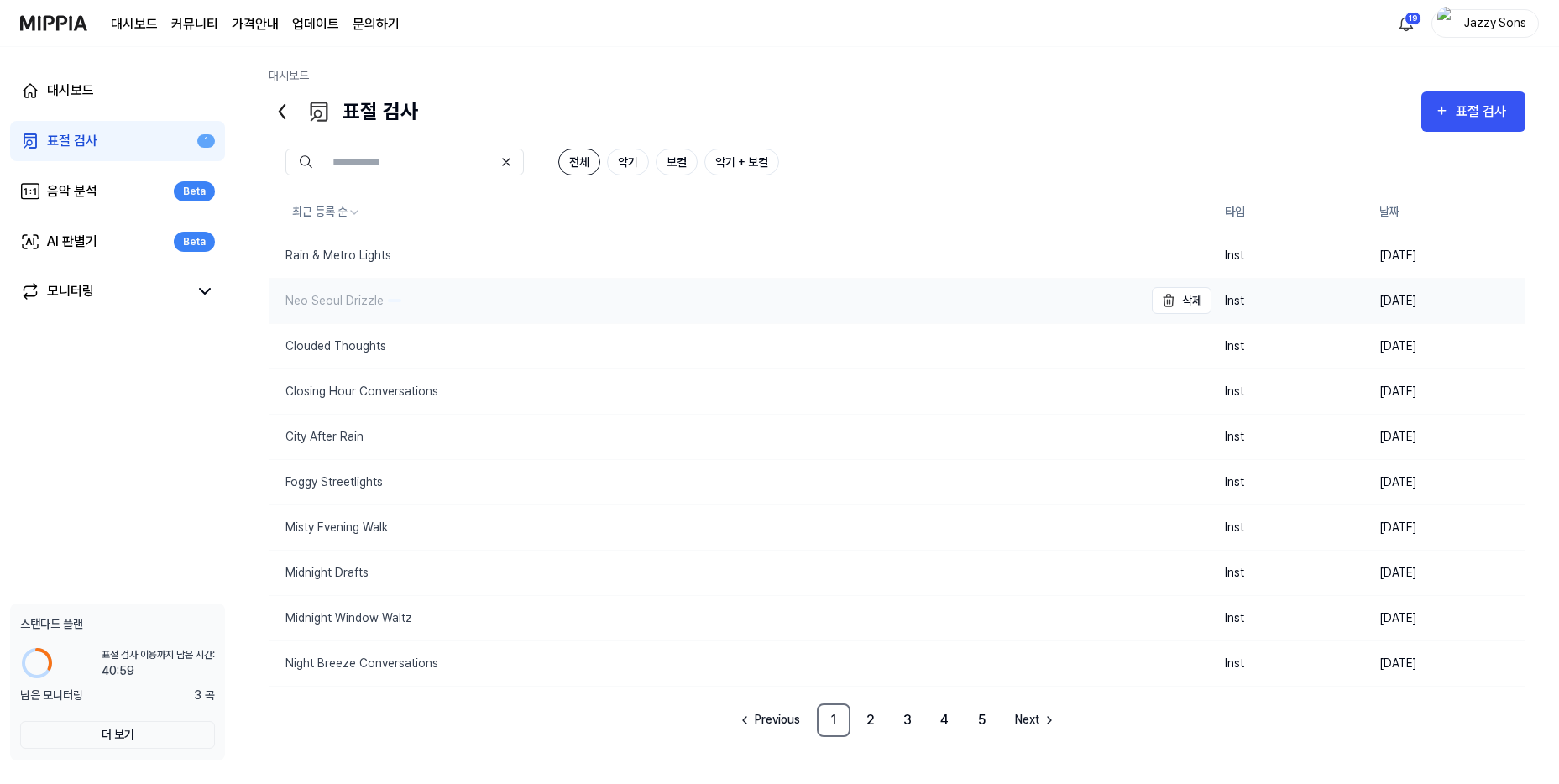 click on "Neo Seoul Drizzle" at bounding box center (326, 301) 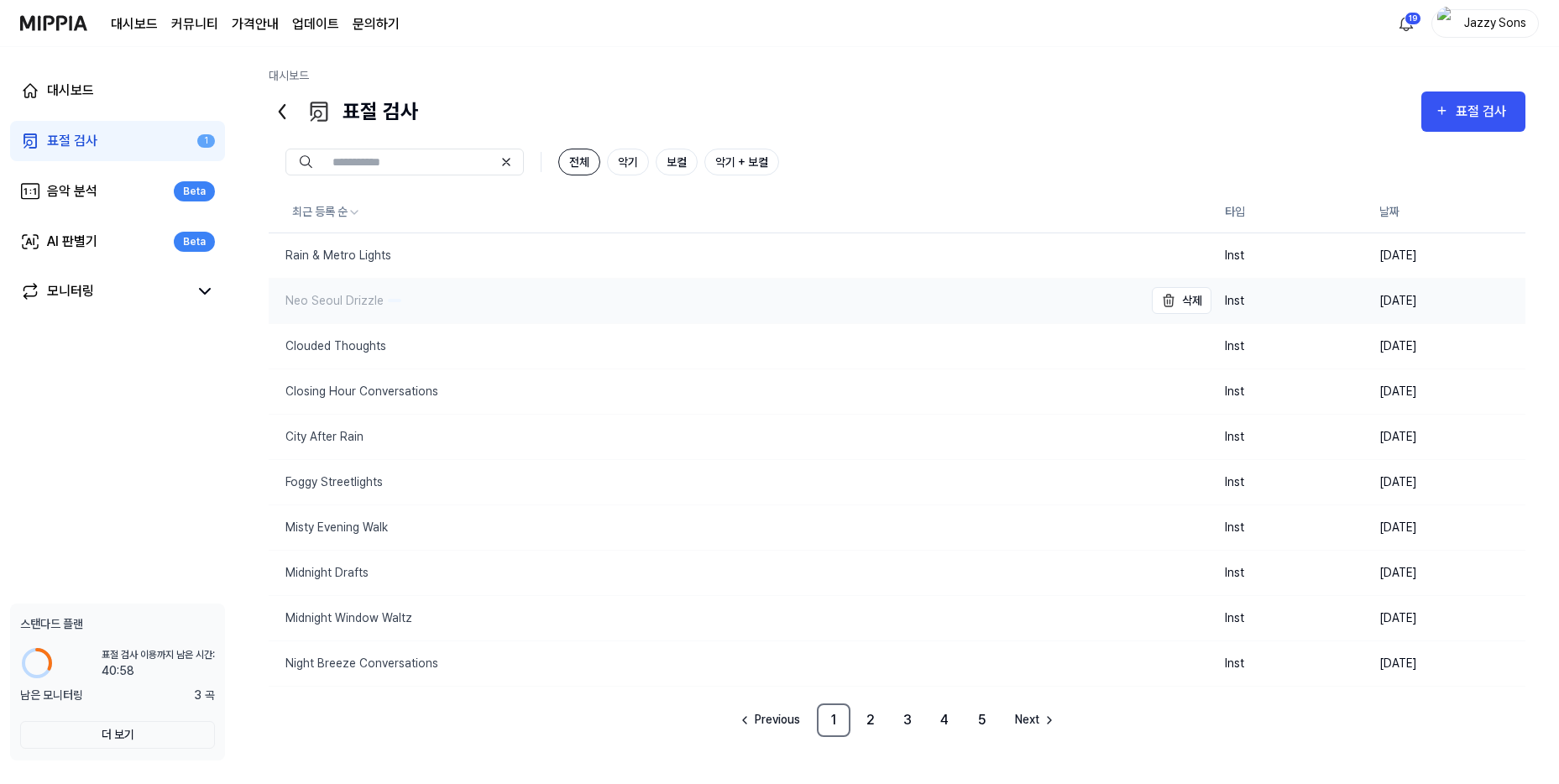 click on "Neo Seoul Drizzle" at bounding box center (326, 301) 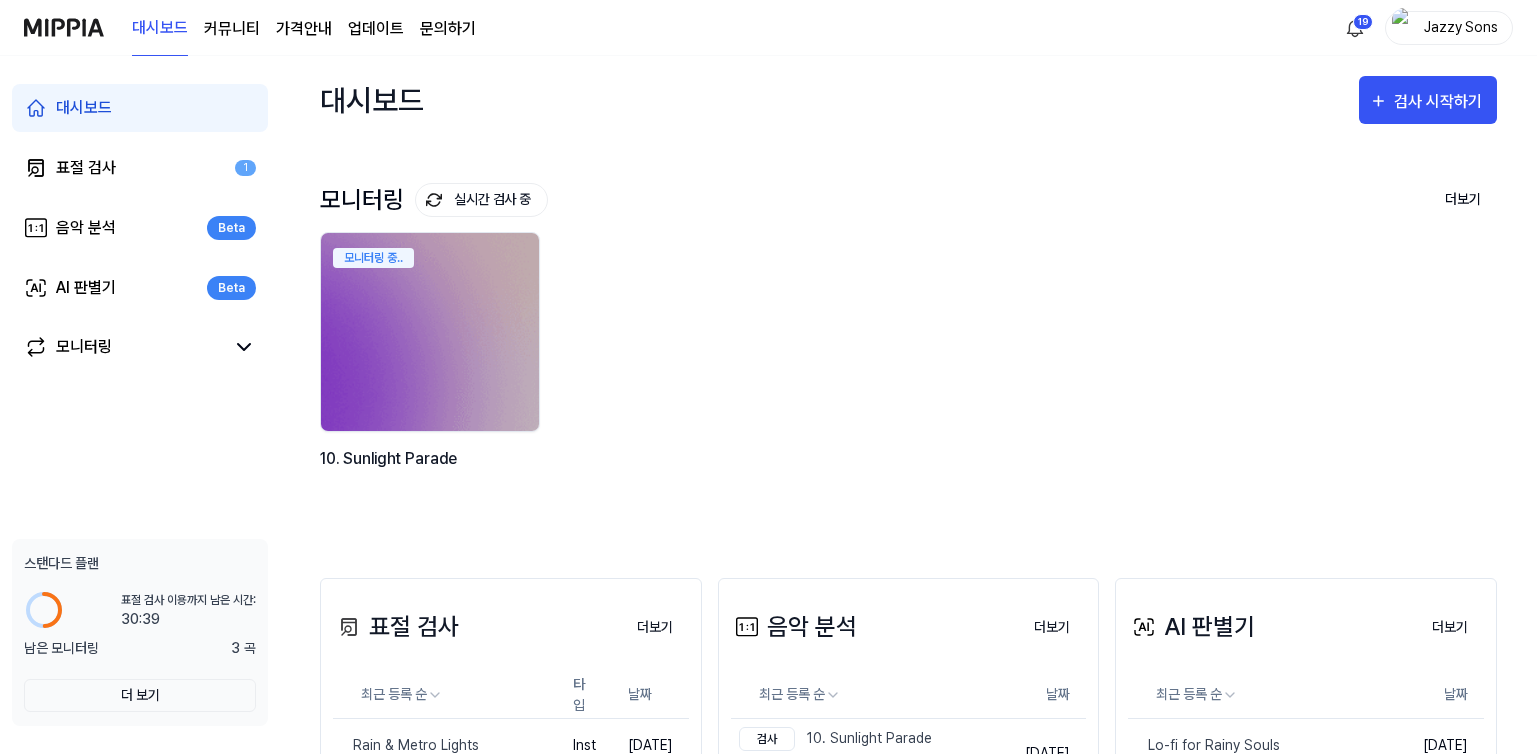 scroll, scrollTop: 0, scrollLeft: 0, axis: both 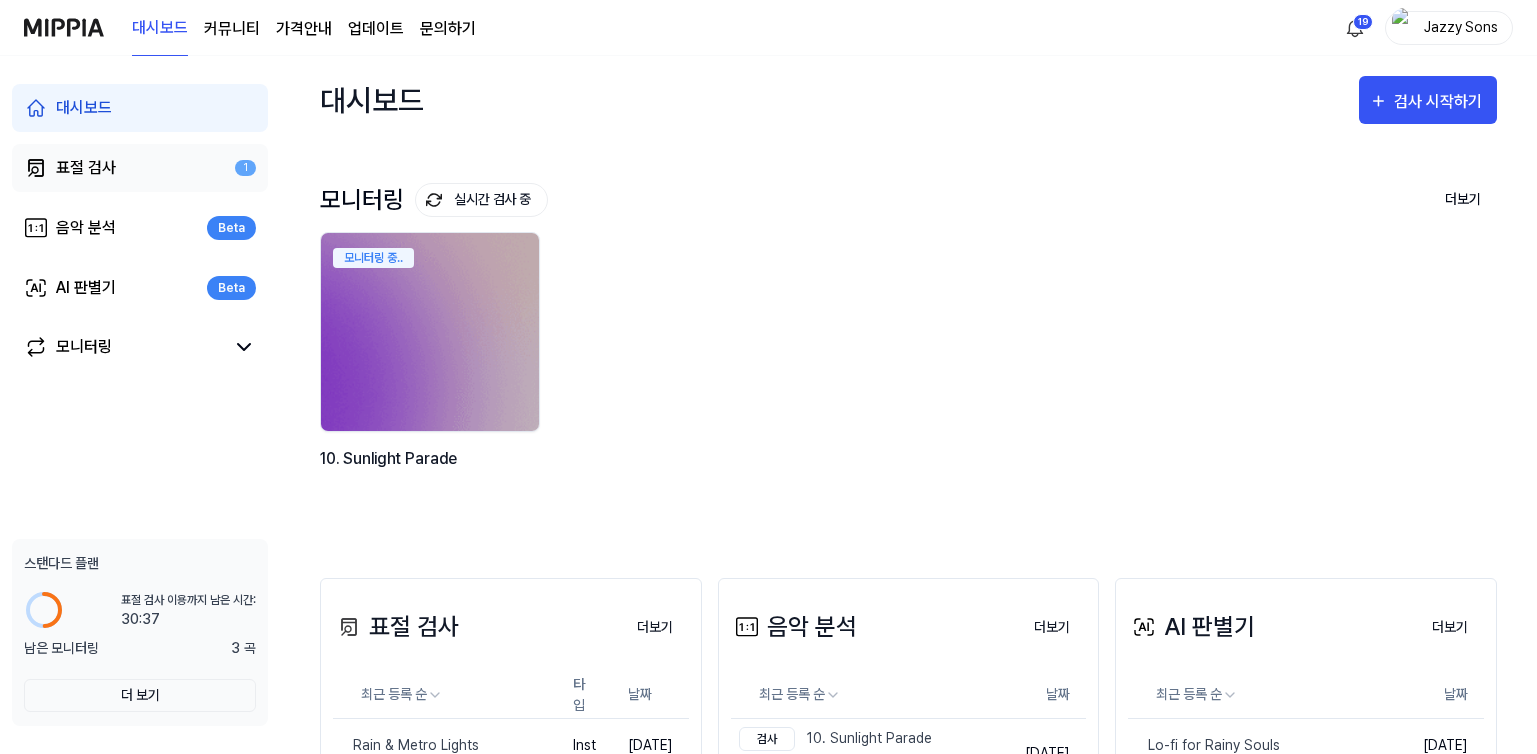 click on "표절 검사" at bounding box center [86, 168] 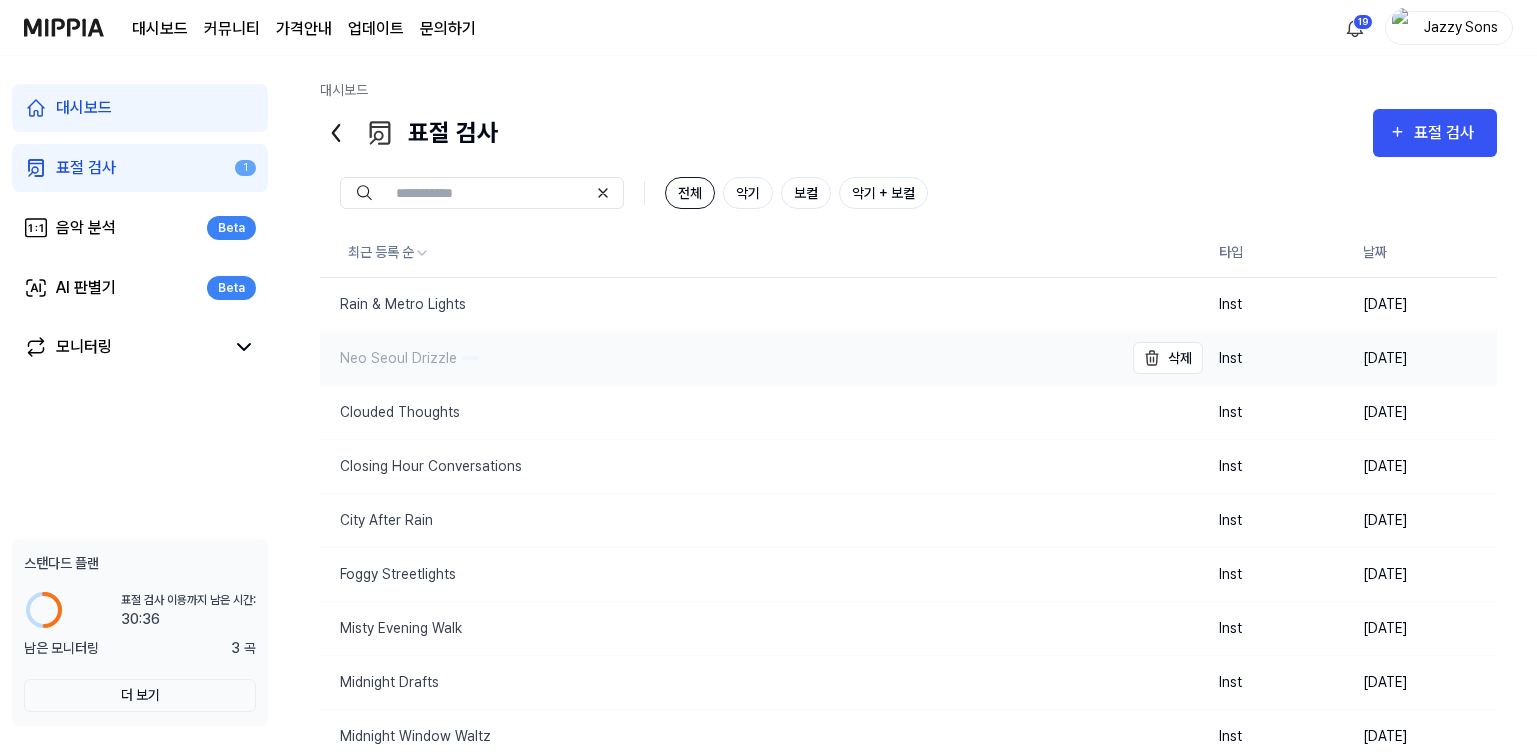click on "Neo Seoul Drizzle" at bounding box center [721, 358] 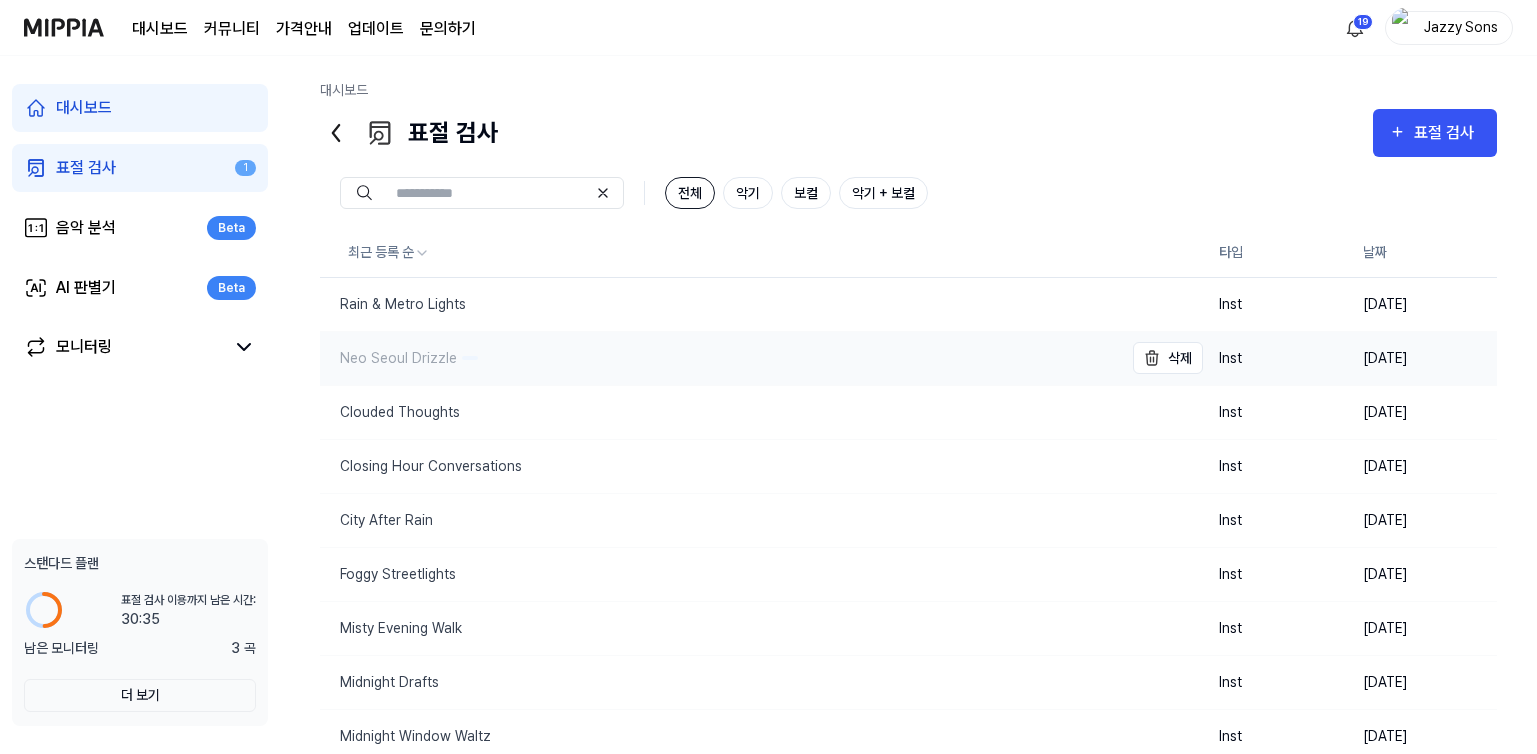 click on "Neo Seoul Drizzle" at bounding box center (721, 358) 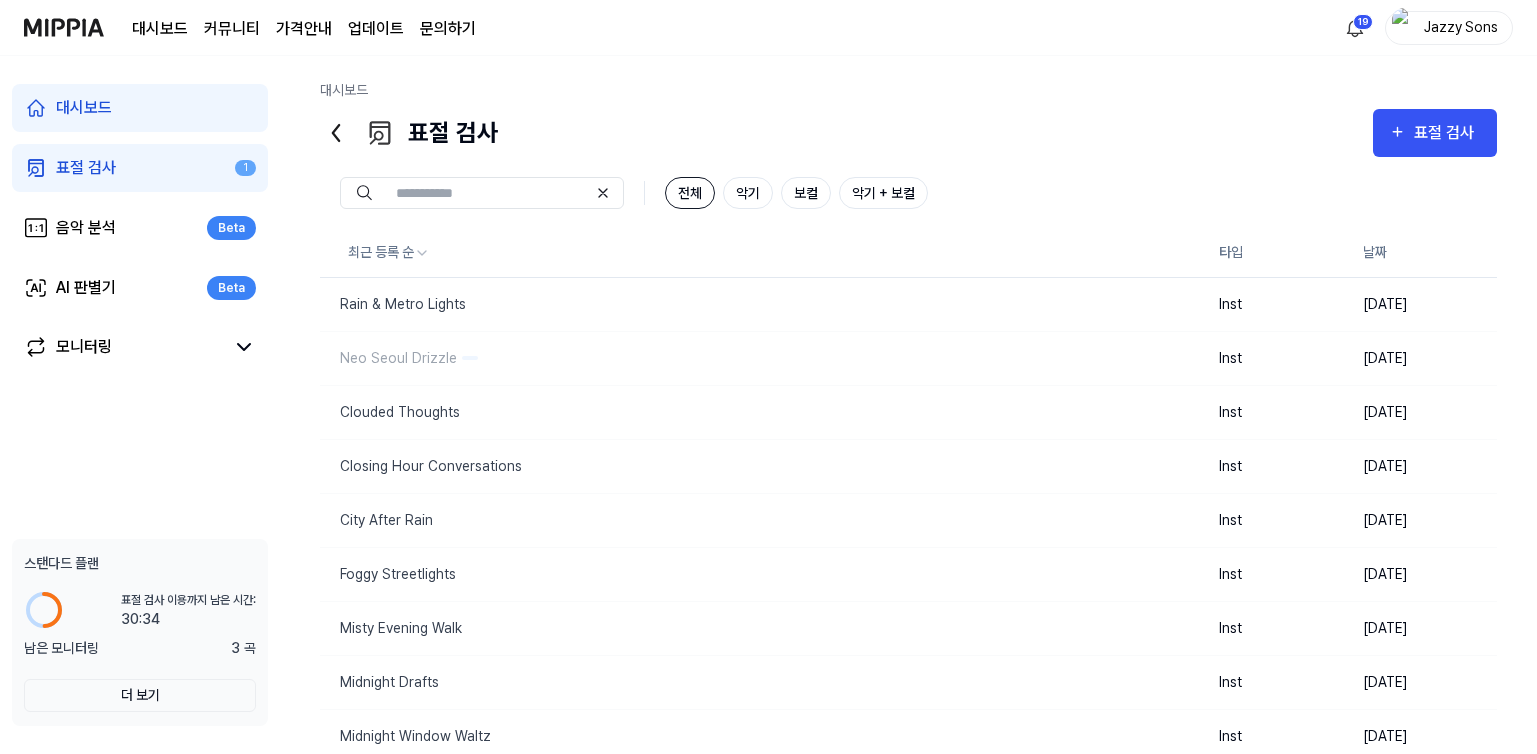 drag, startPoint x: 414, startPoint y: 352, endPoint x: 296, endPoint y: 370, distance: 119.36499 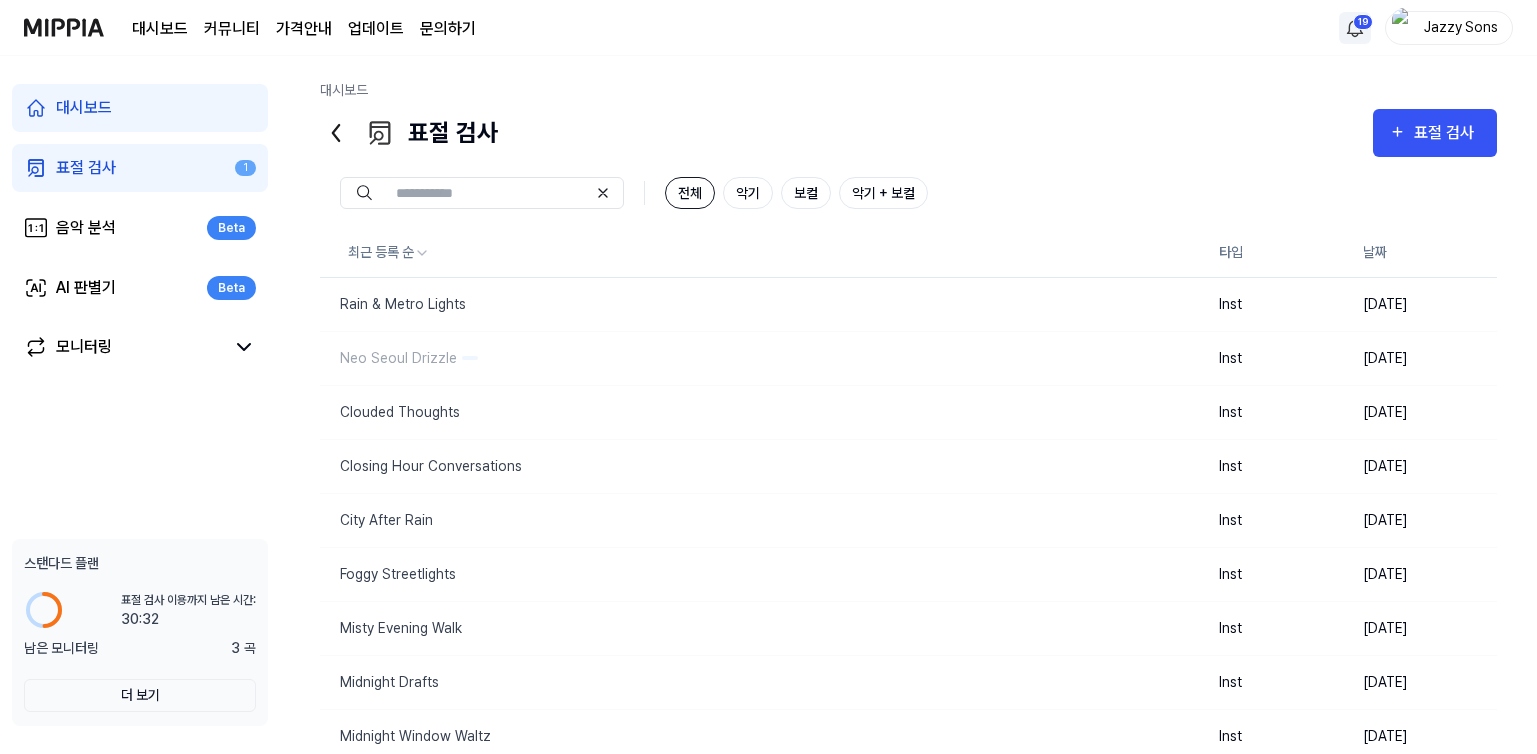 click on "대시보드 커뮤니티 가격안내 업데이트 문의하기 19 Jazzy Sons 대시보드 표절 검사 1 음악 분석 Beta AI 판별기 Beta 모니터링 스탠다드    플랜 표절 검사 이용까지 남은 시간:  이용 가능 시간:      30:32 남은 모니터링 3   곡 더 보기 대시보드 표절 검사 표절 검사 표절 검사 음악 분석 AI 판별기 전체 악기 보컬 악기 + 보컬 최근 등록 순 타입 날짜 Rain & Metro Lights 삭제 Inst 2025.07.01. Neo Seoul Drizzle 삭제 Inst 2025.07.01. Clouded Thoughts 삭제 Inst 2025.07.01. Closing Hour Conversations 삭제 Inst 2025.07.01. City After Rain 삭제 Inst 2025.07.01. Foggy Streetlights 삭제 Inst 2025.07.01. Misty Evening Walk 삭제 Inst 2025.07.01. Midnight Drafts 삭제 Inst 2025.07.01. Midnight Window Waltz 삭제 Inst 2025.06.26. Night Breeze Conversations 삭제 Inst 2025.06.26. Previous 1 2 3 4 5 Next" at bounding box center (768, 377) 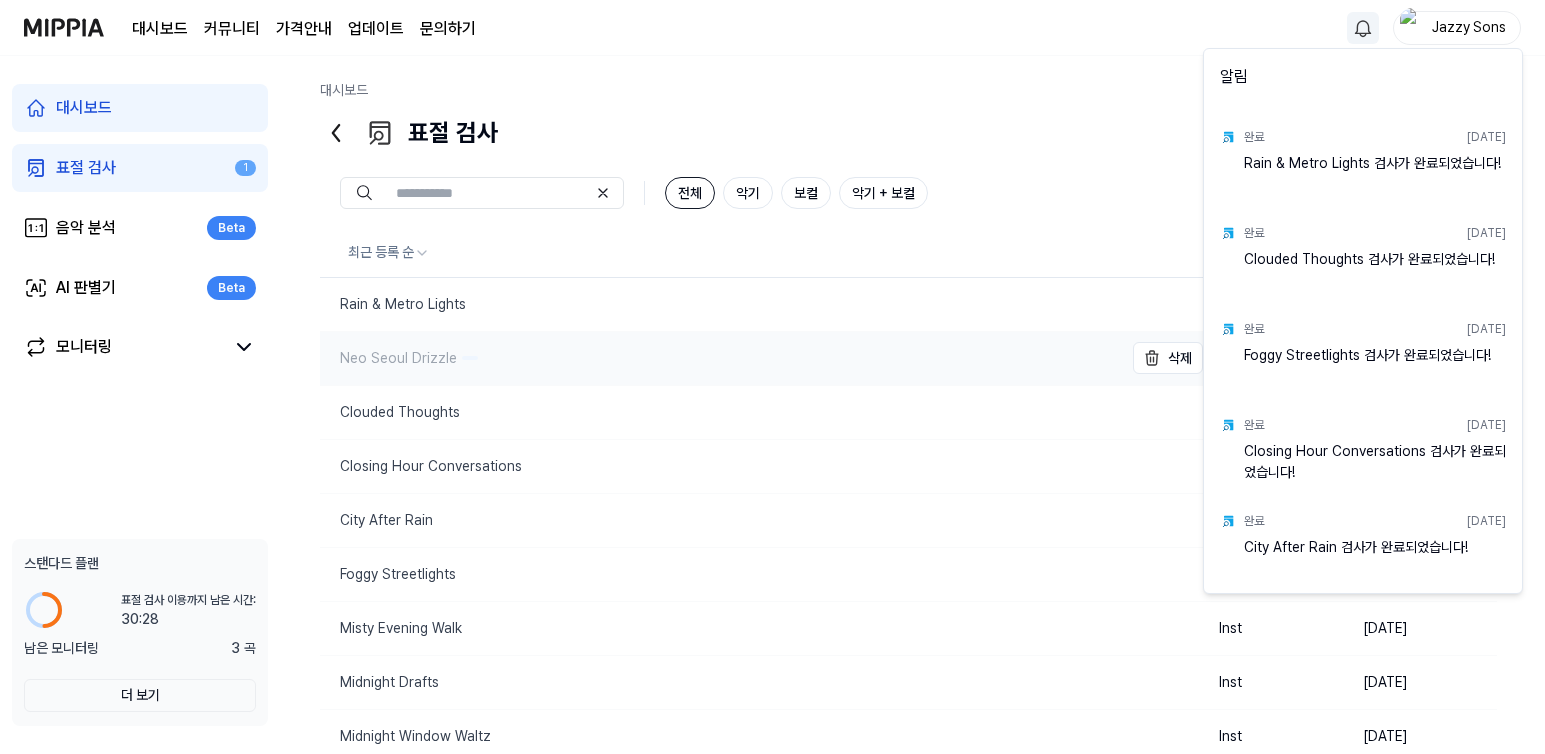 click on "대시보드 커뮤니티 가격안내 업데이트 문의하기 Jazzy Sons 대시보드 표절 검사 1 음악 분석 Beta AI 판별기 Beta 모니터링 스탠다드    플랜 표절 검사 이용까지 남은 시간:  이용 가능 시간:      30:28 남은 모니터링 3   곡 더 보기 대시보드 표절 검사 표절 검사 표절 검사 음악 분석 AI 판별기 전체 악기 보컬 악기 + 보컬 최근 등록 순 타입 날짜 Rain & Metro Lights 삭제 Inst 2025.07.01. Neo Seoul Drizzle 삭제 Inst 2025.07.01. Clouded Thoughts 삭제 Inst 2025.07.01. Closing Hour Conversations 삭제 Inst 2025.07.01. City After Rain 삭제 Inst 2025.07.01. Foggy Streetlights 삭제 Inst 2025.07.01. Misty Evening Walk 삭제 Inst 2025.07.01. Midnight Drafts 삭제 Inst 2025.07.01. Midnight Window Waltz 삭제 Inst 2025.06.26. Night Breeze Conversations 삭제 Inst 2025.06.26. Previous 1 2 3 4 5 Next 알림 완료 2025.07.01. Rain & Metro Lights 검사가 완료되었습니다! 완료 2025.07.01. 완료 완료" at bounding box center (772, 377) 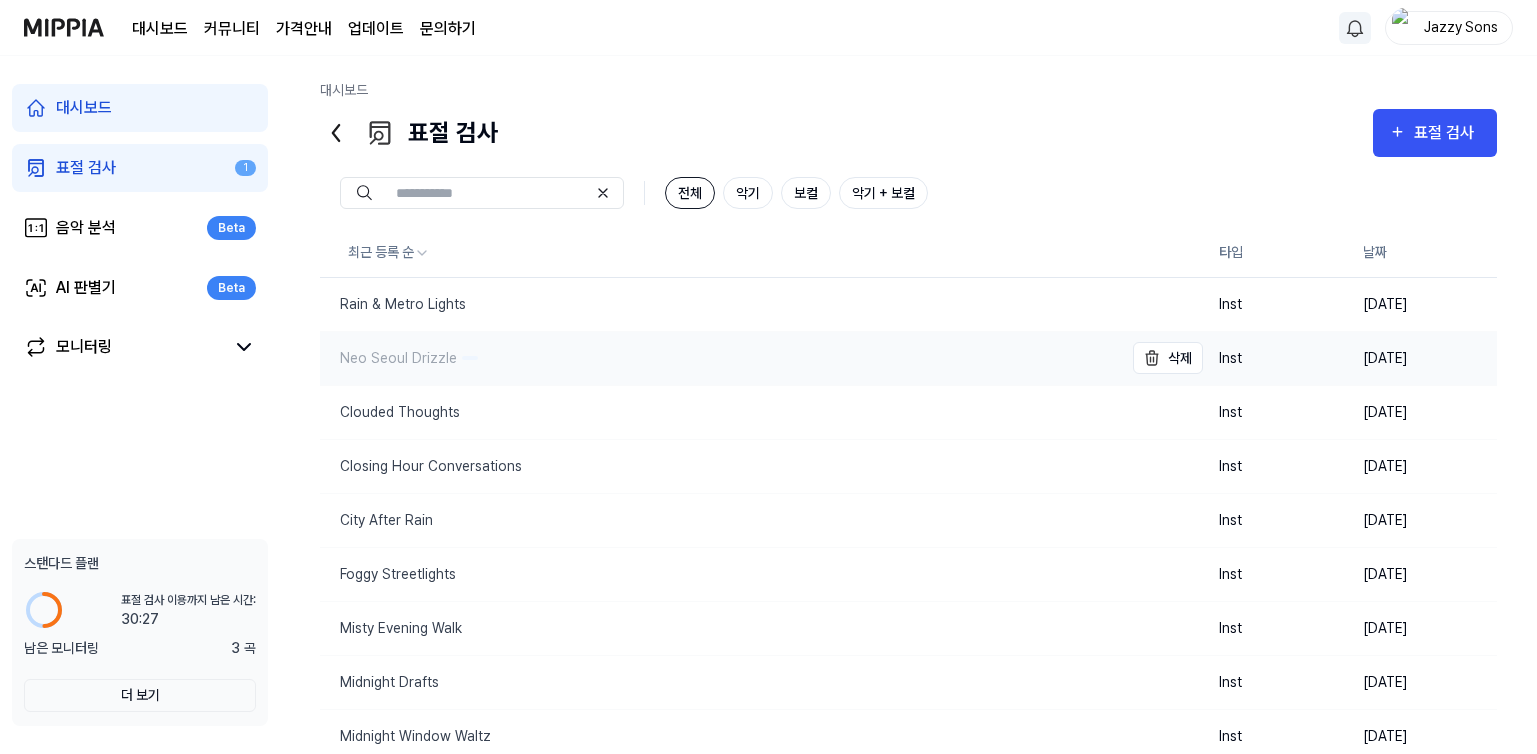 click on "Neo Seoul Drizzle" at bounding box center (388, 358) 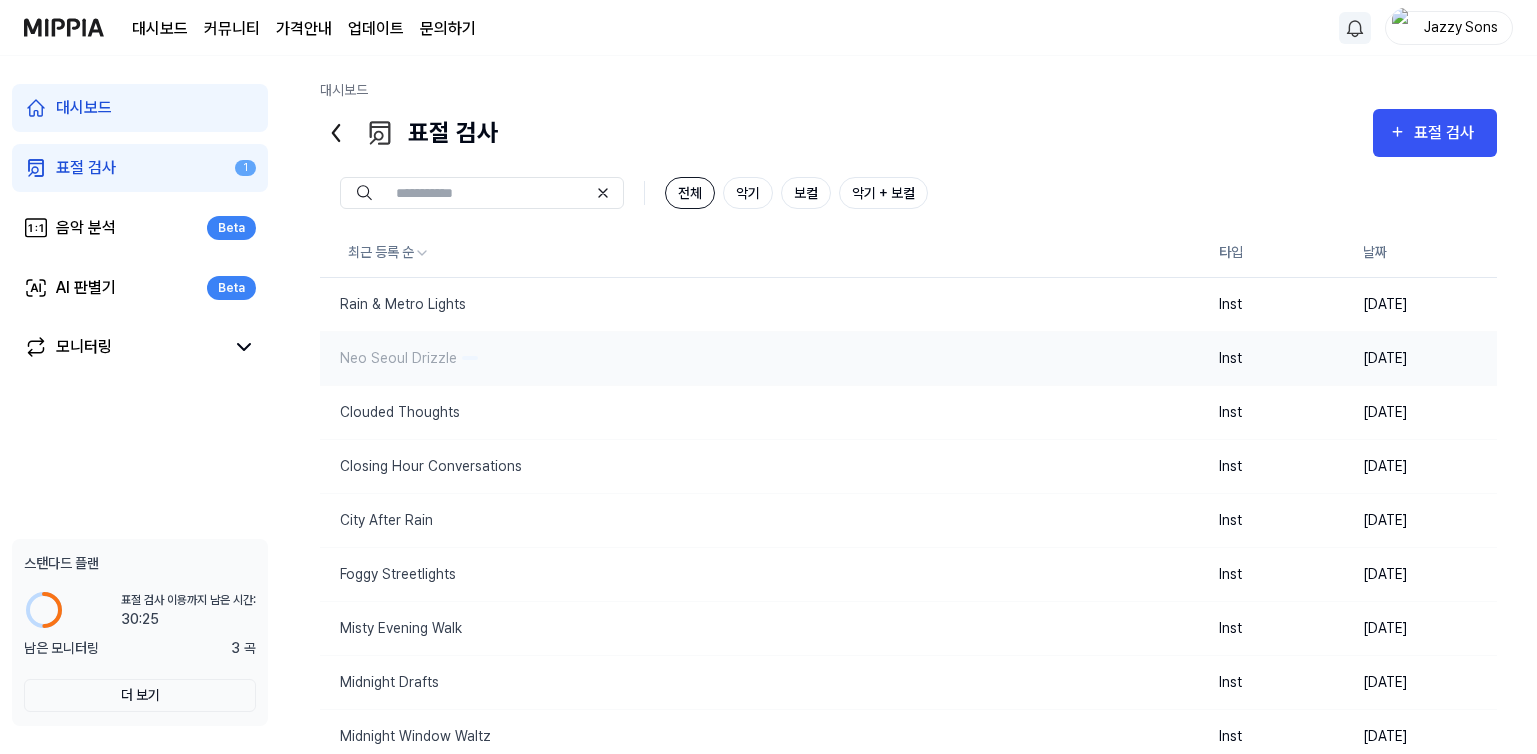 click on "[DATE]" at bounding box center [1422, 358] 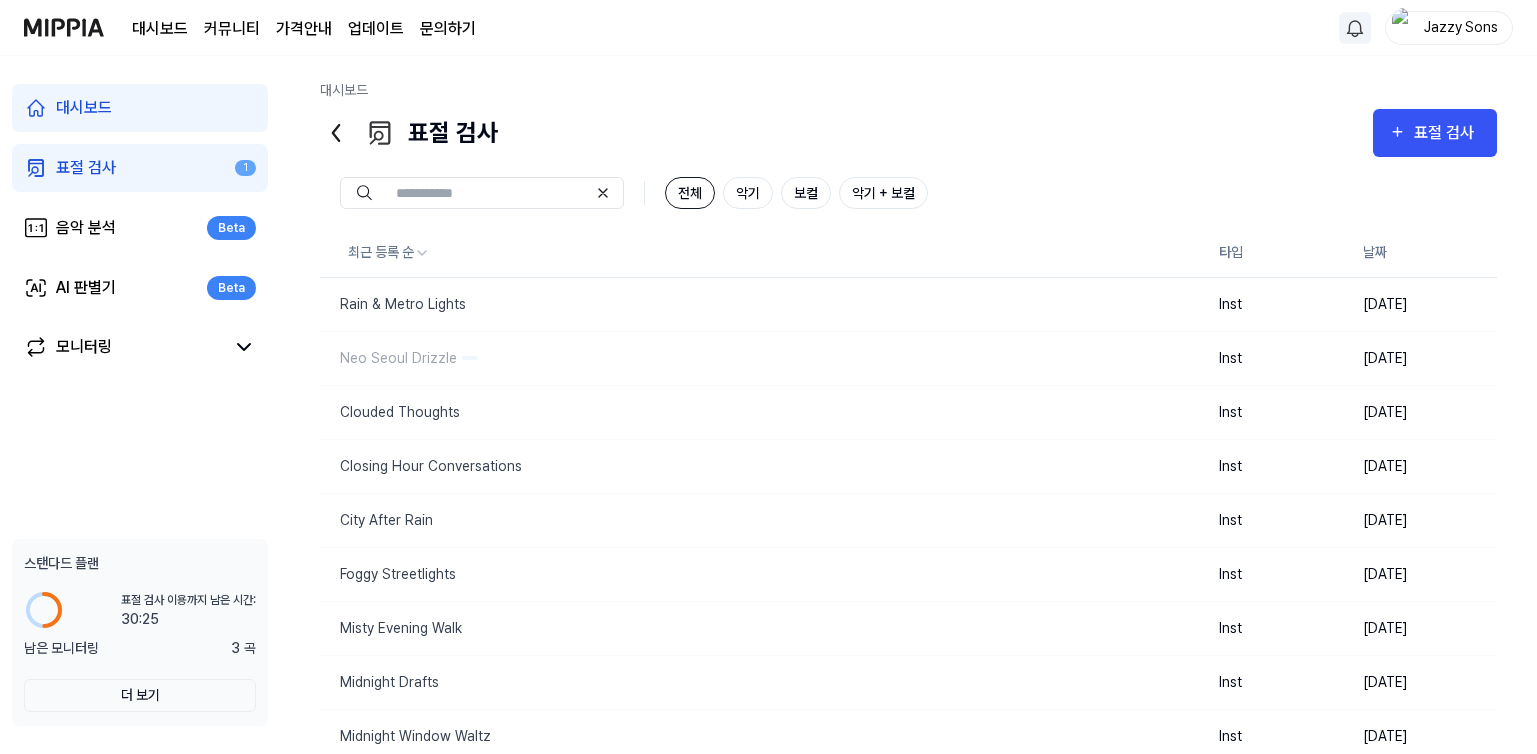 click on "Jazzy Sons" at bounding box center (1461, 27) 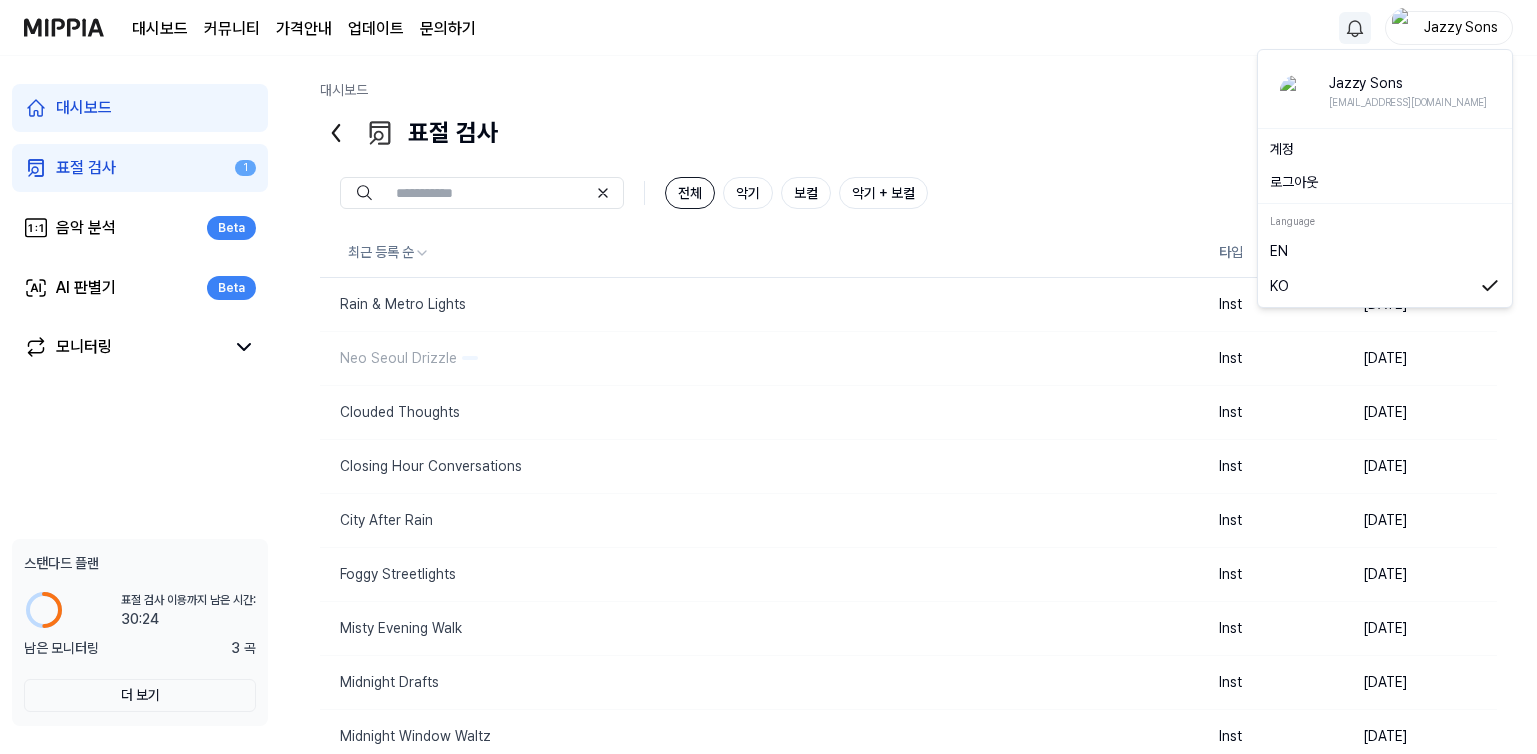 click on "대시보드 커뮤니티 가격안내 업데이트 문의하기 Jazzy Sons" at bounding box center (768, 27) 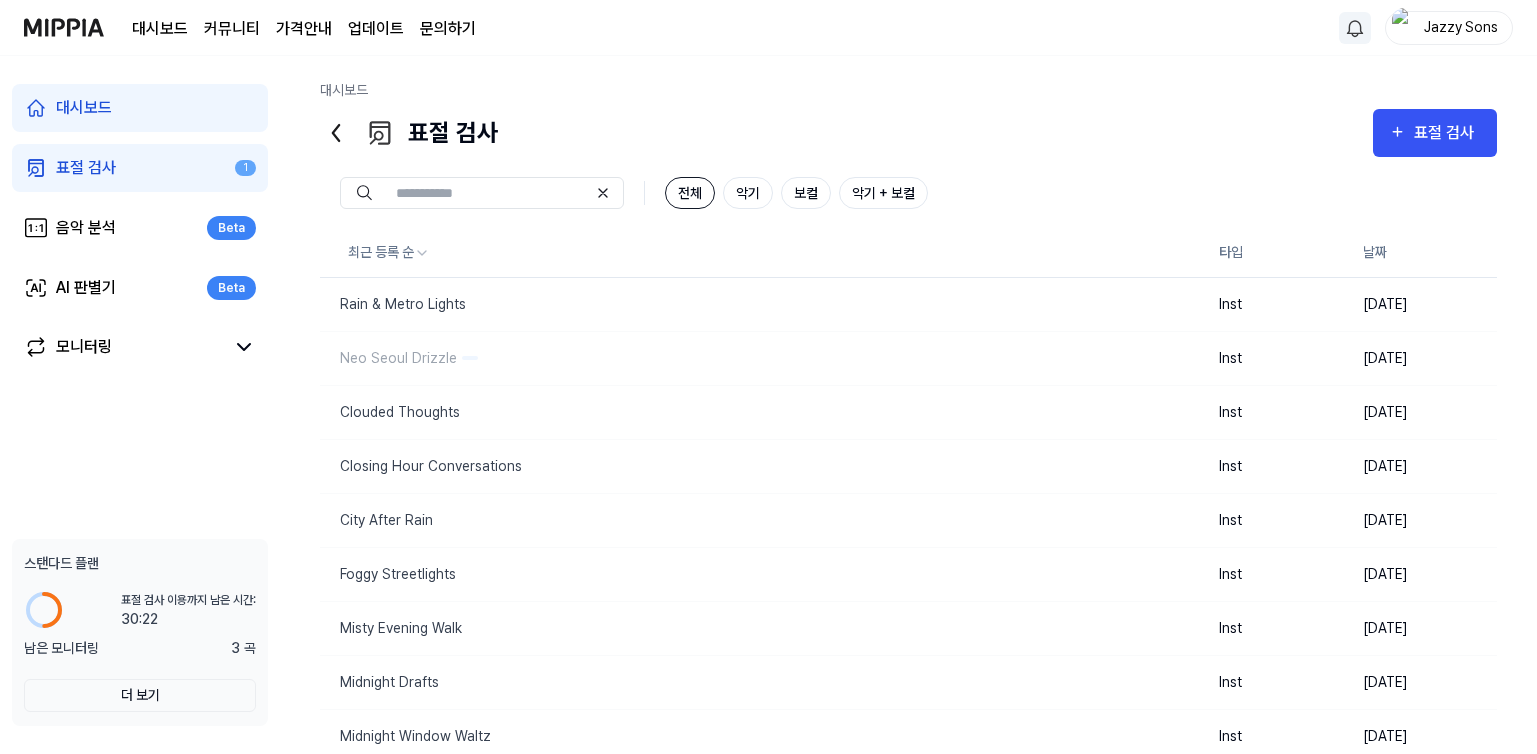 click on "대시보드 커뮤니티 가격안내 업데이트 문의하기 Jazzy Sons" at bounding box center (768, 27) 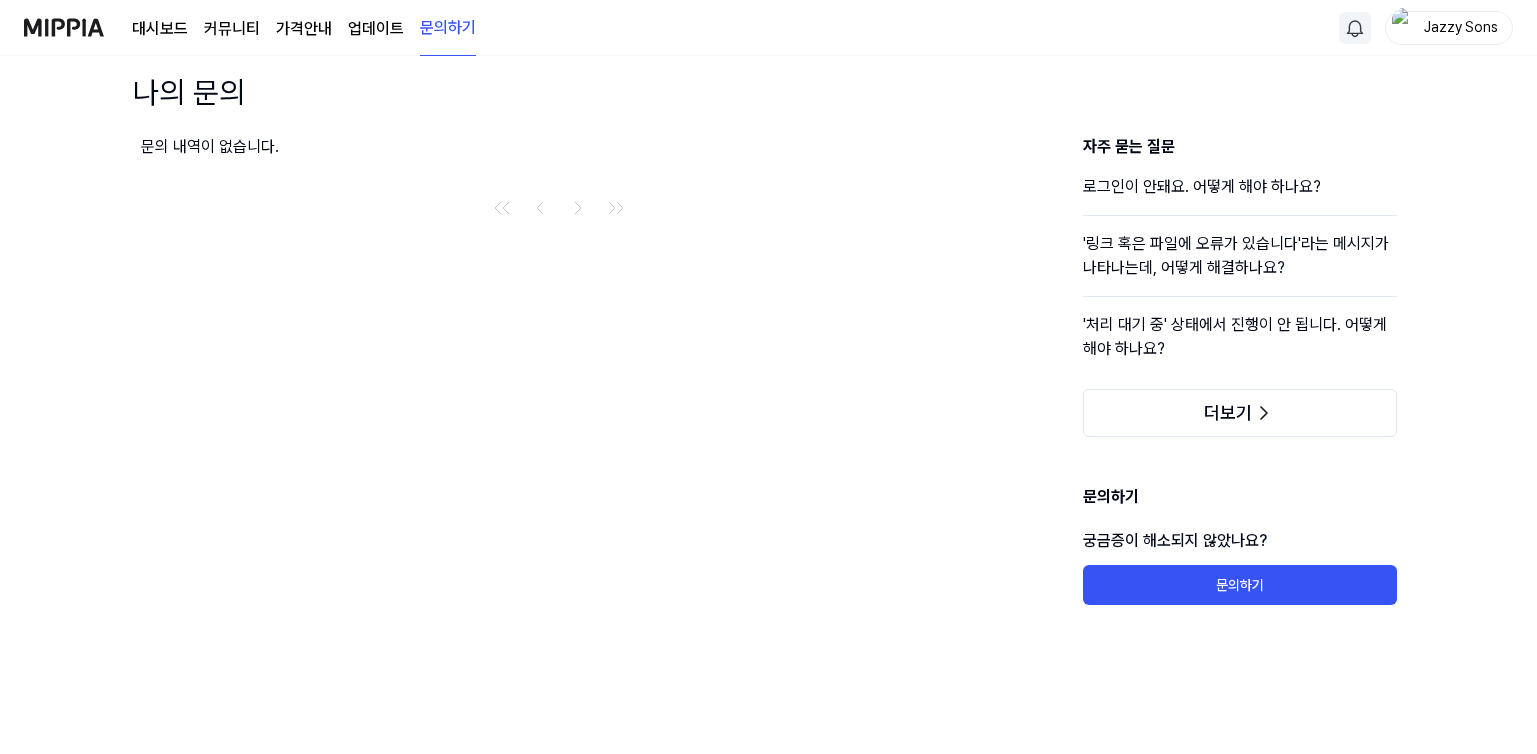 scroll, scrollTop: 40, scrollLeft: 0, axis: vertical 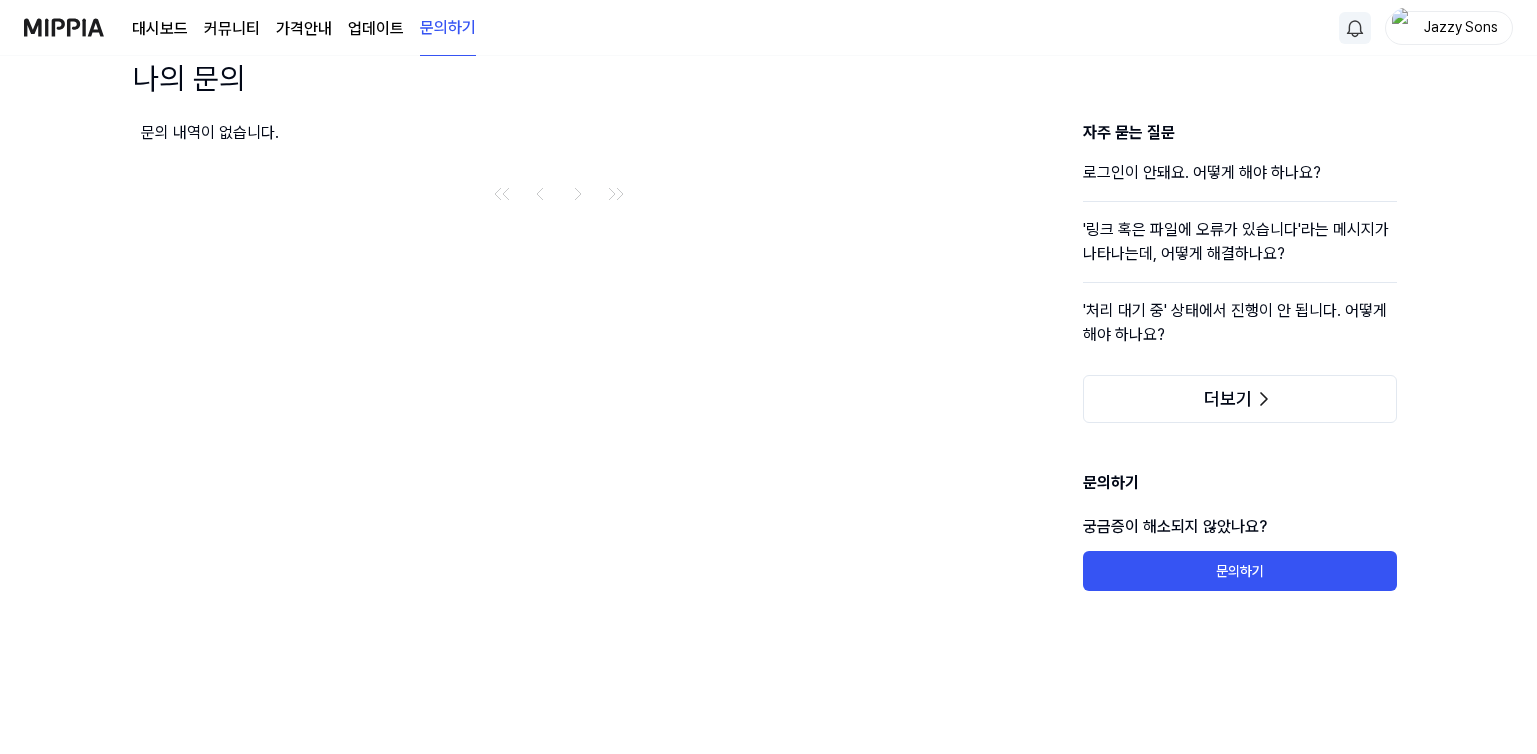 click on "문의 내역이 없습니다. 자주 묻는 질문 로그인이 안돼요. 어떻게 해야 하나요? '링크 혹은 파일에 오류가 있습니다'라는 메시지가 나타나는데, 어떻게 해결하나요? '처리 대기 중' 상태에서 진행이 안 됩니다. 어떻게 해야 하나요? 더보기 문의하기 궁금증이 해소되지 않았나요? 문의하기" at bounding box center (769, 399) 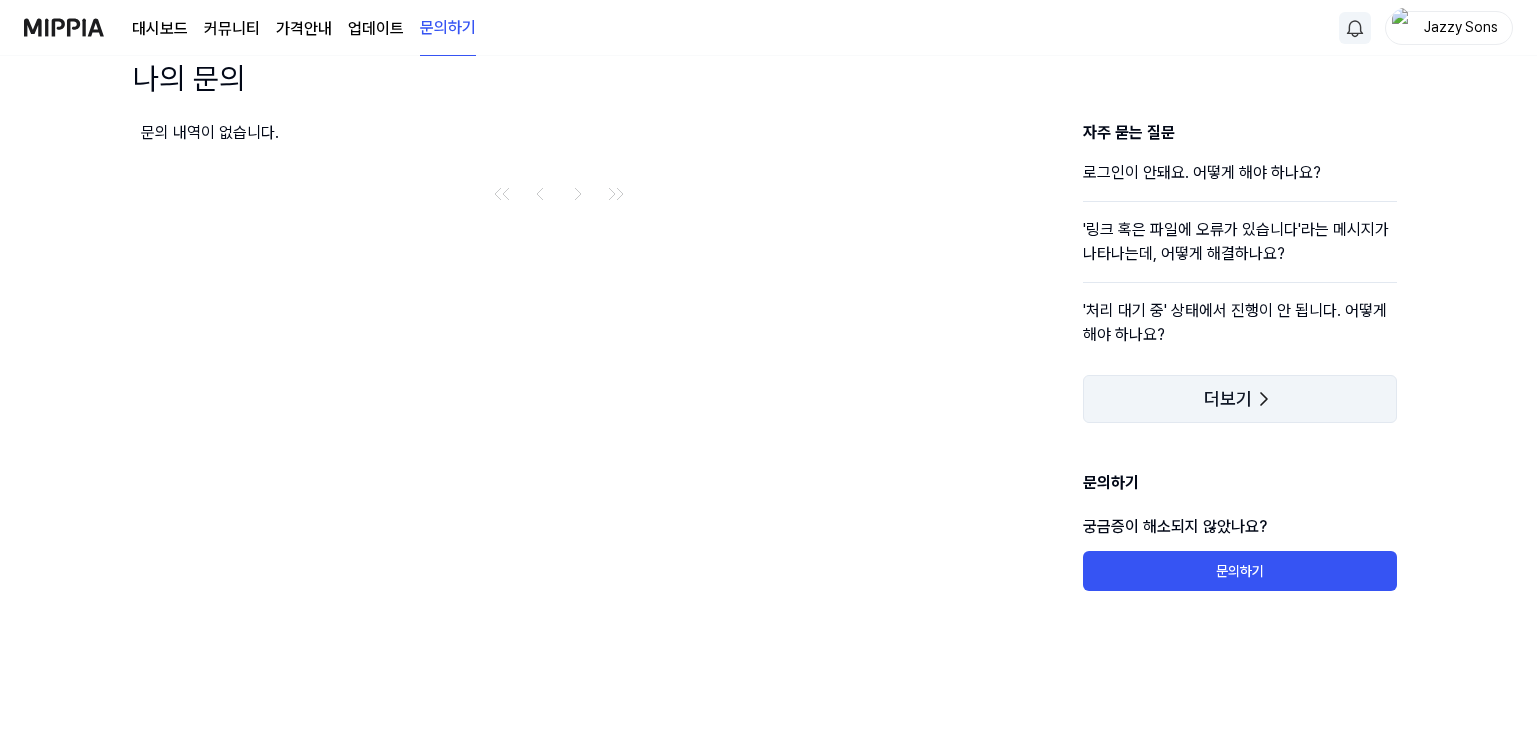 click on "더보기" at bounding box center (1228, 399) 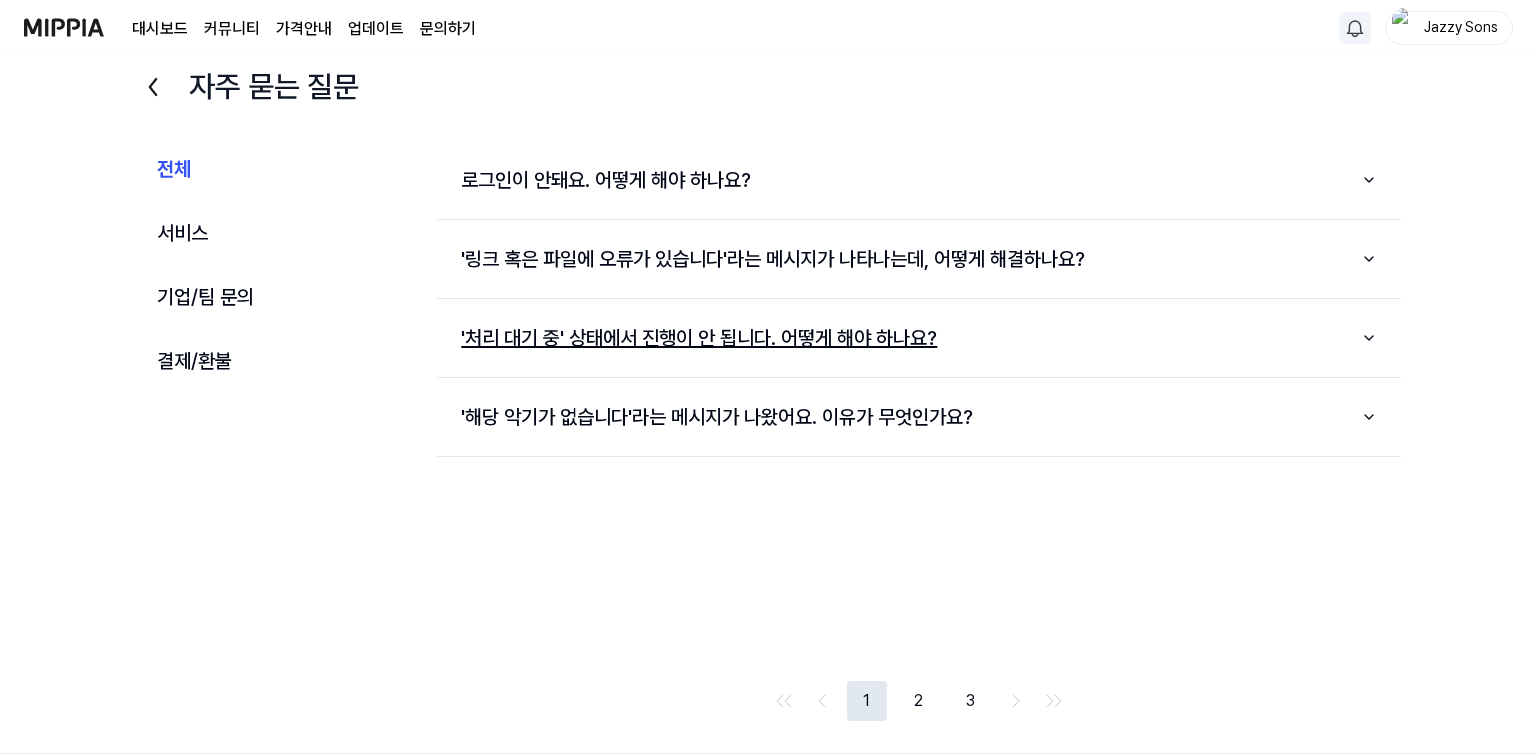 click on "'처리 대기 중' 상태에서 진행이 안 됩니다. 어떻게 해야 하나요?" at bounding box center [918, 338] 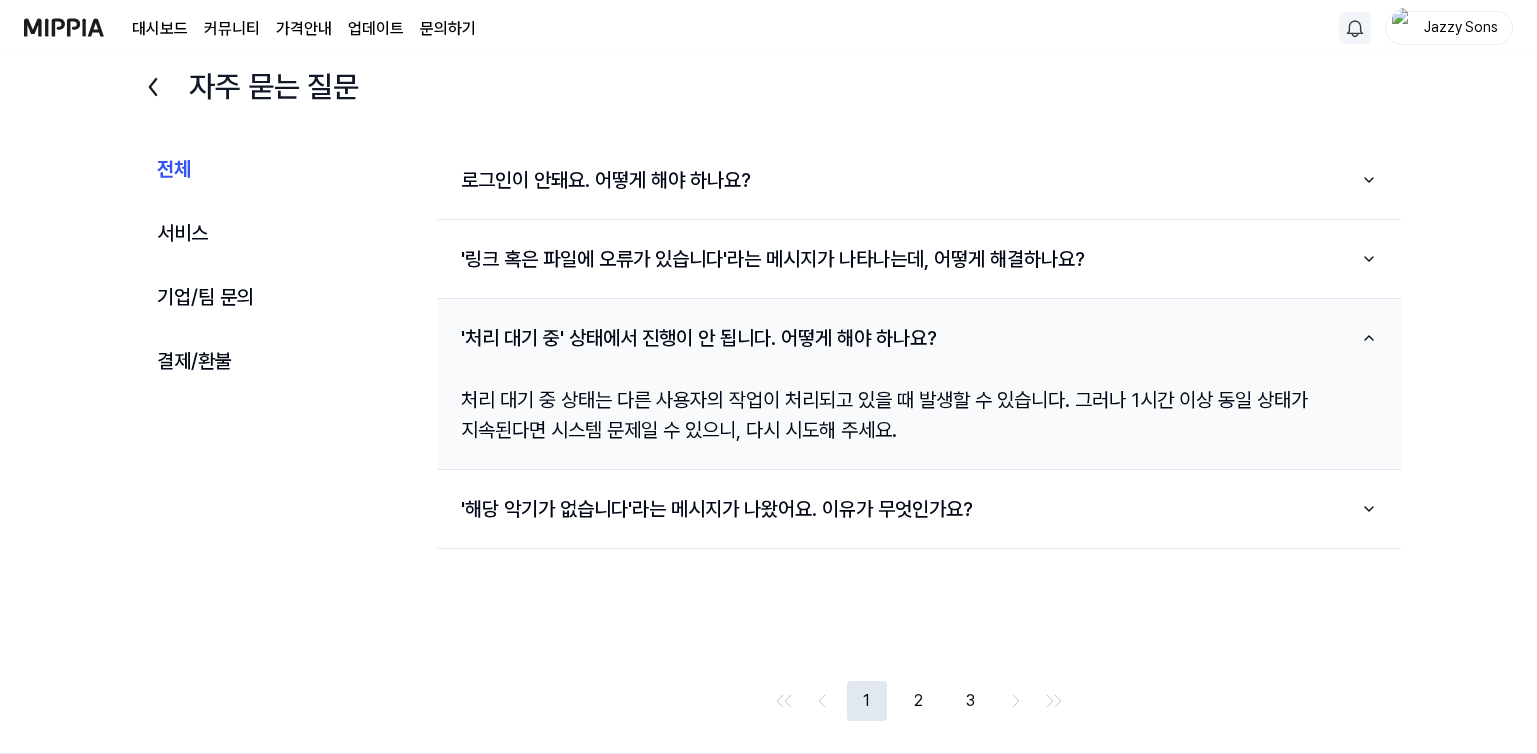 click on "2" at bounding box center (919, 701) 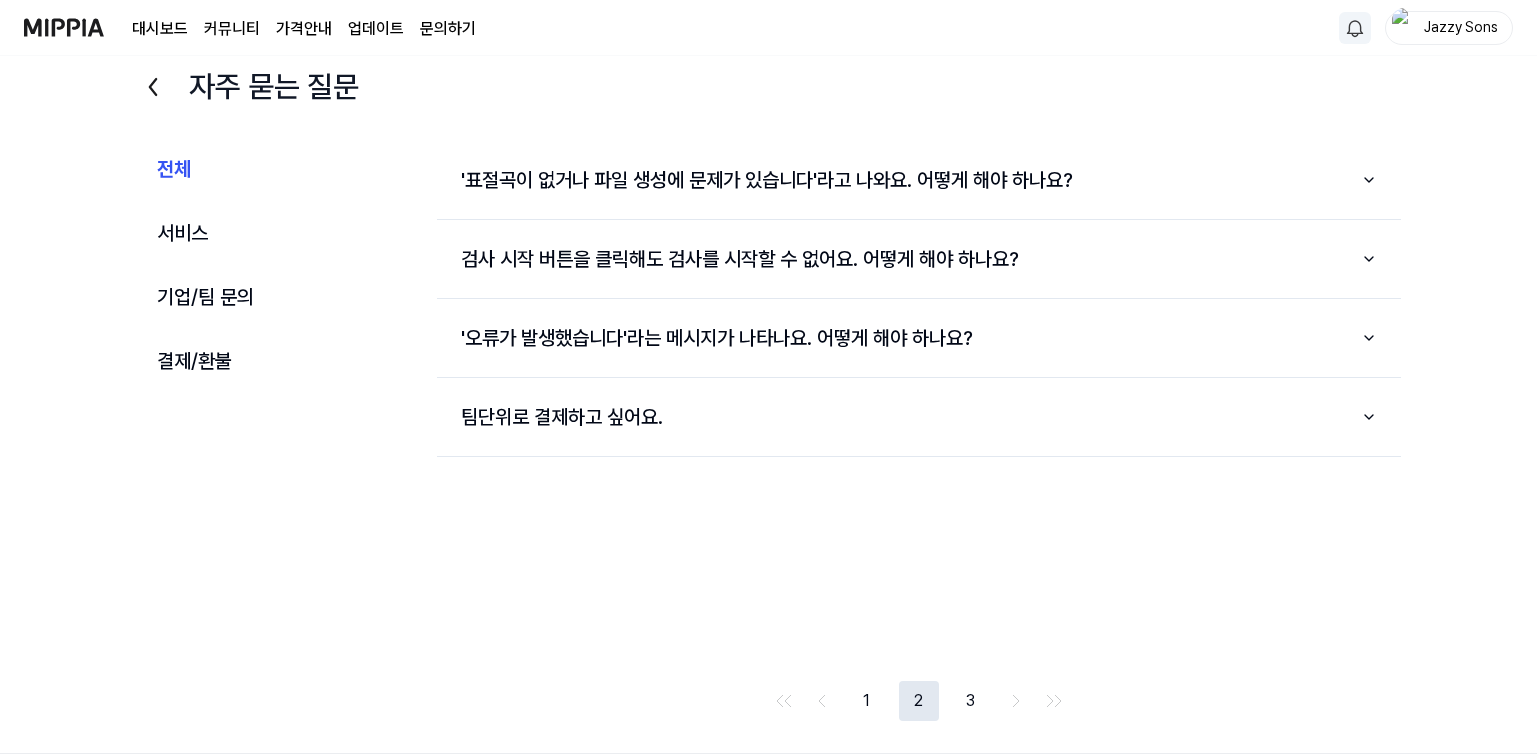 click on "3" at bounding box center (971, 701) 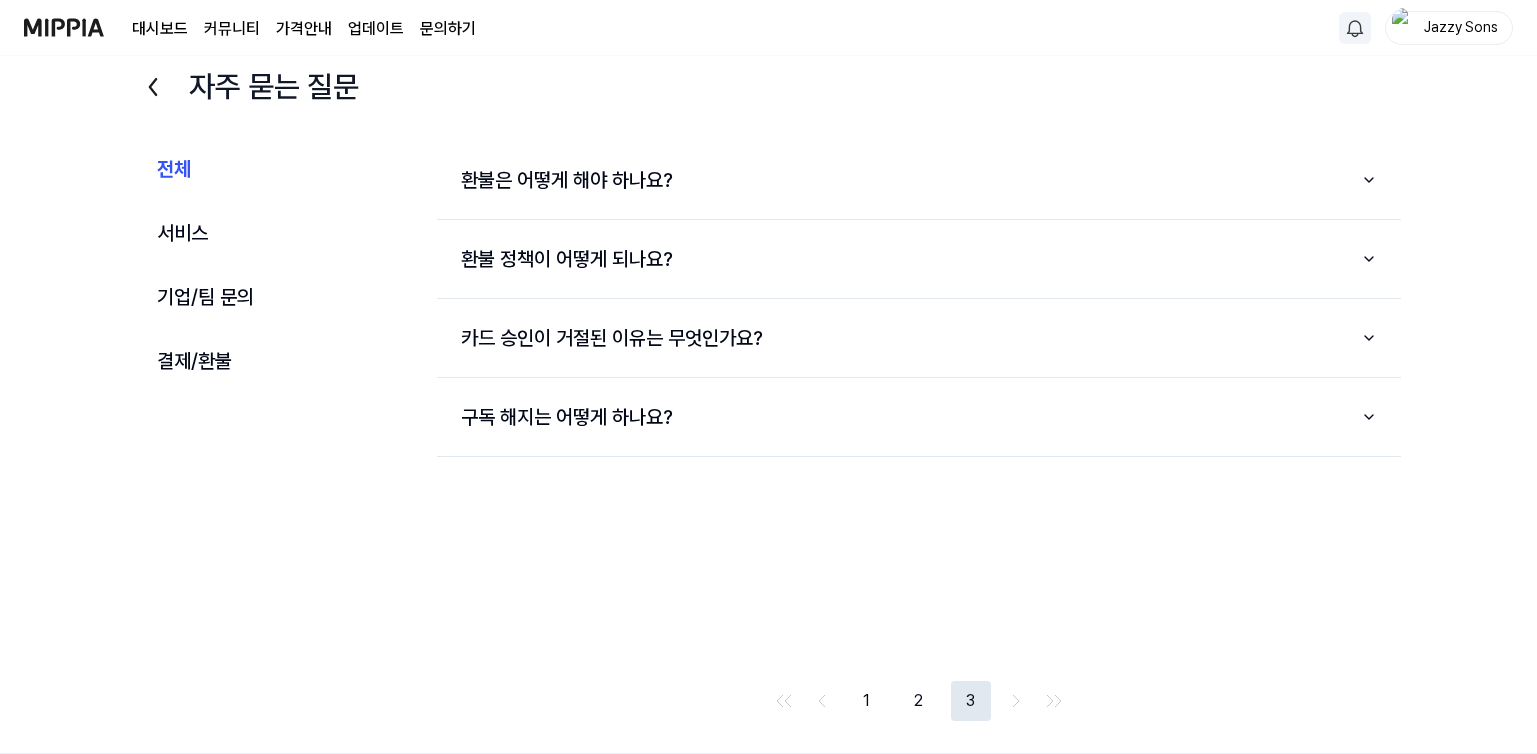 click on "전체 서비스 기업/팀 문의 결제/환불" at bounding box center (263, 431) 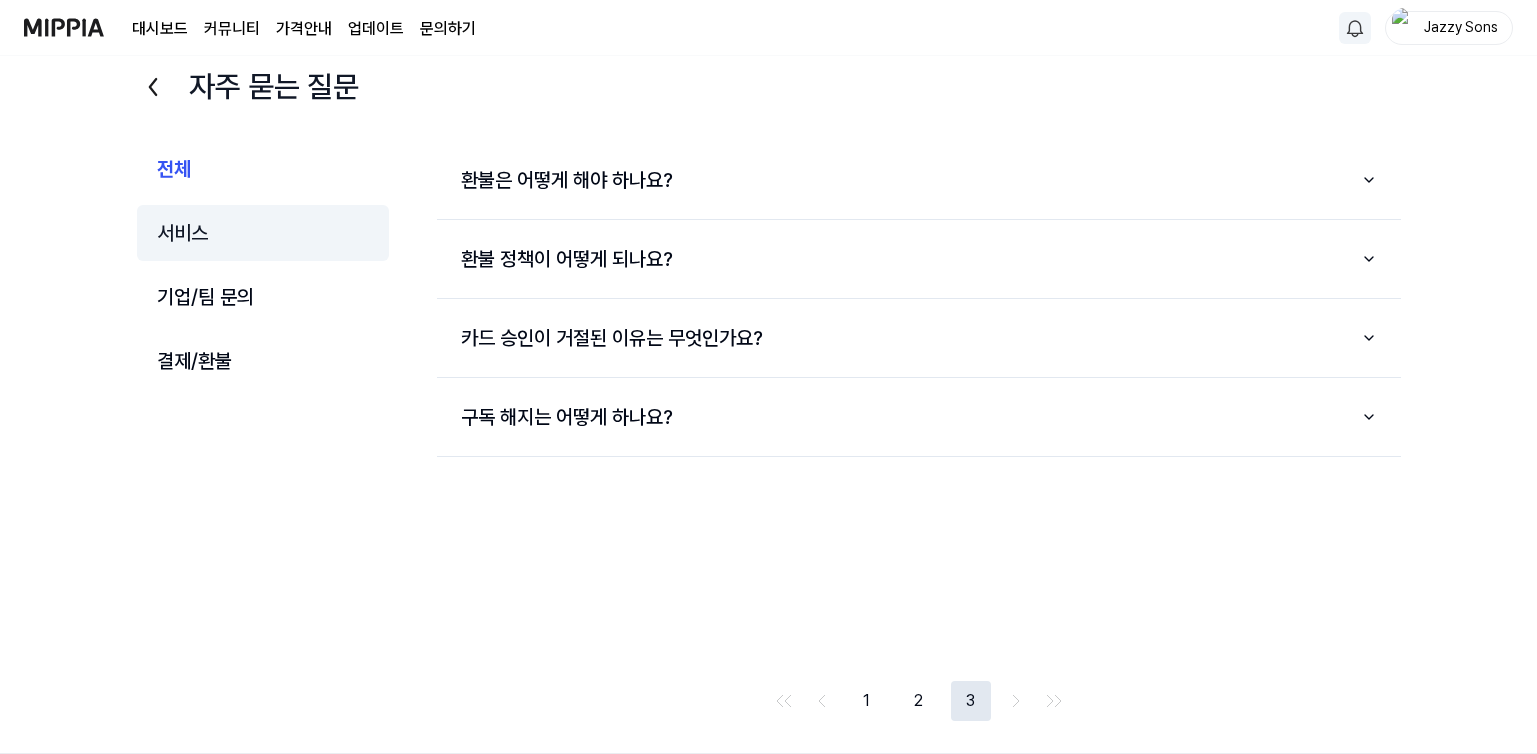 click on "서비스" at bounding box center [263, 233] 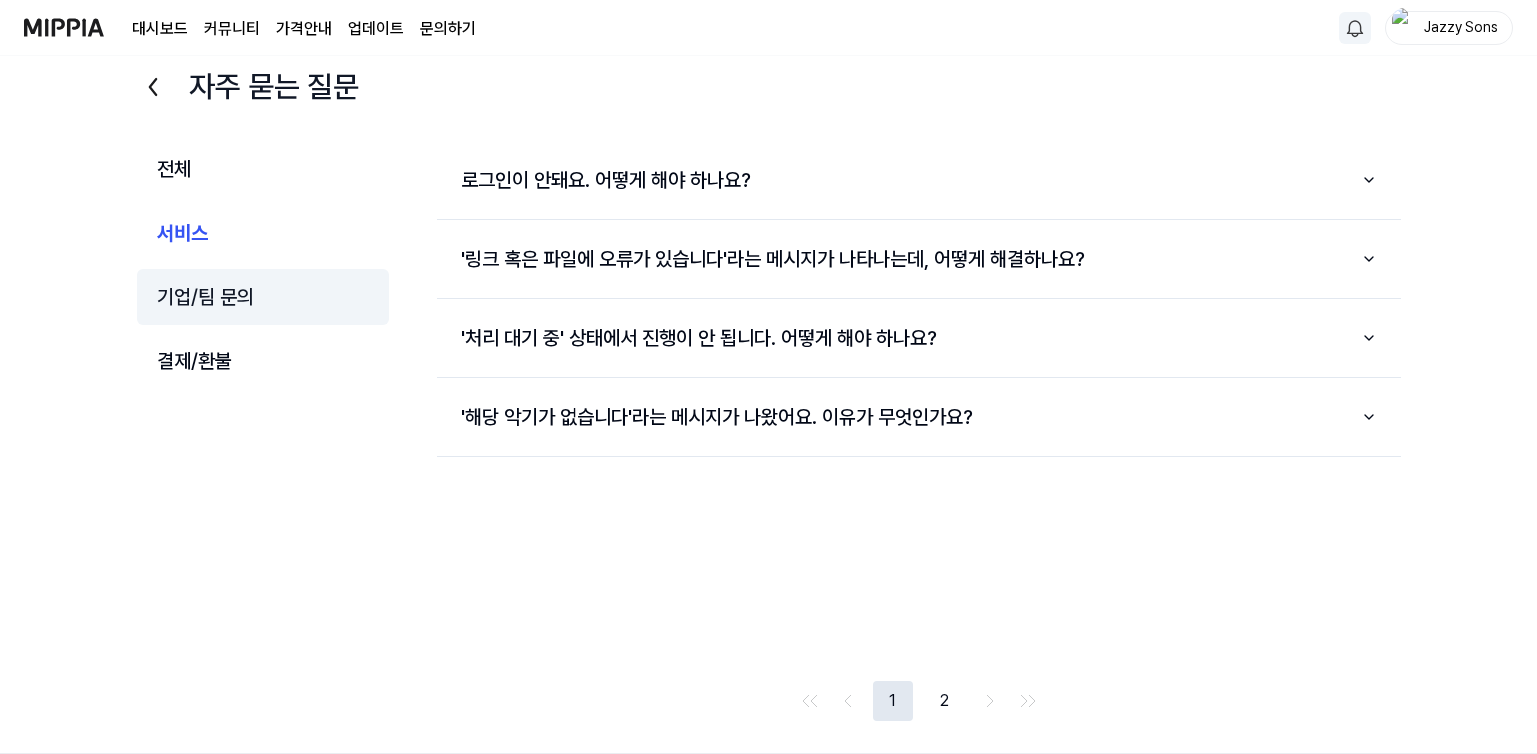 click on "기업/팀 문의" at bounding box center [263, 297] 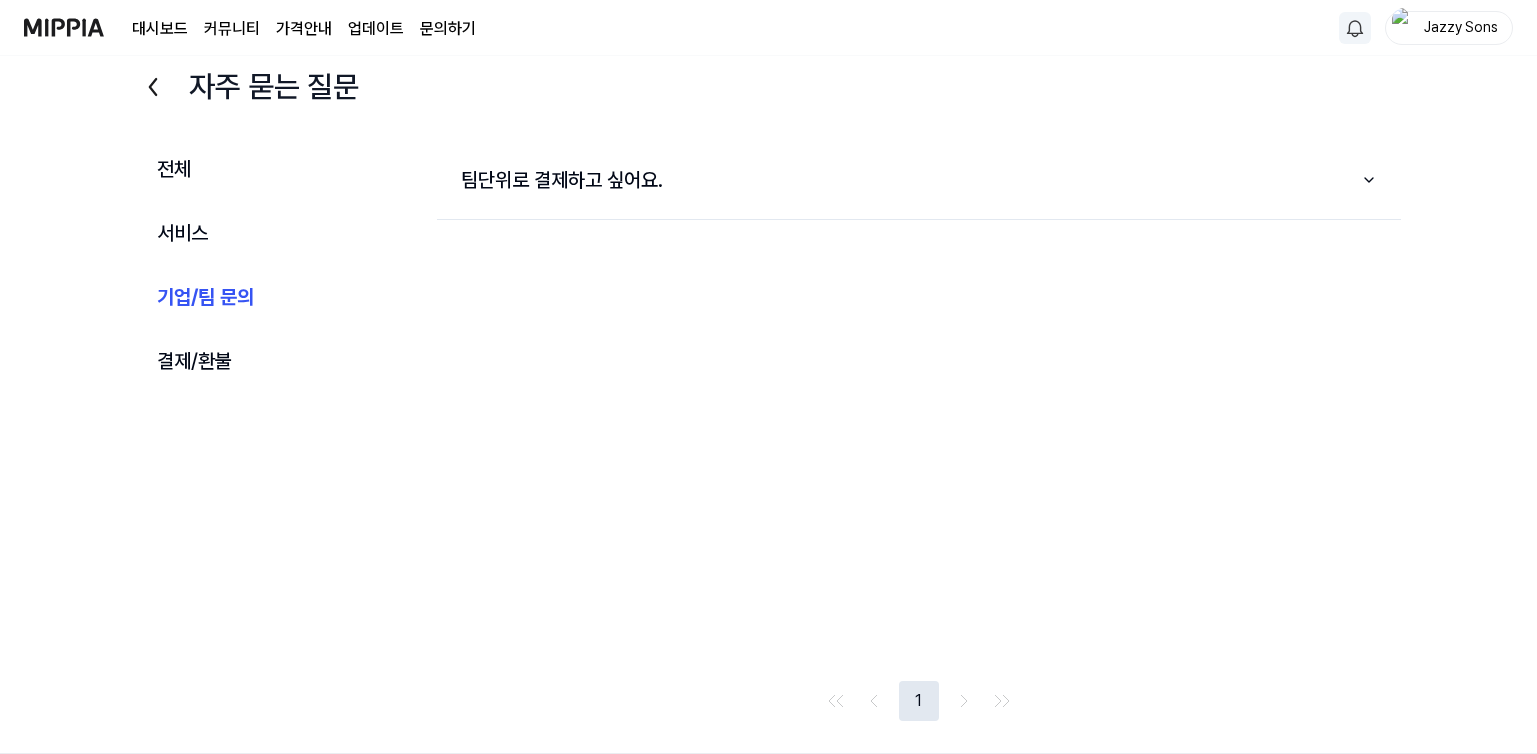 click at bounding box center (64, 27) 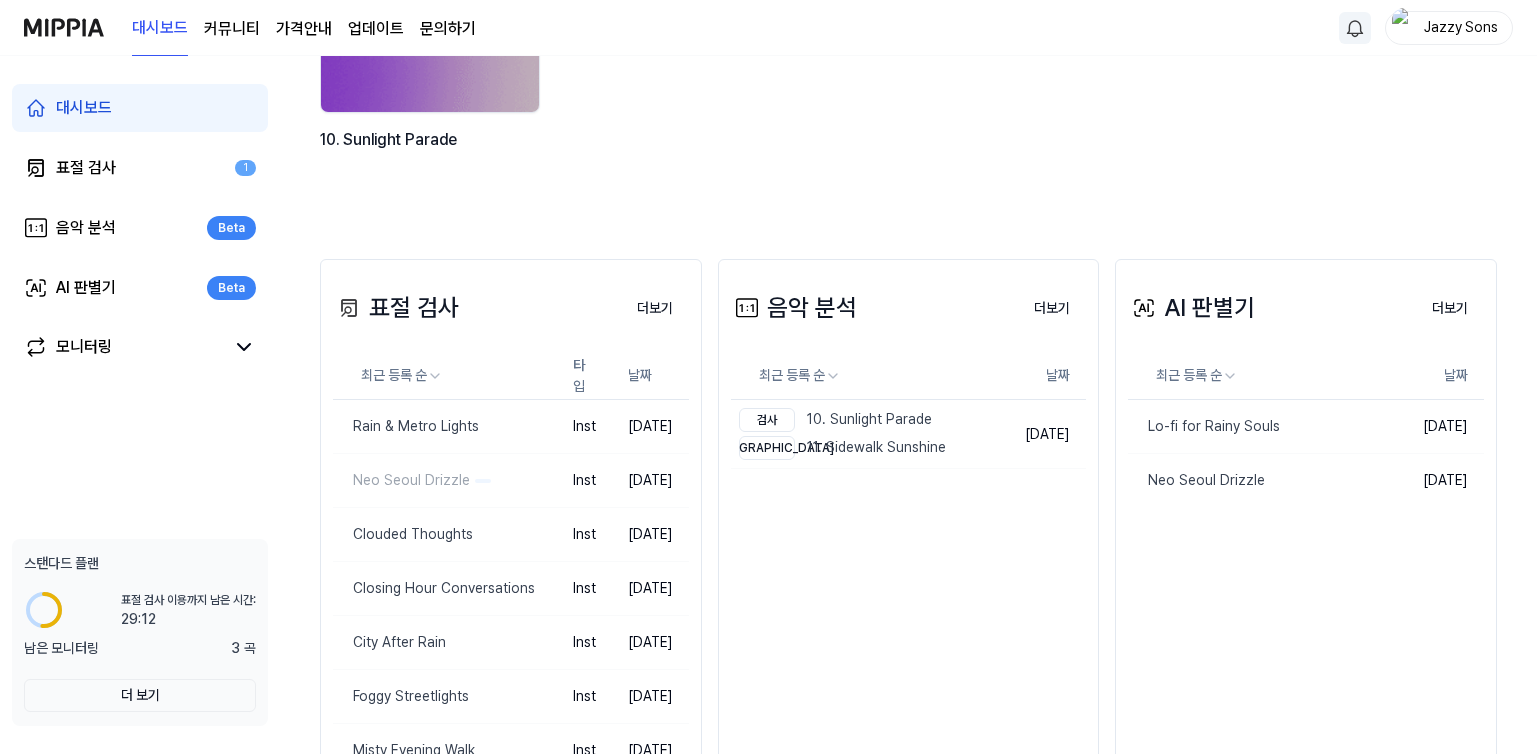 scroll, scrollTop: 70, scrollLeft: 0, axis: vertical 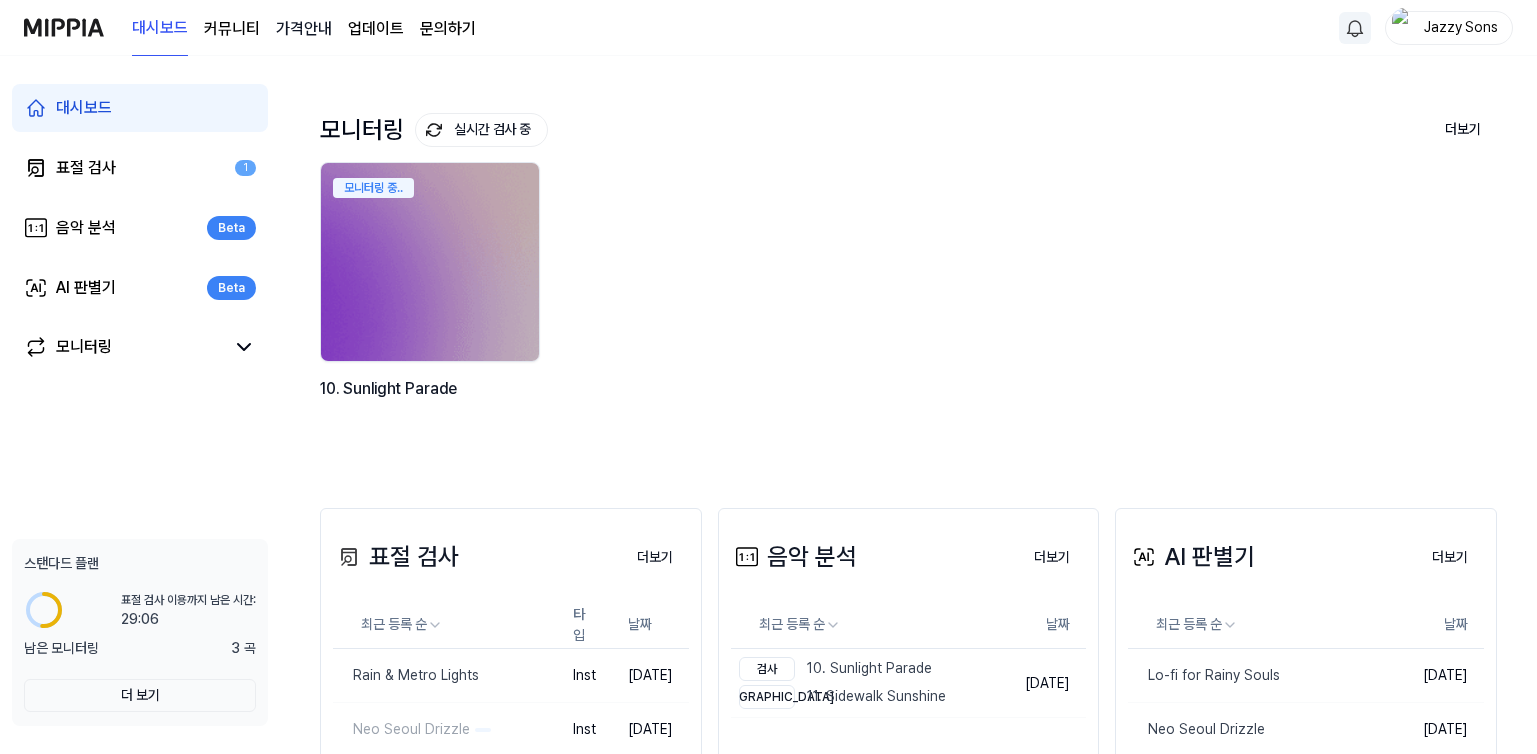 click on "가격안내" at bounding box center [304, 29] 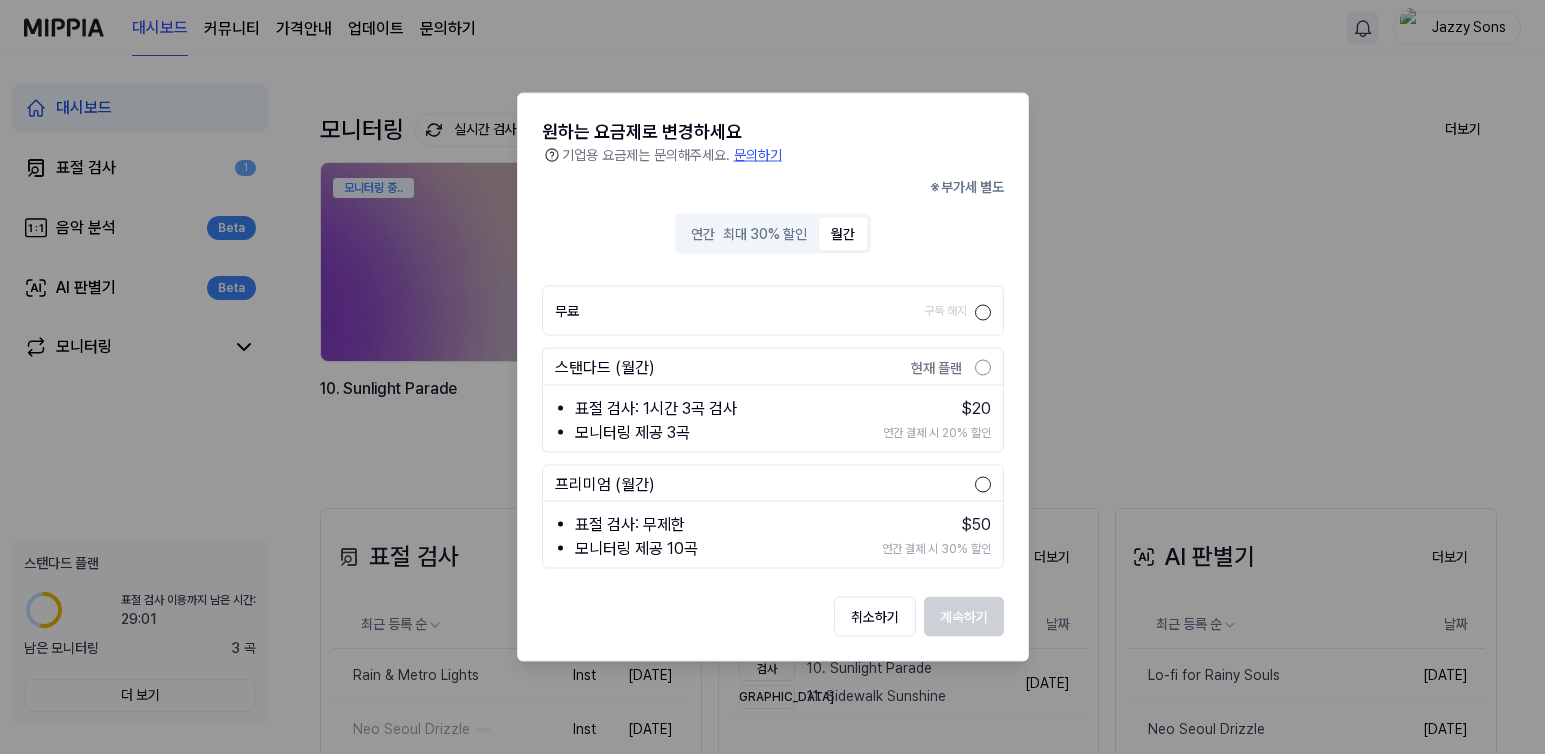 click on "월간" at bounding box center (843, 233) 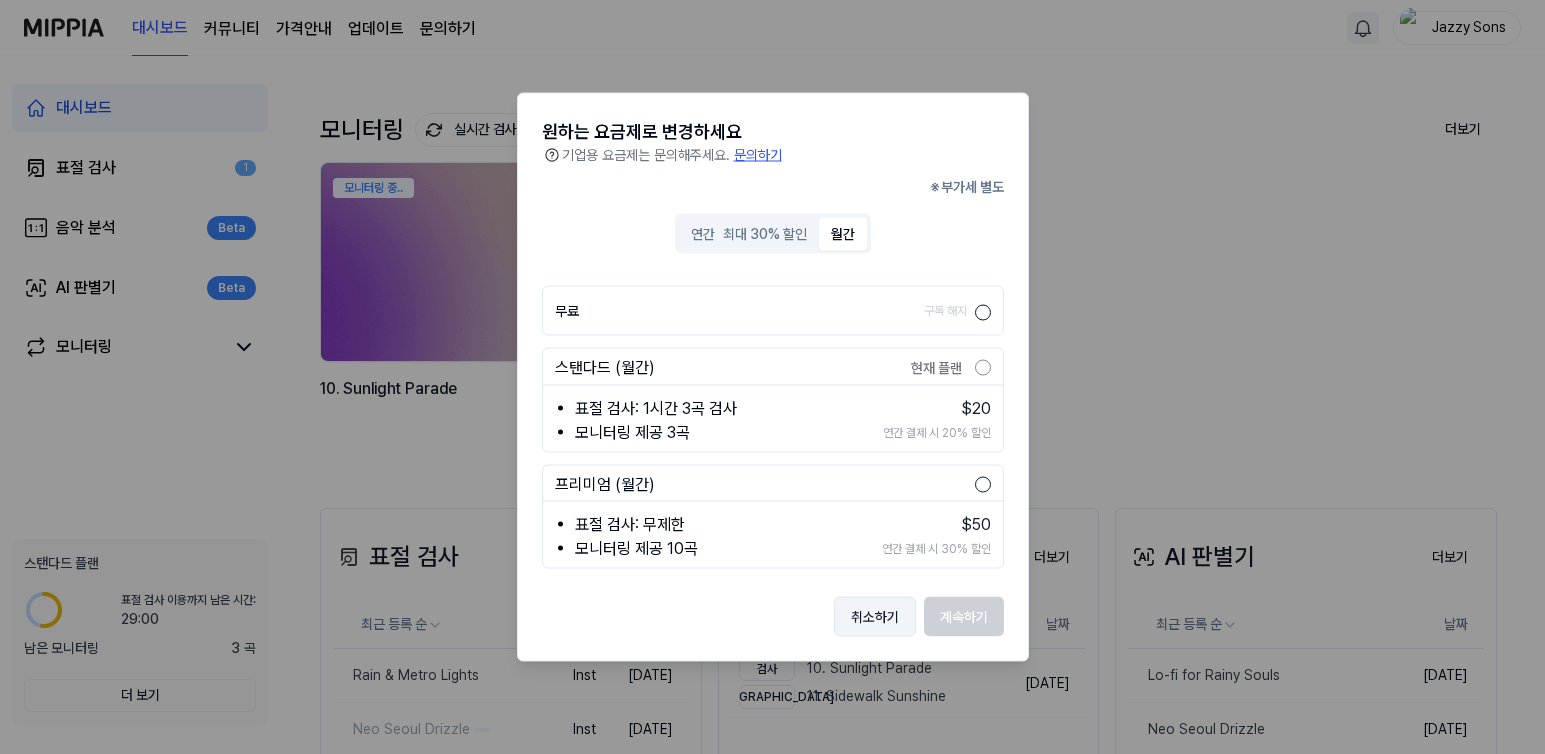 click on "취소하기" at bounding box center (875, 617) 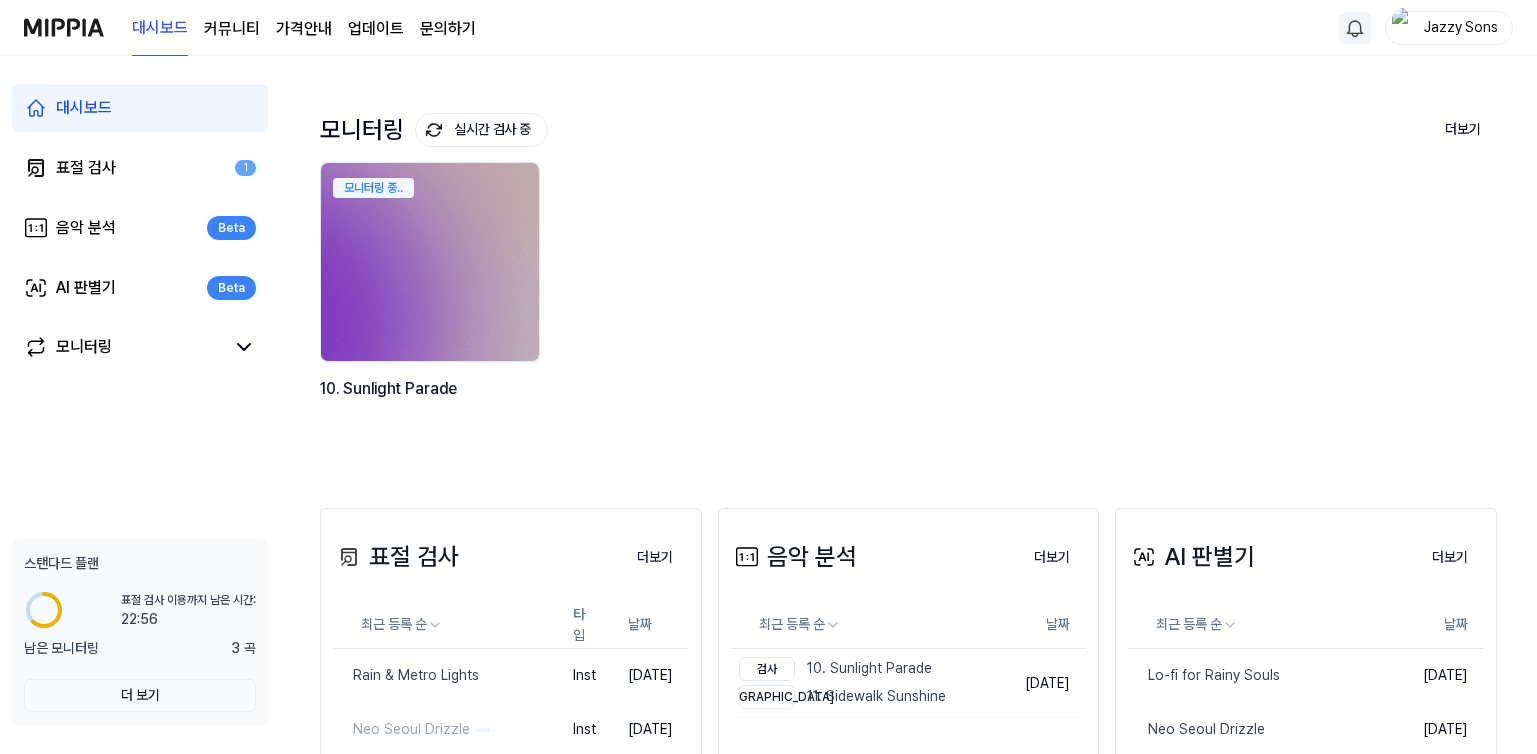 type 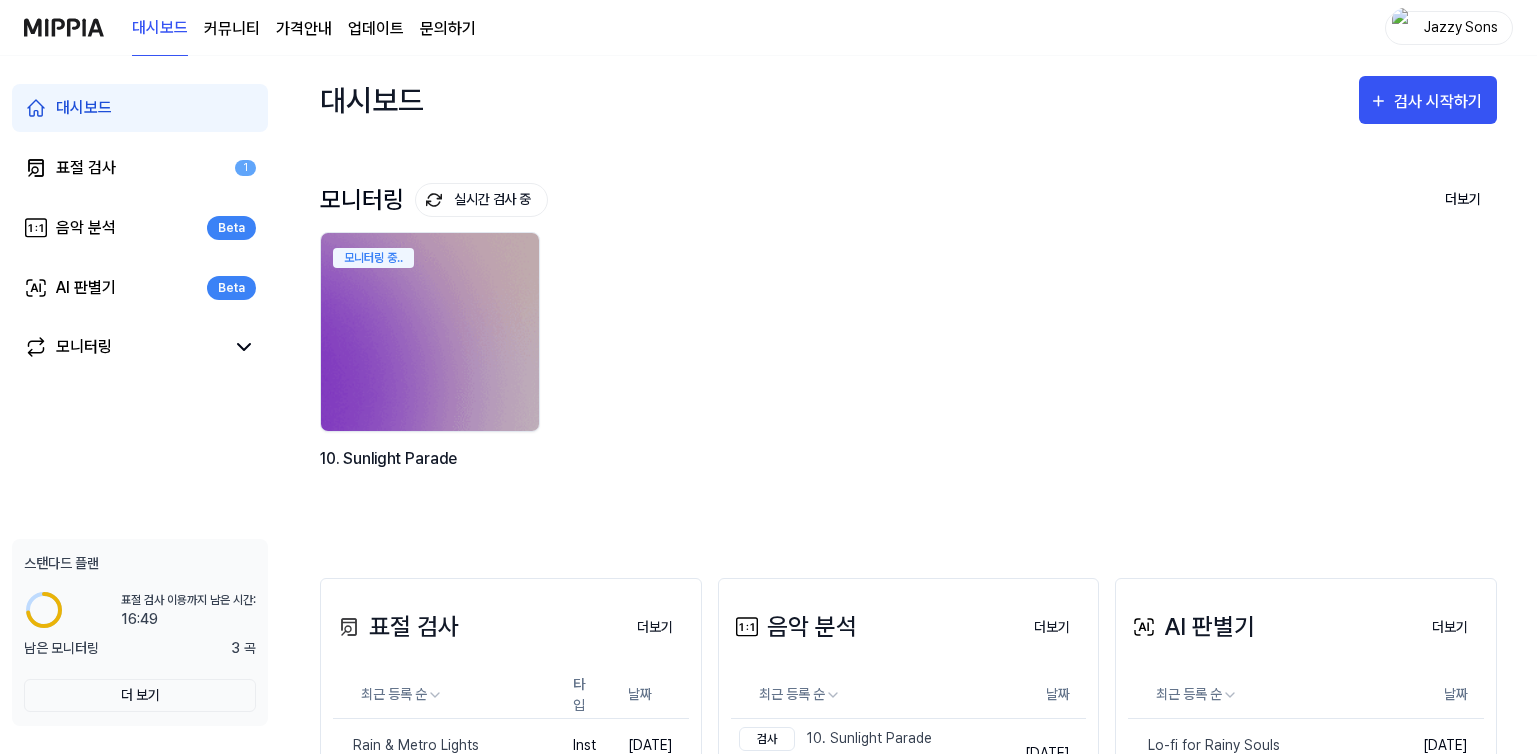 scroll, scrollTop: 0, scrollLeft: 0, axis: both 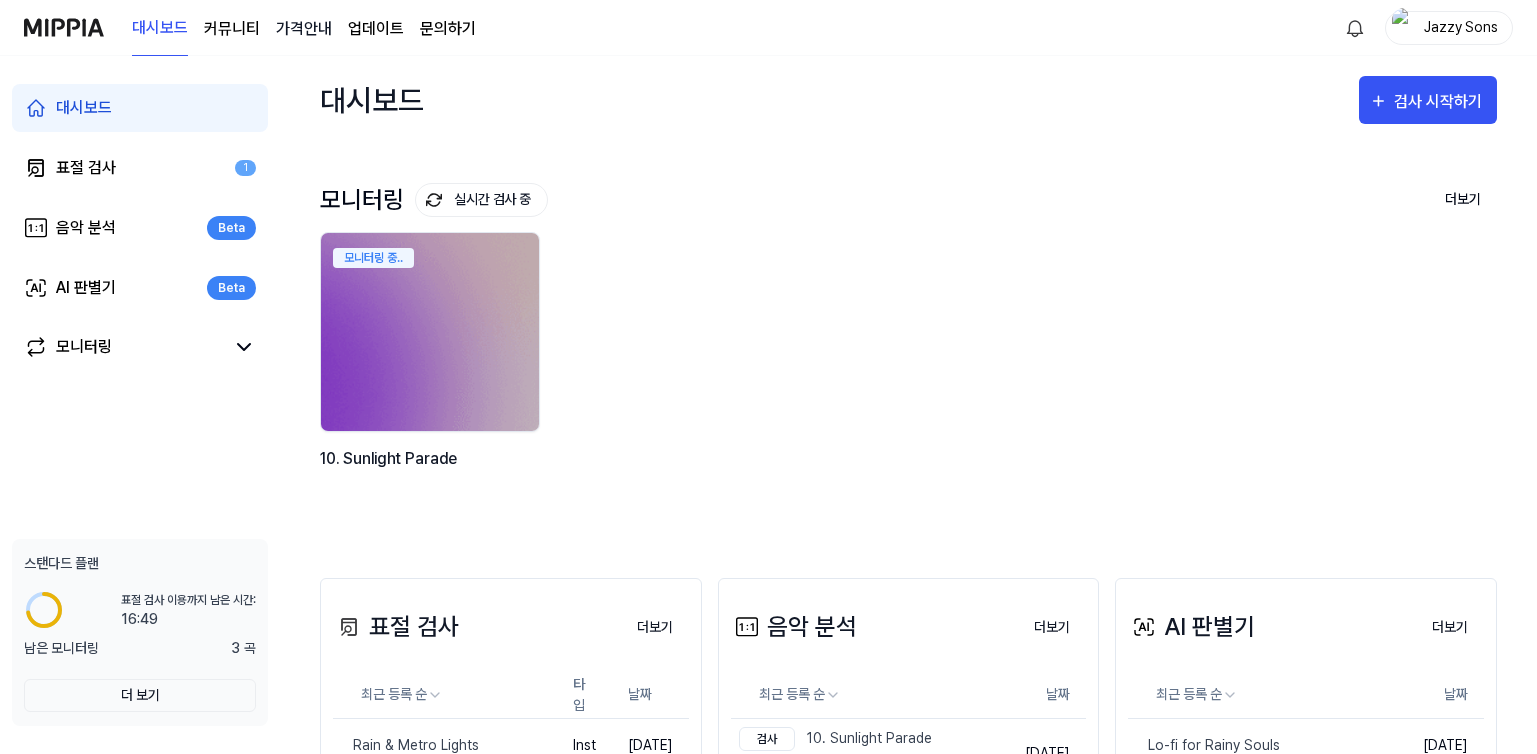 drag, startPoint x: 0, startPoint y: 0, endPoint x: 306, endPoint y: 26, distance: 307.1026 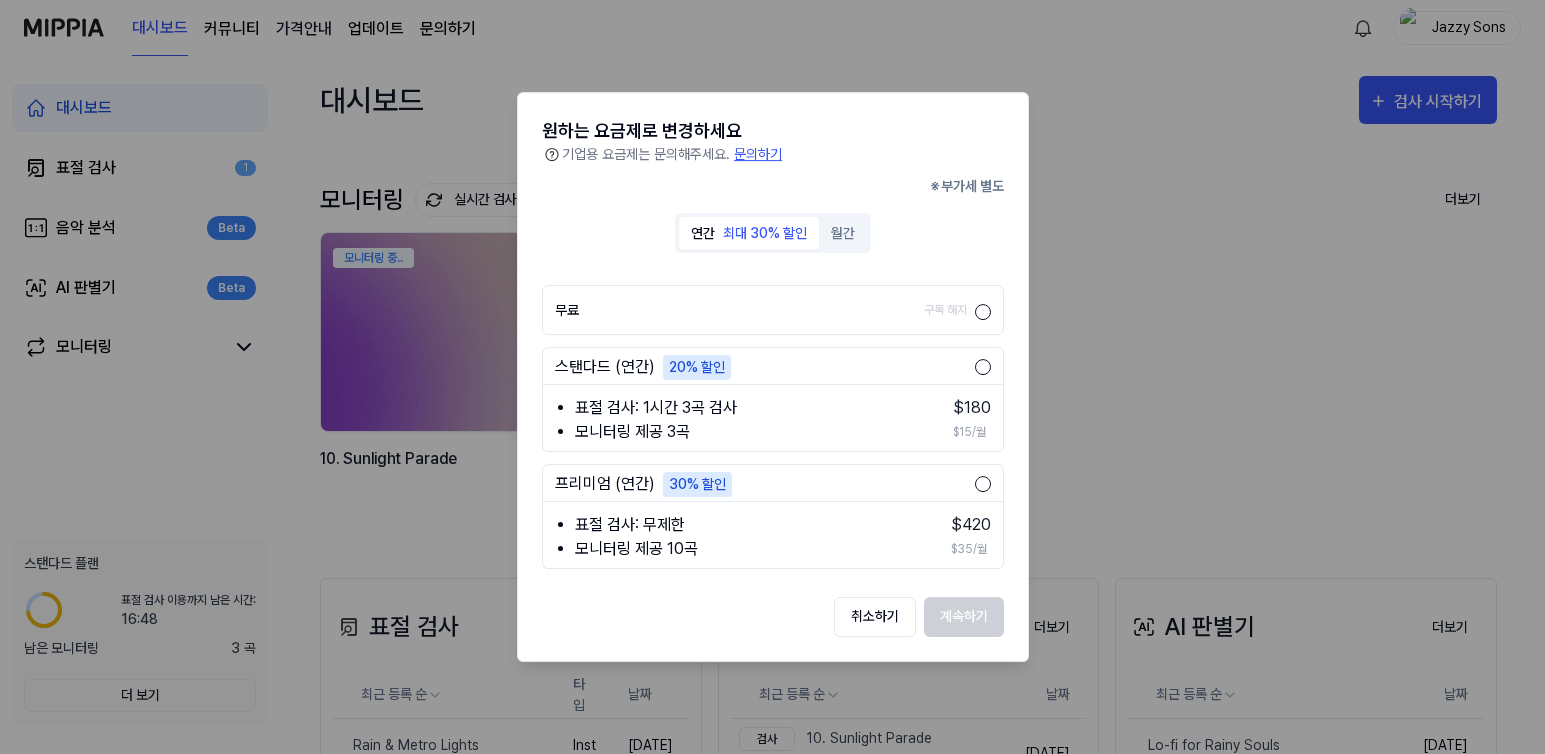 type 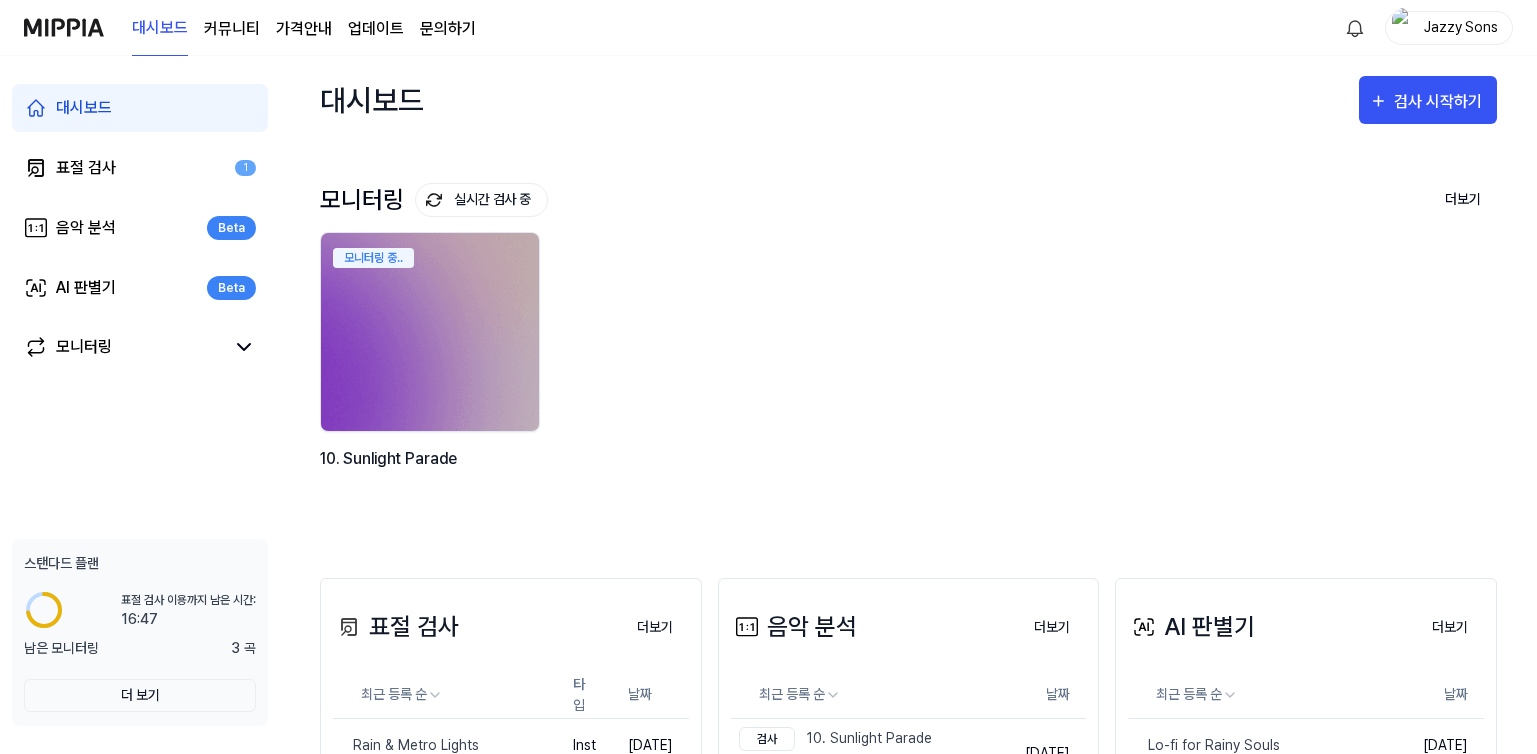 click on "업데이트" at bounding box center (376, 29) 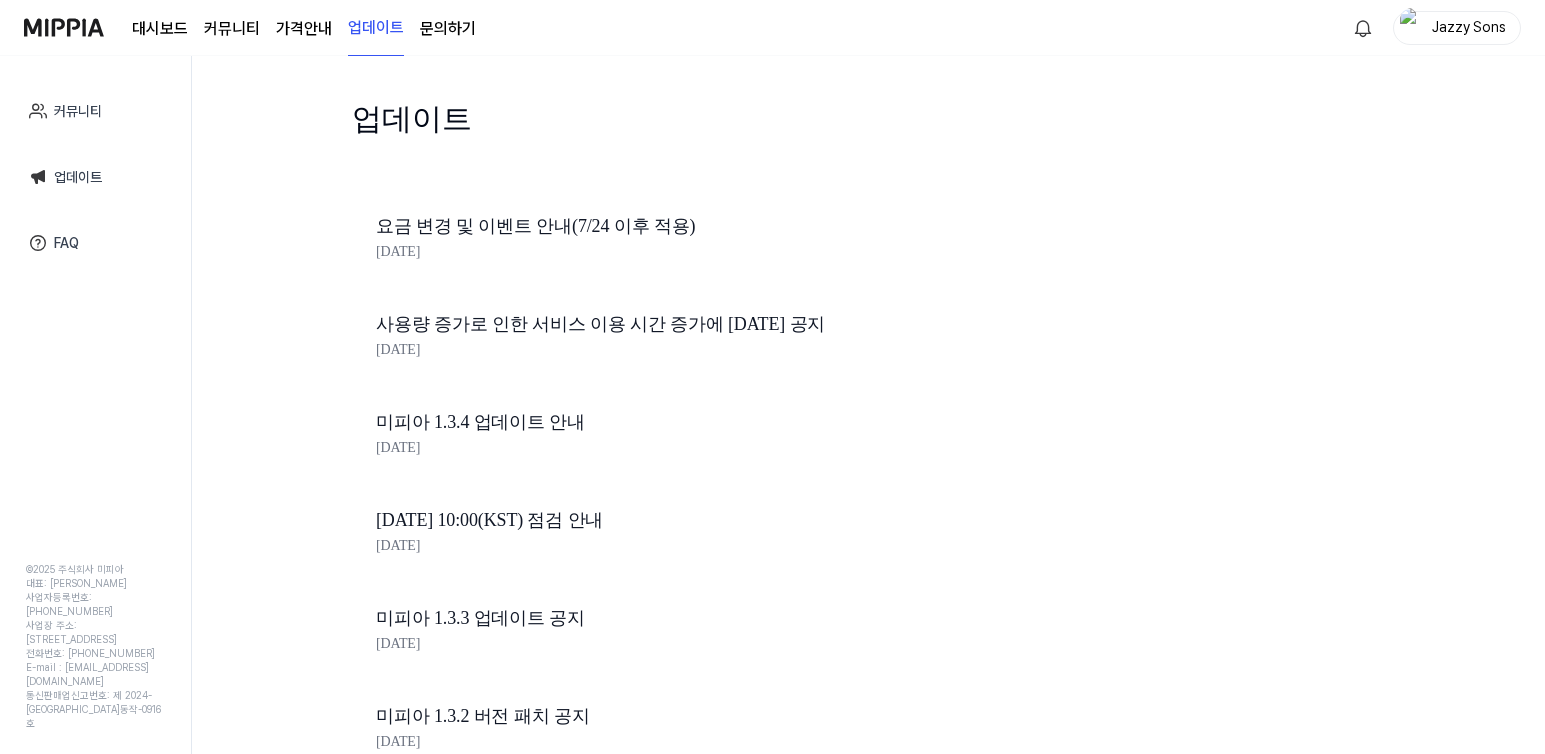 drag, startPoint x: 444, startPoint y: 282, endPoint x: 460, endPoint y: 306, distance: 28.84441 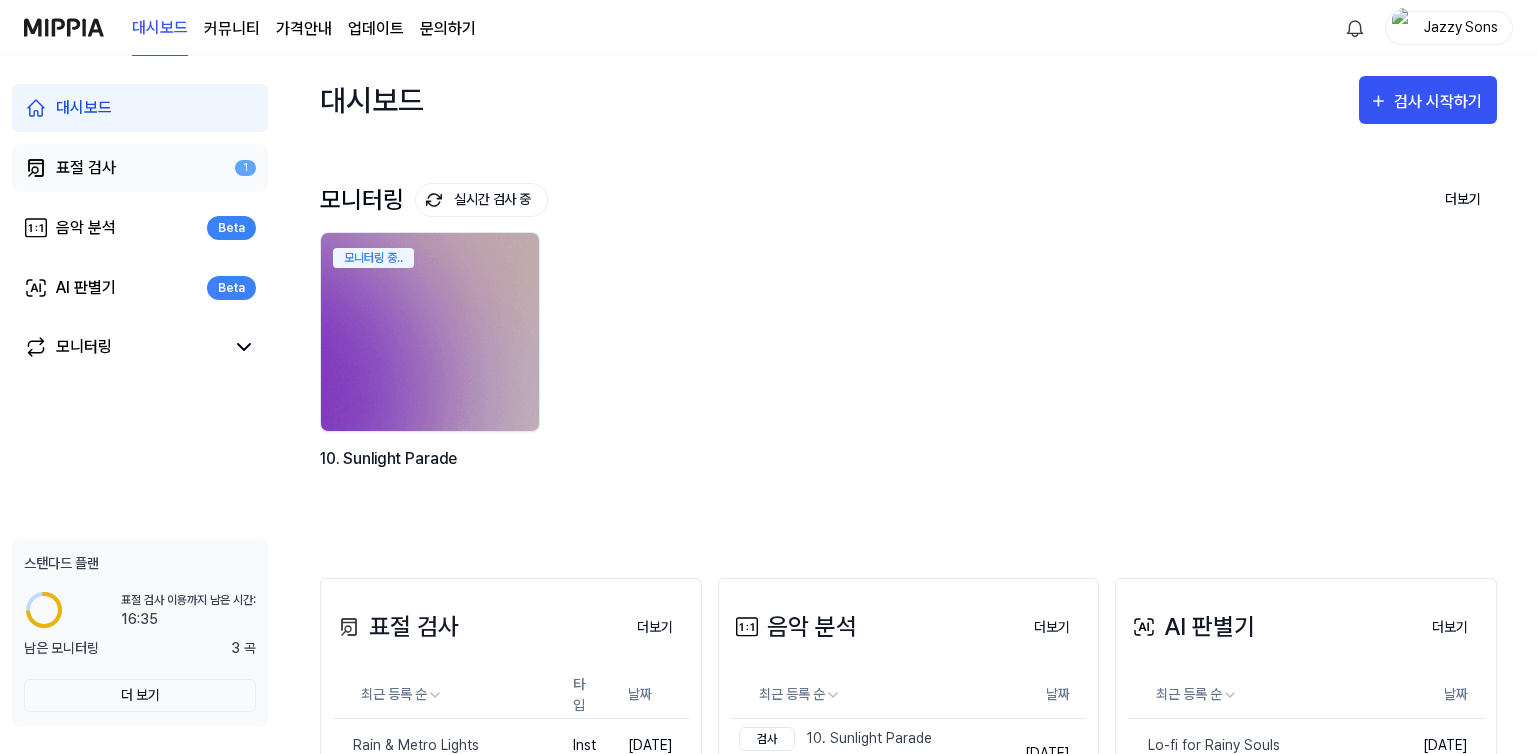 click on "표절 검사" at bounding box center (86, 168) 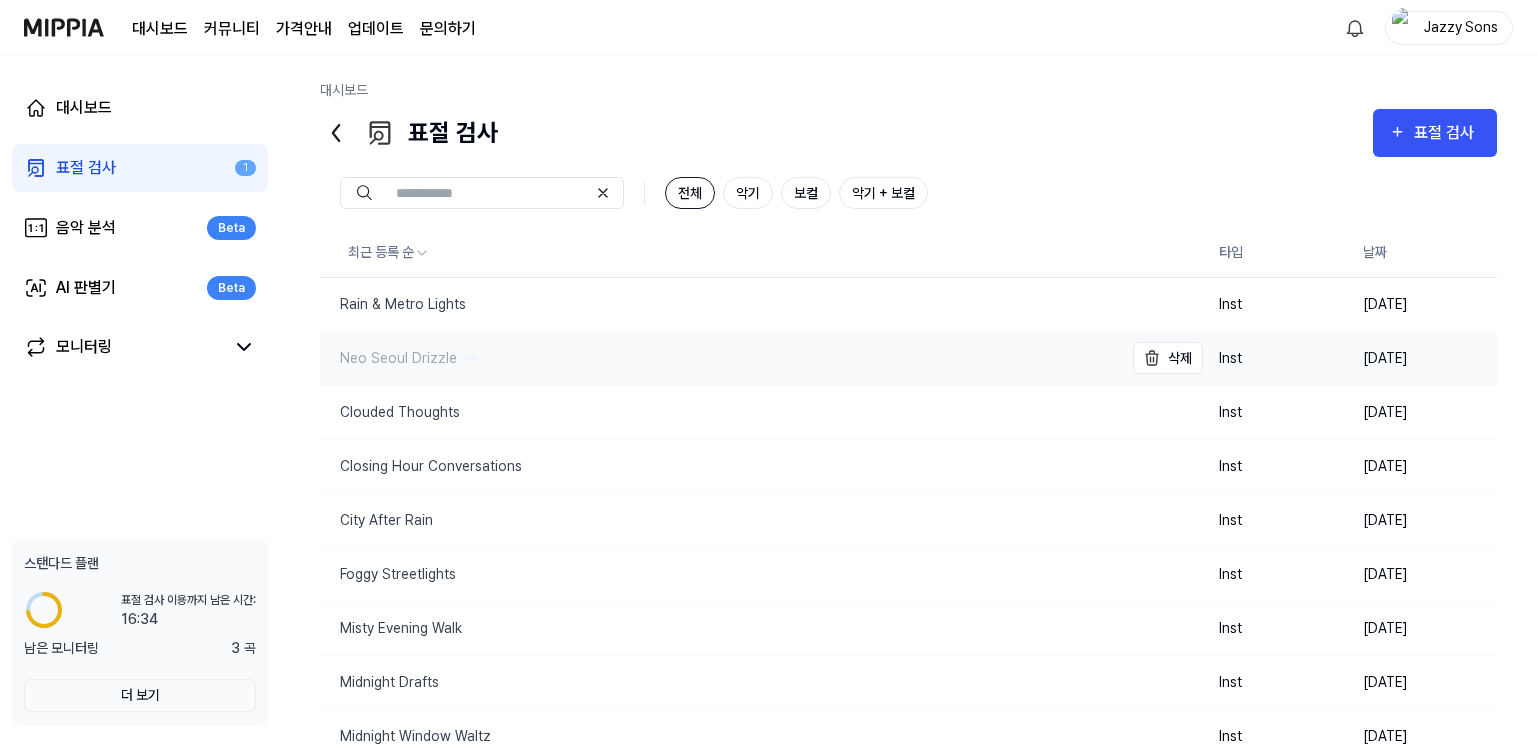 click on "Neo Seoul Drizzle" at bounding box center [388, 358] 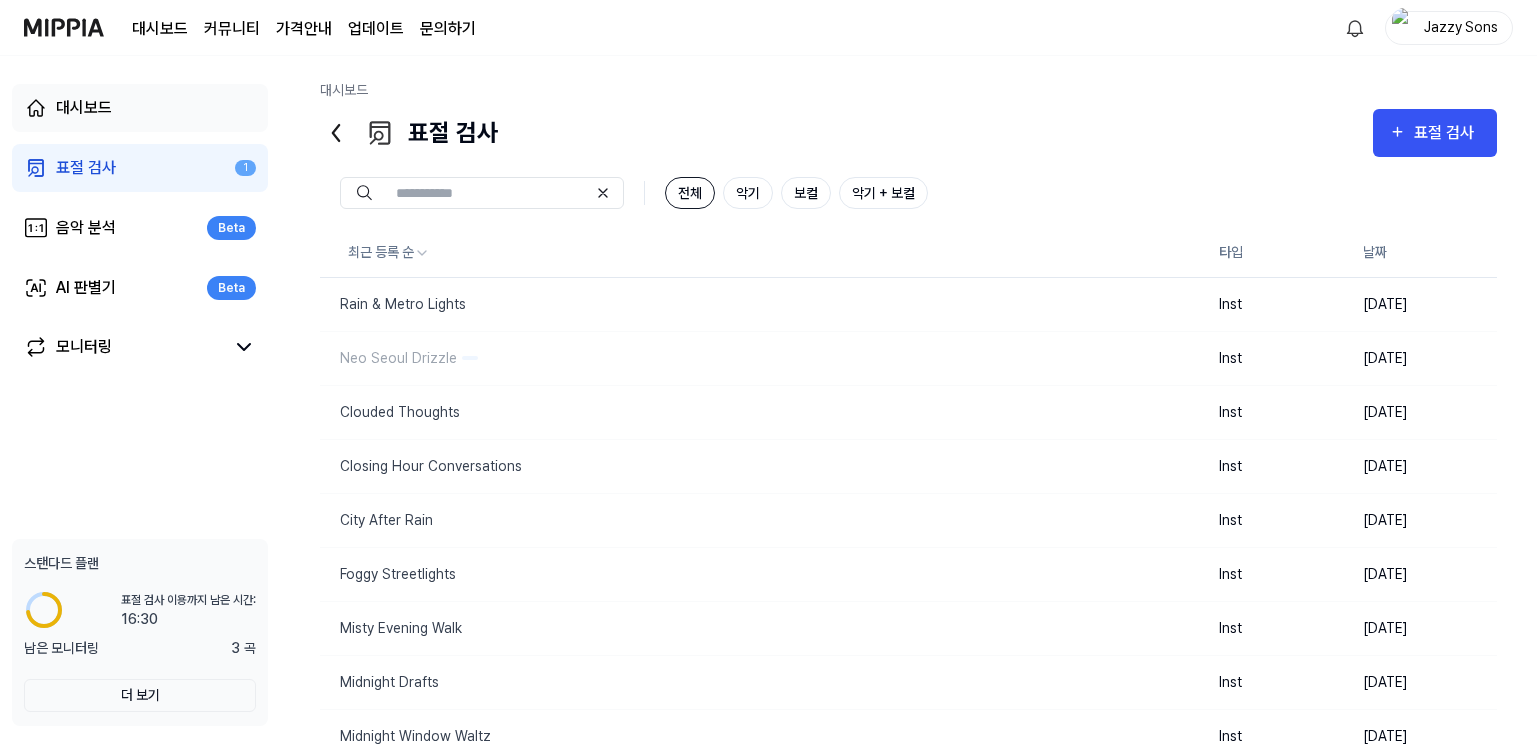click on "대시보드" at bounding box center [84, 108] 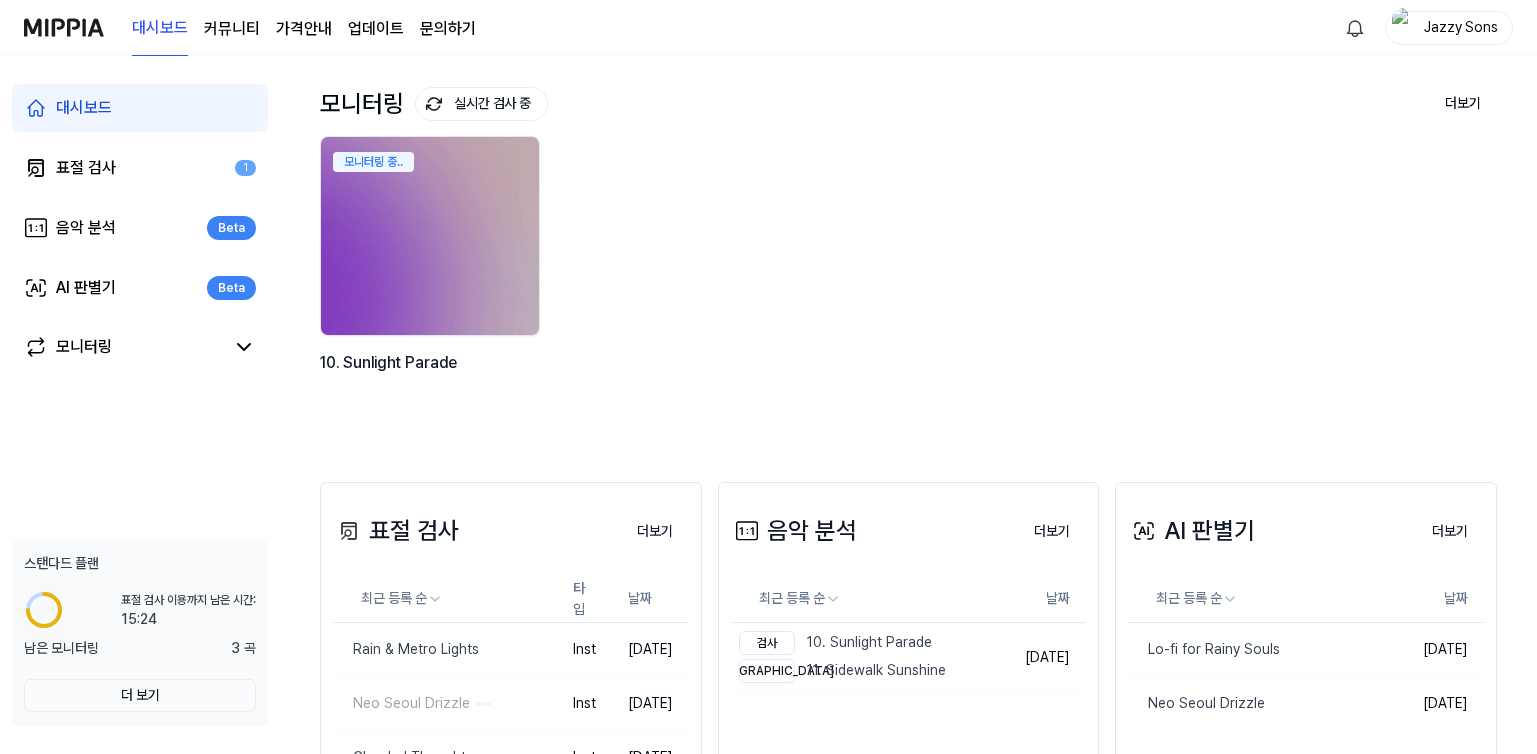 scroll, scrollTop: 0, scrollLeft: 0, axis: both 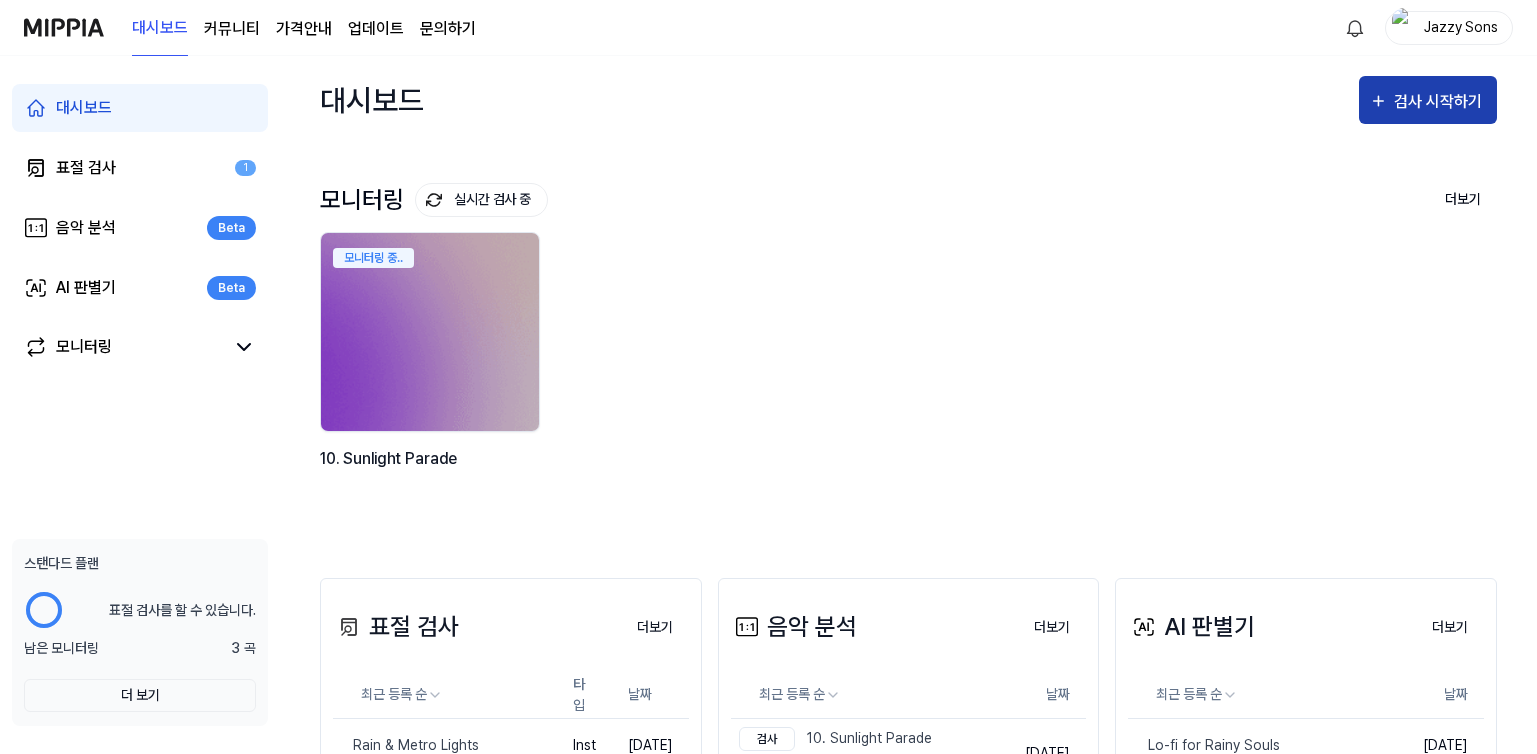 click on "검사 시작하기" at bounding box center [1428, 100] 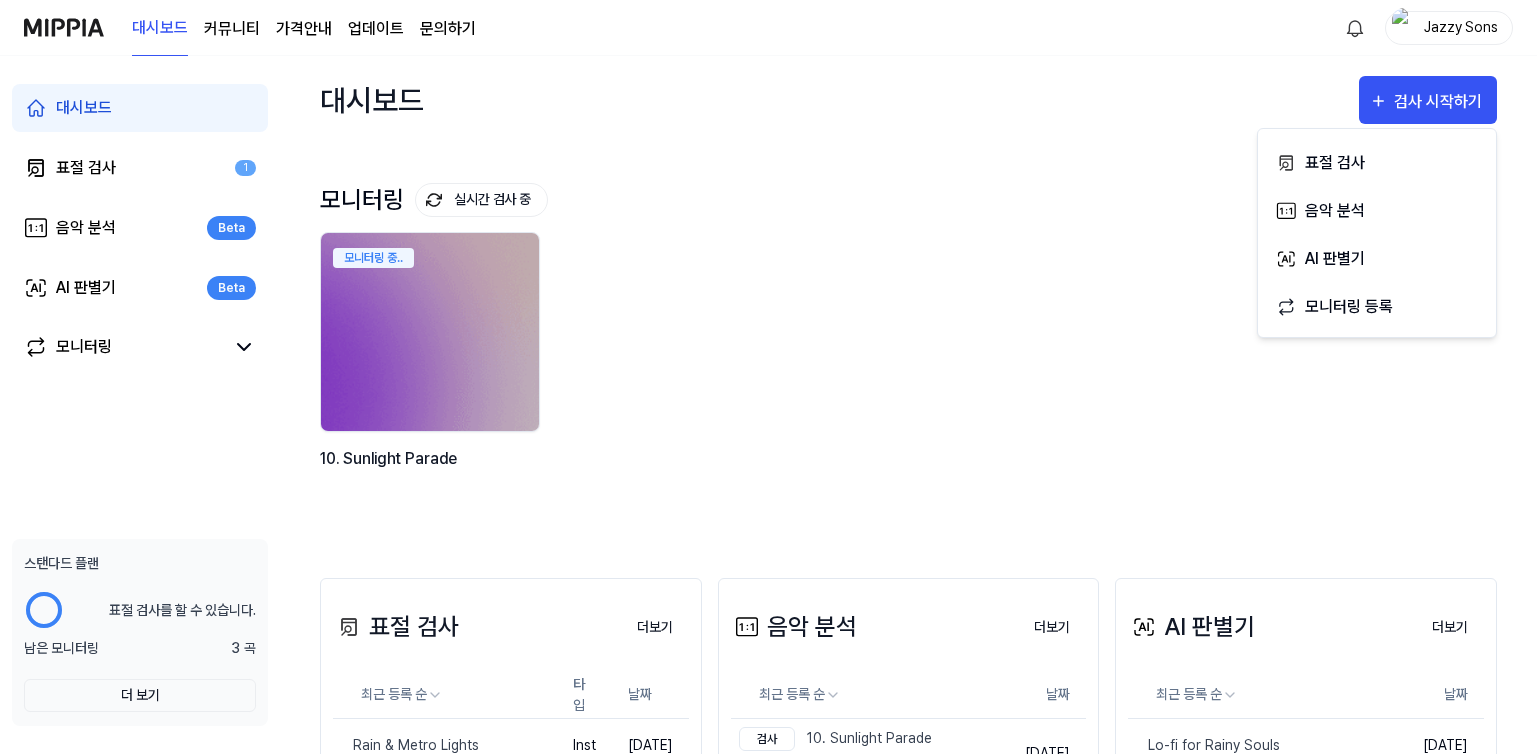 drag, startPoint x: 1351, startPoint y: 180, endPoint x: 402, endPoint y: 171, distance: 949.04266 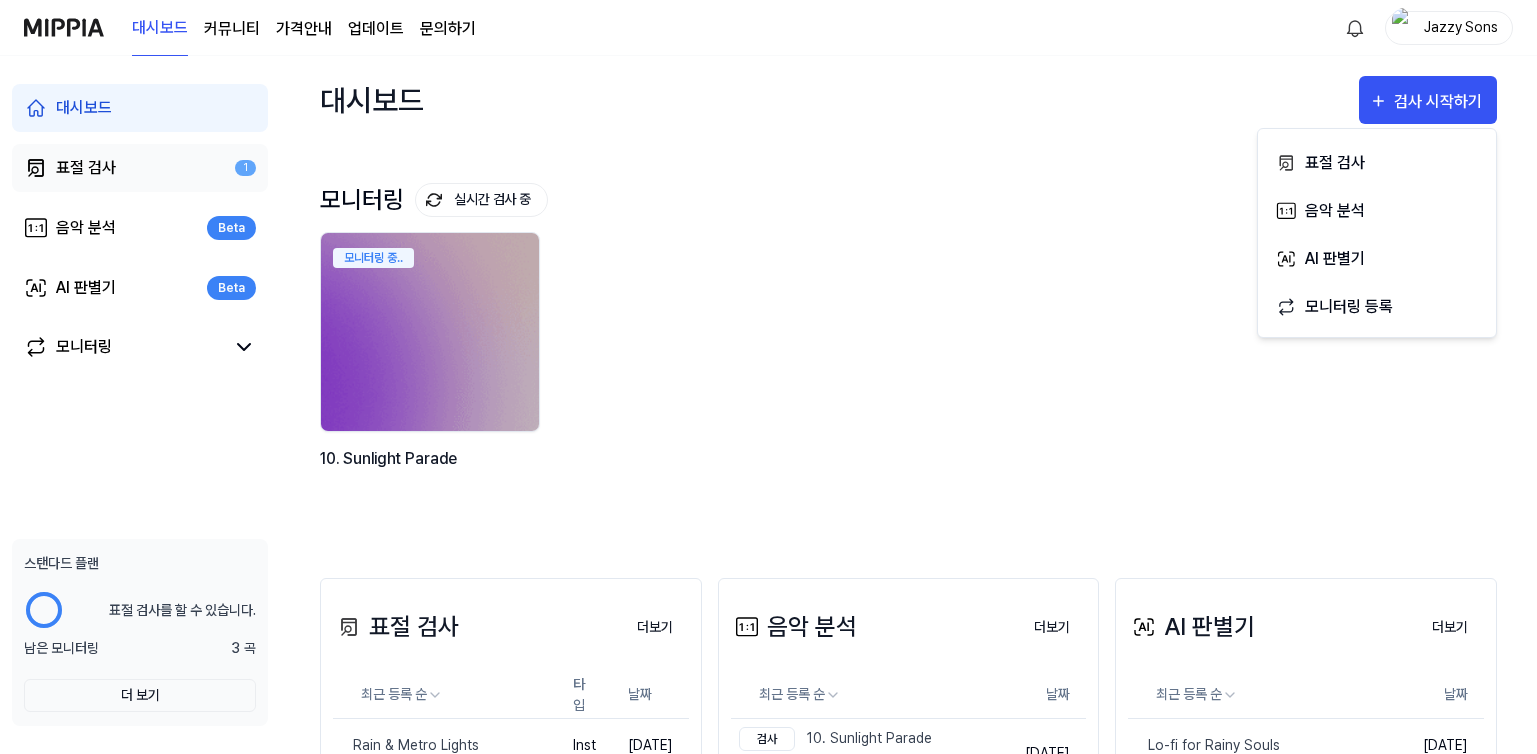click on "표절 검사 1" at bounding box center [140, 168] 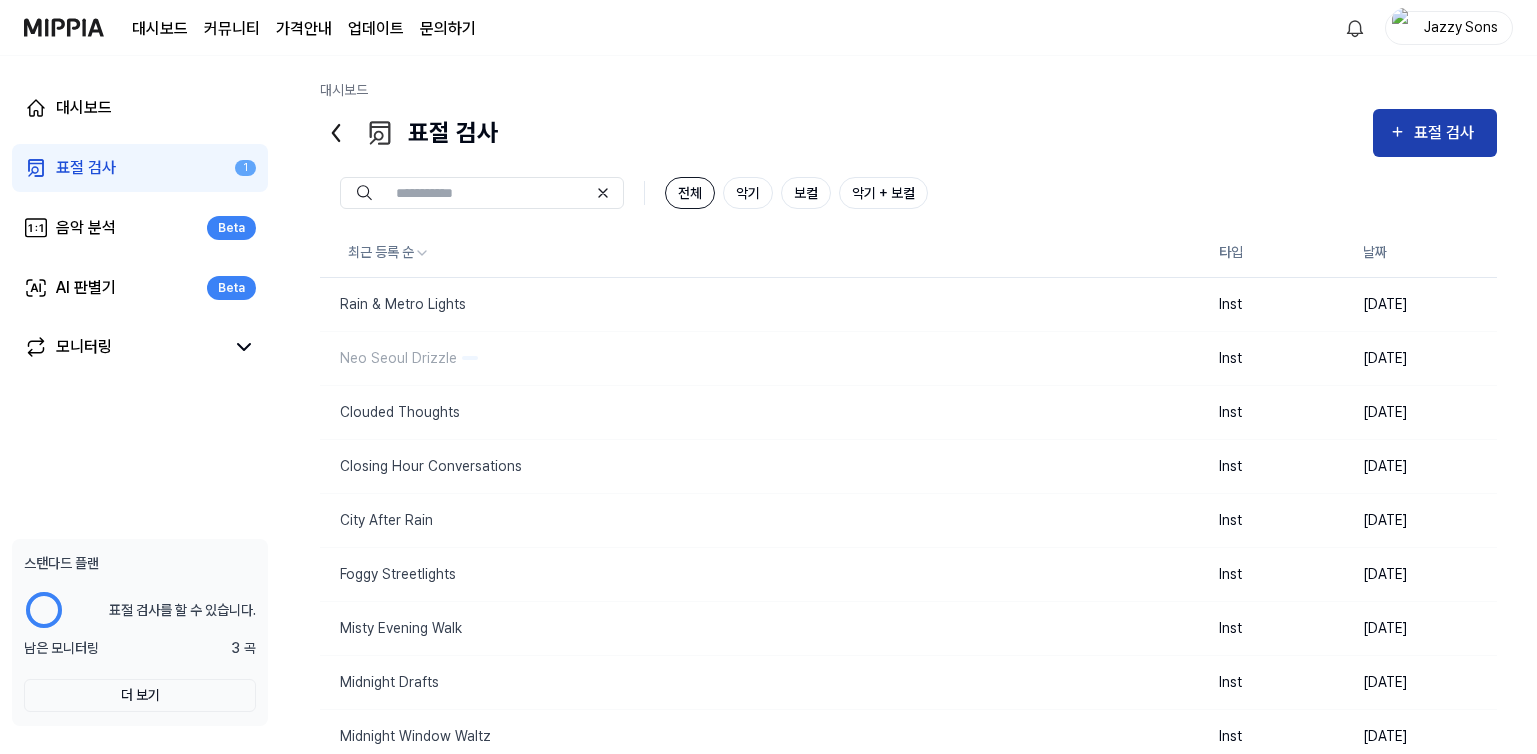 click on "표절 검사" at bounding box center [1447, 133] 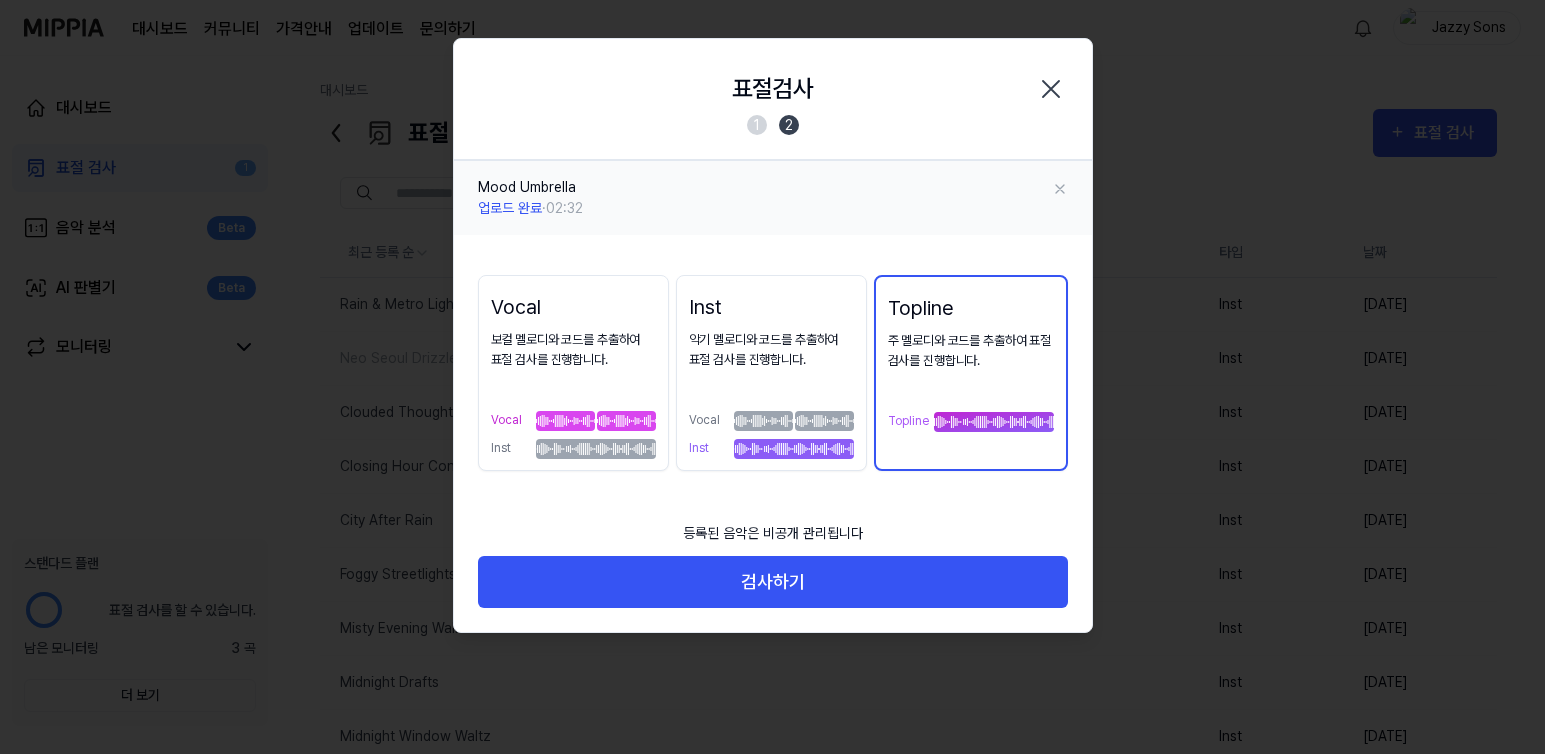 click on "악기 멜로디와 코드를 추출하여 표절 검사를 진행합니다." at bounding box center [772, 351] 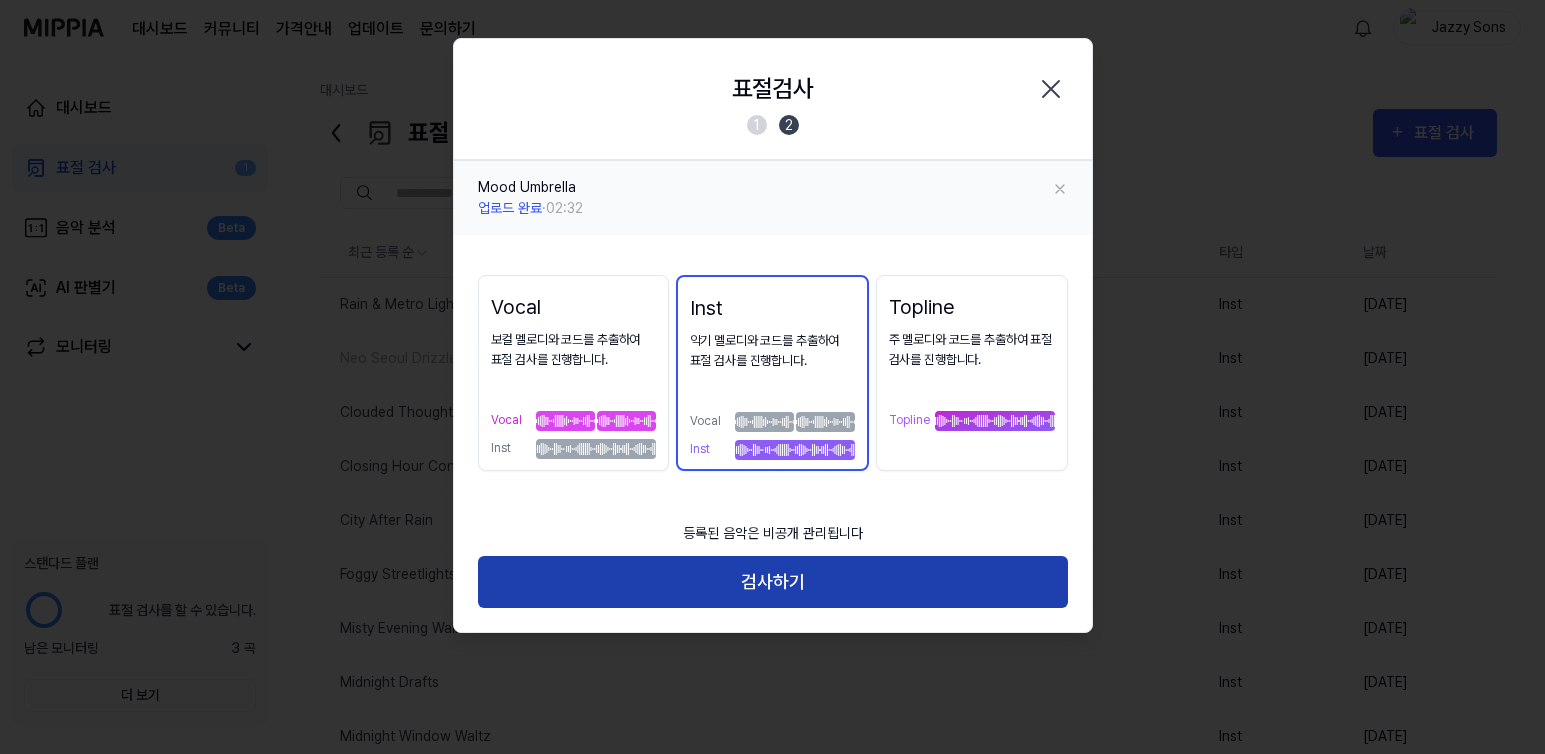 click on "검사하기" at bounding box center (773, 582) 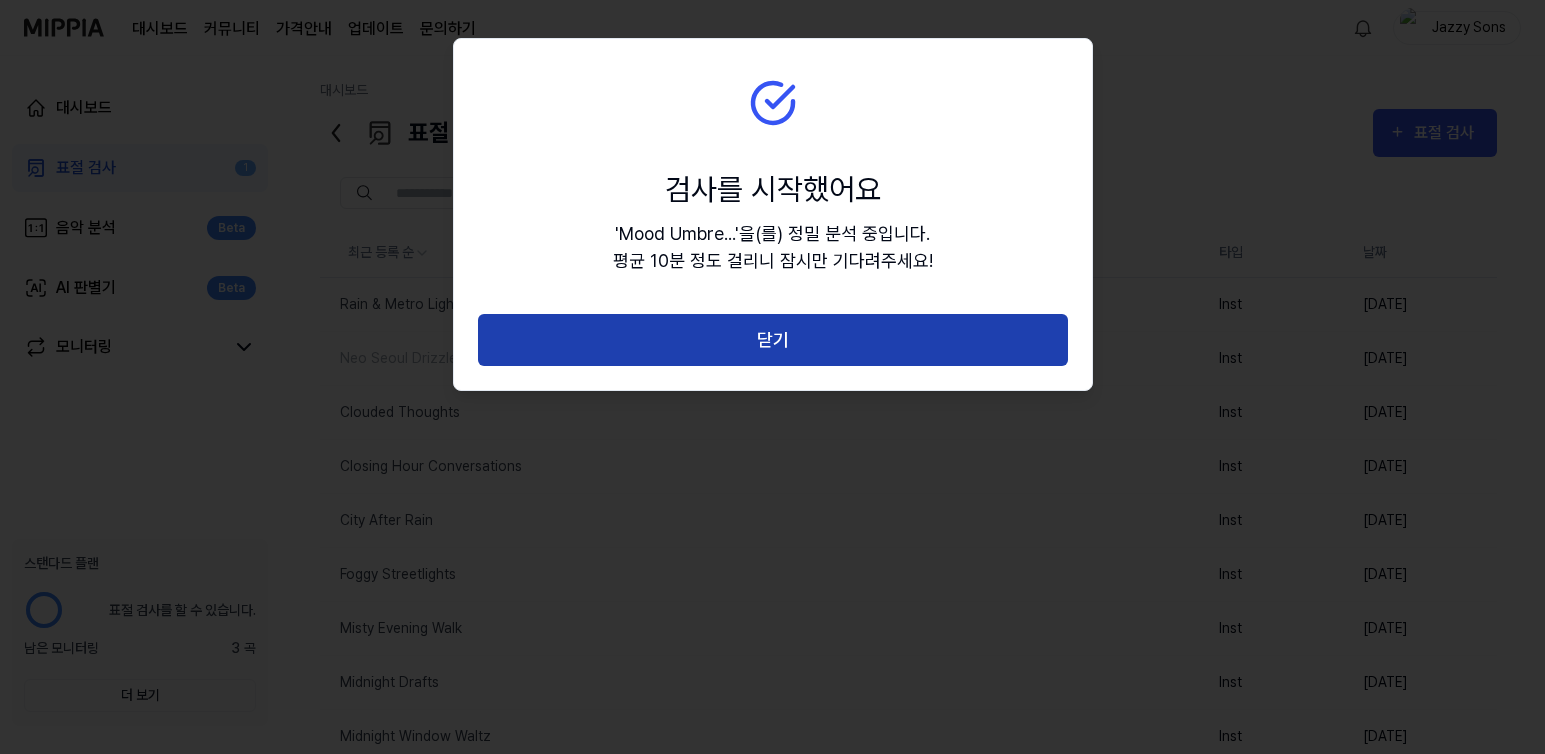 click on "닫기" at bounding box center (773, 340) 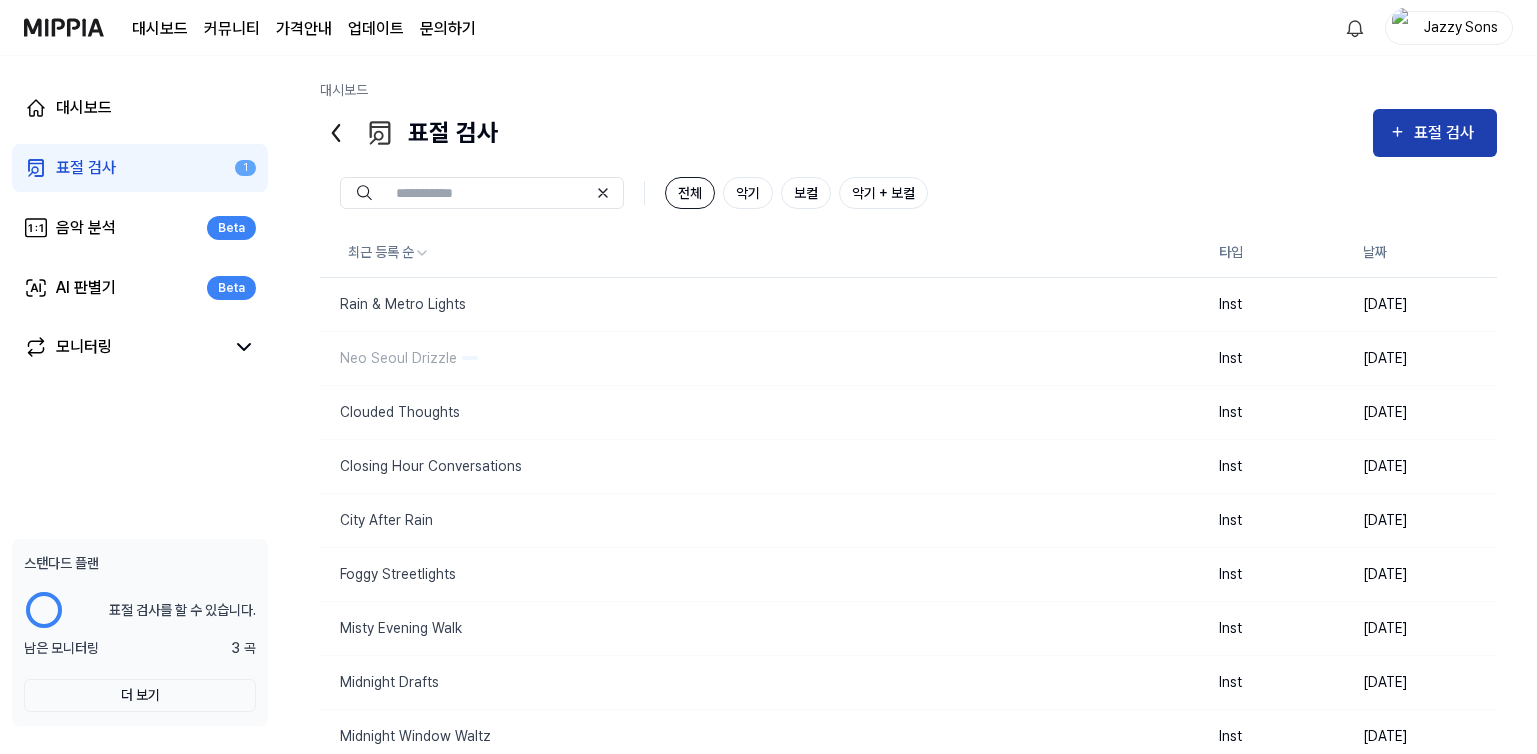 click on "표절 검사" at bounding box center [1447, 133] 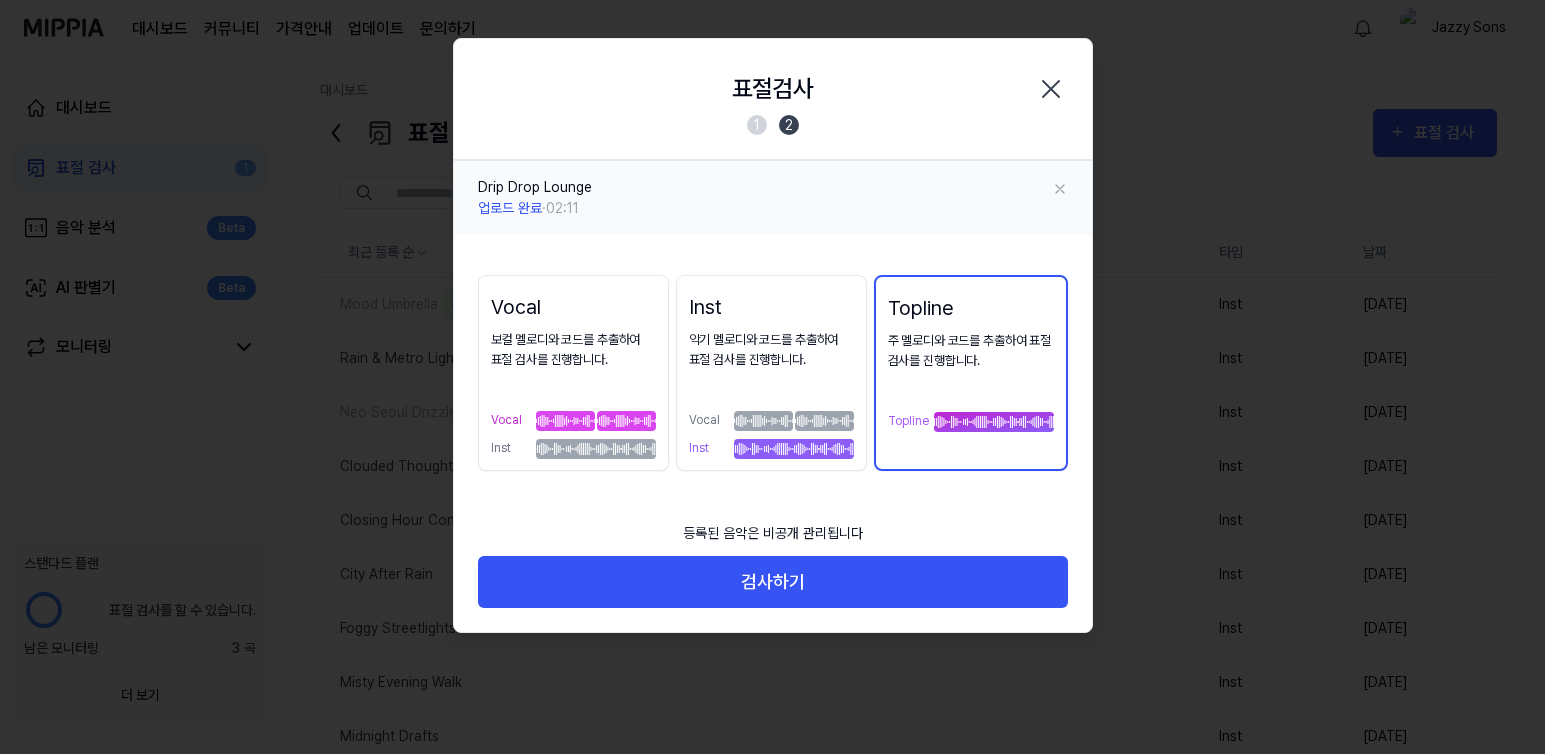 click on "Inst 악기 멜로디와 코드를 추출하여 표절 검사를 진행합니다. Vocal Inst" at bounding box center [772, 373] 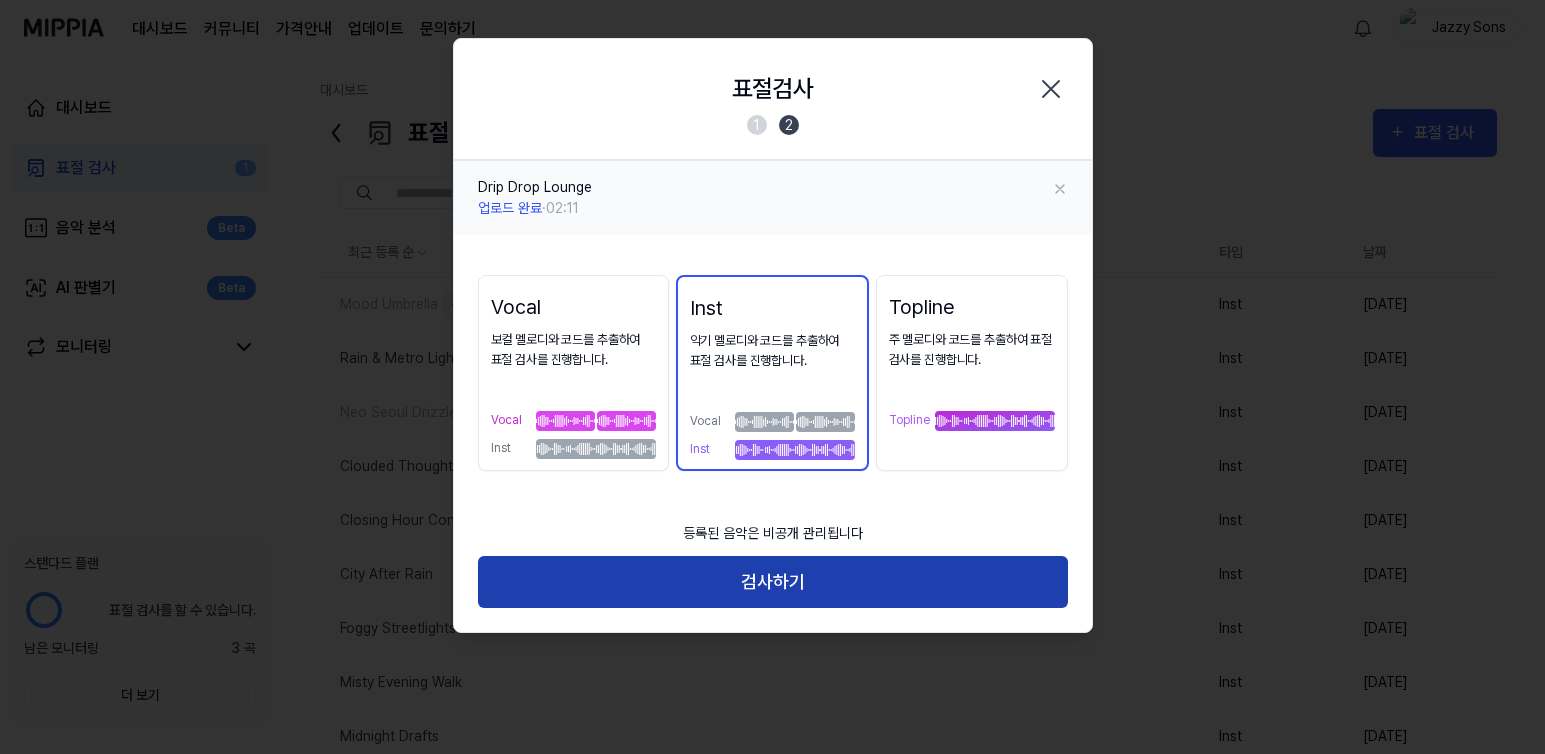 click on "검사하기" at bounding box center [773, 582] 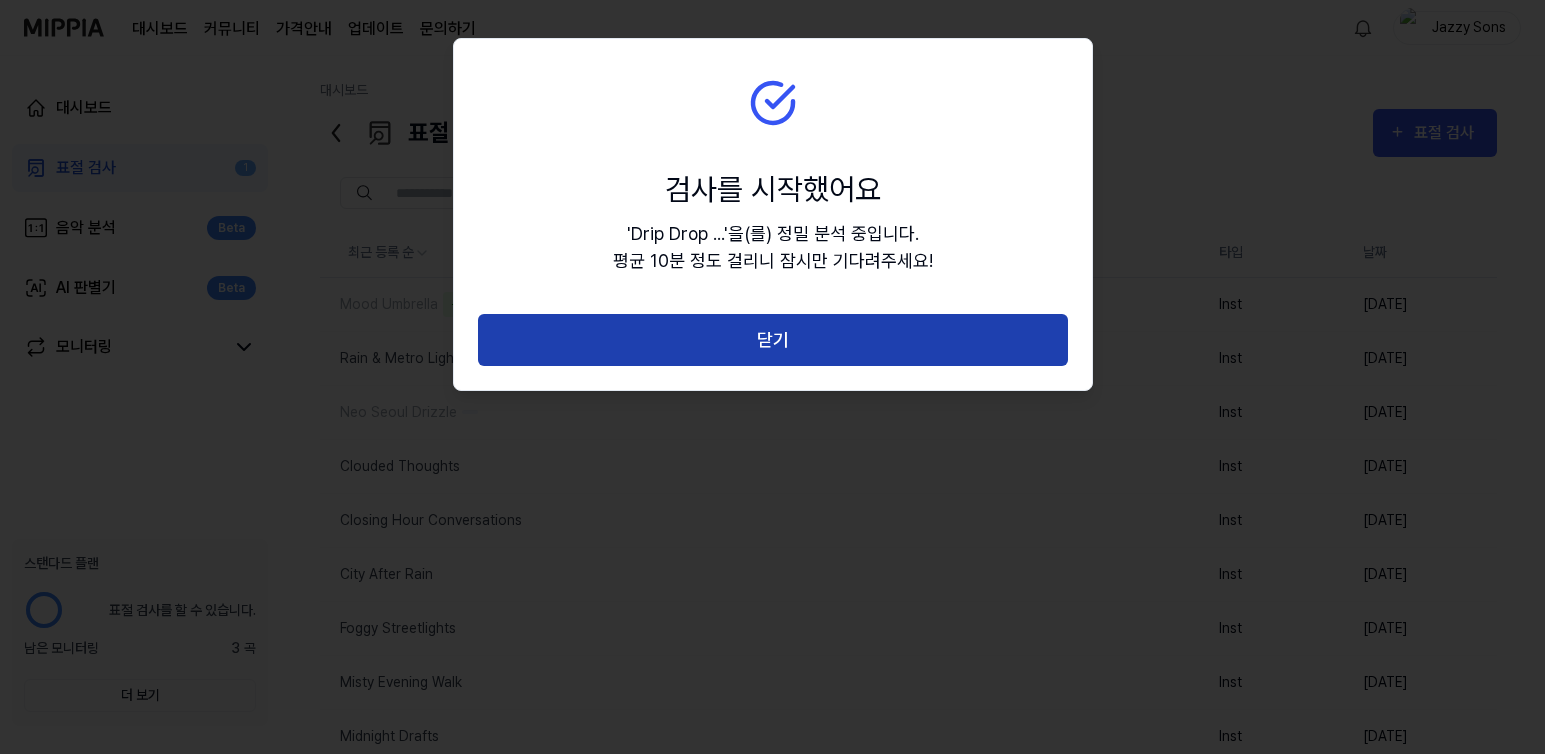 click on "닫기" at bounding box center [773, 340] 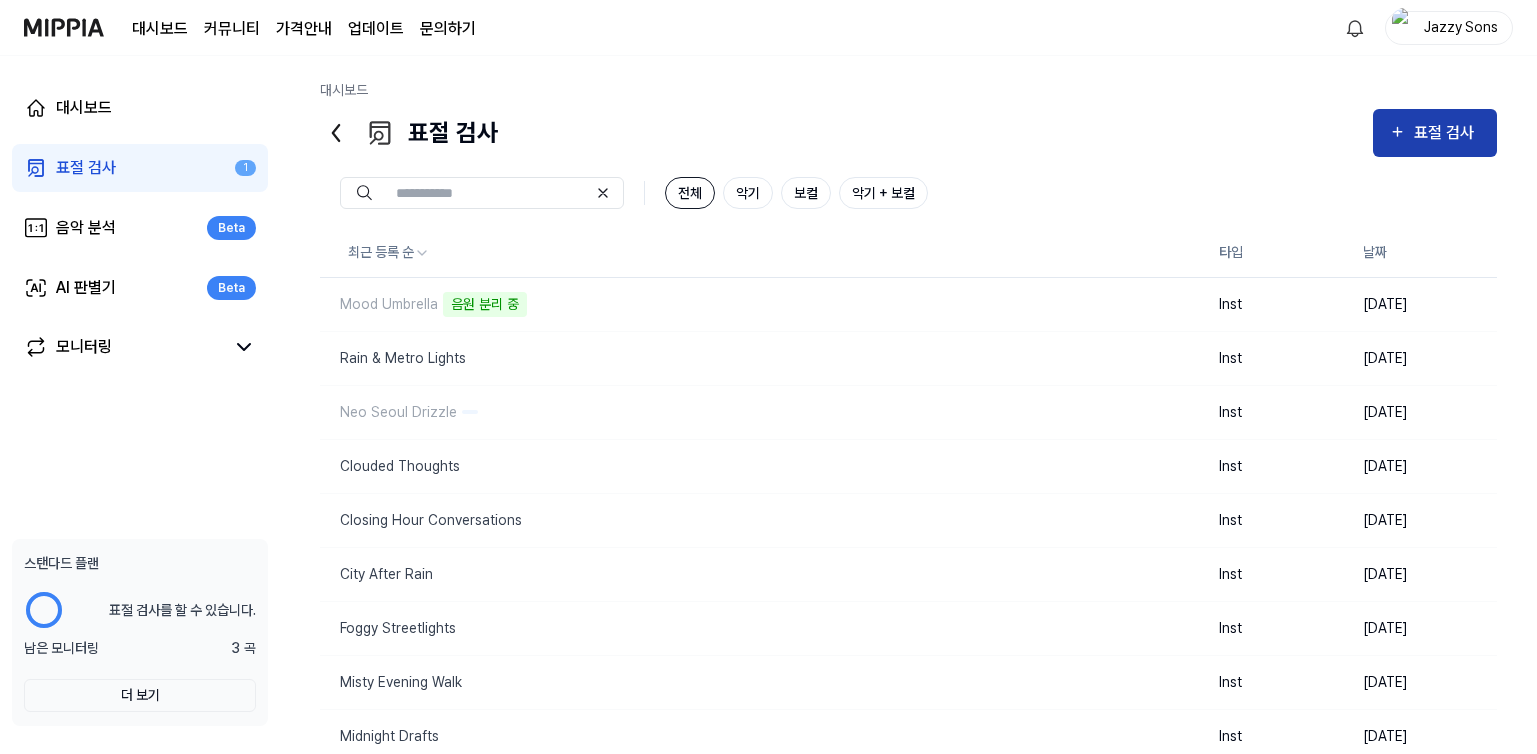 click on "표절 검사" at bounding box center (1447, 133) 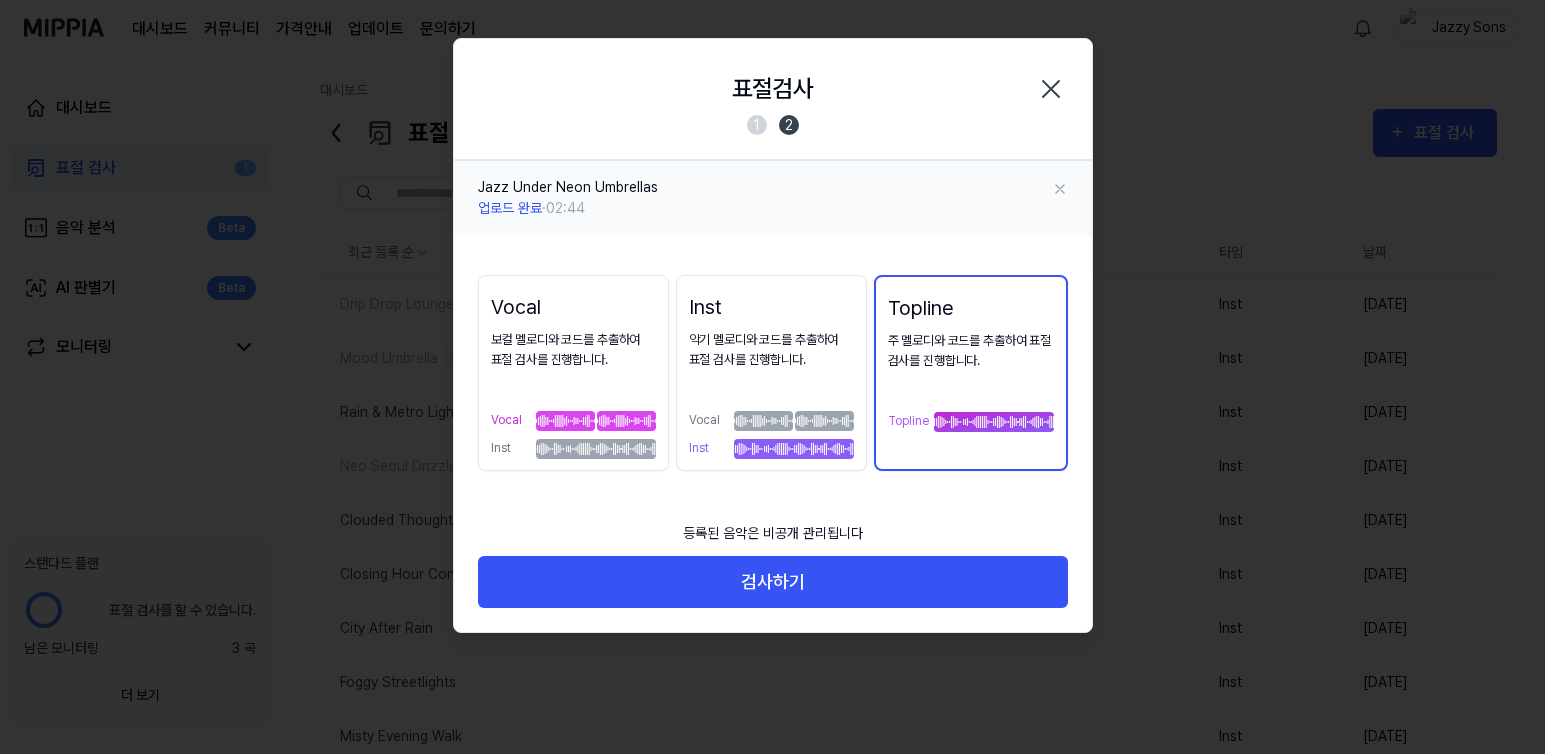 click on "악기 멜로디와 코드를 추출하여 표절 검사를 진행합니다." at bounding box center (772, 351) 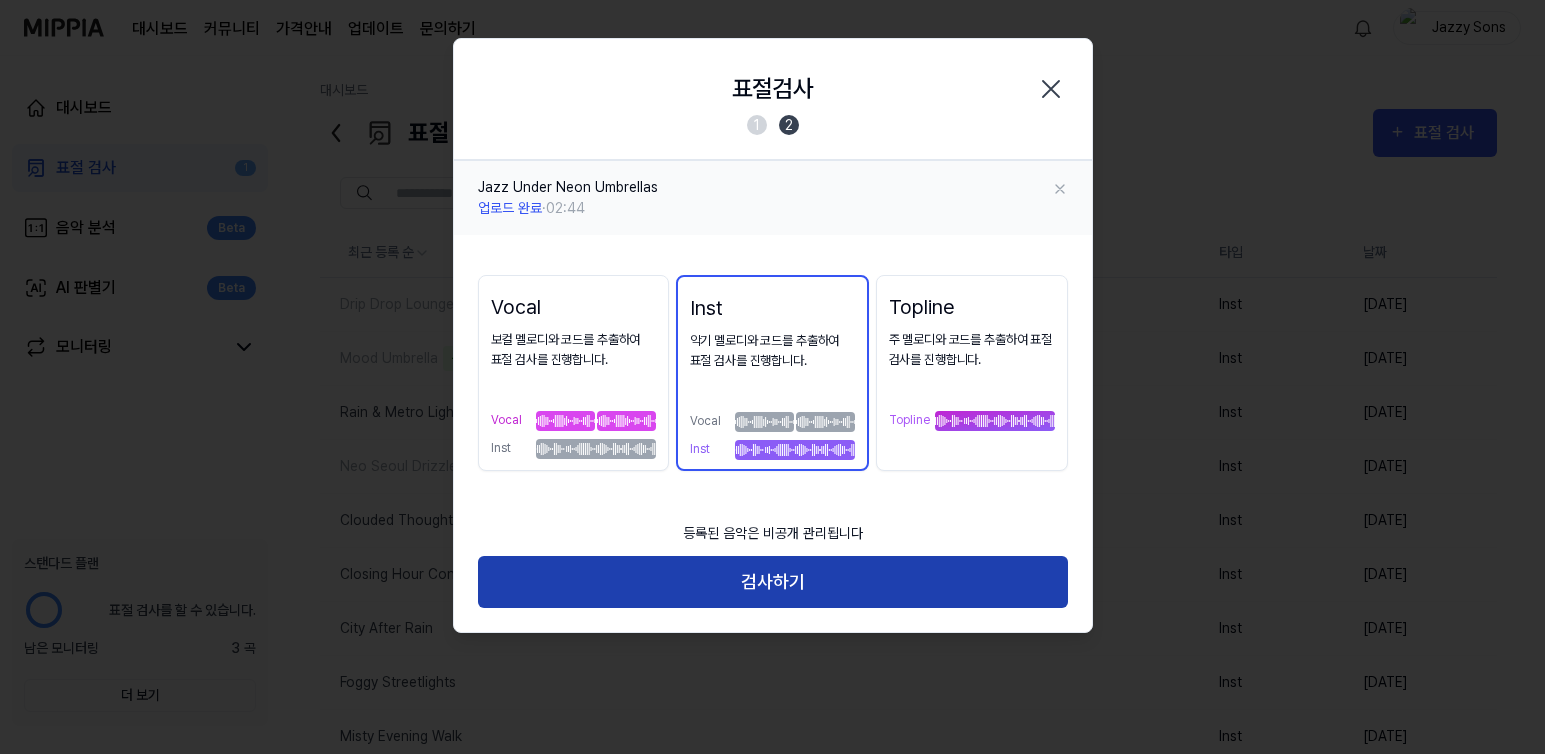 click on "검사하기" at bounding box center (773, 582) 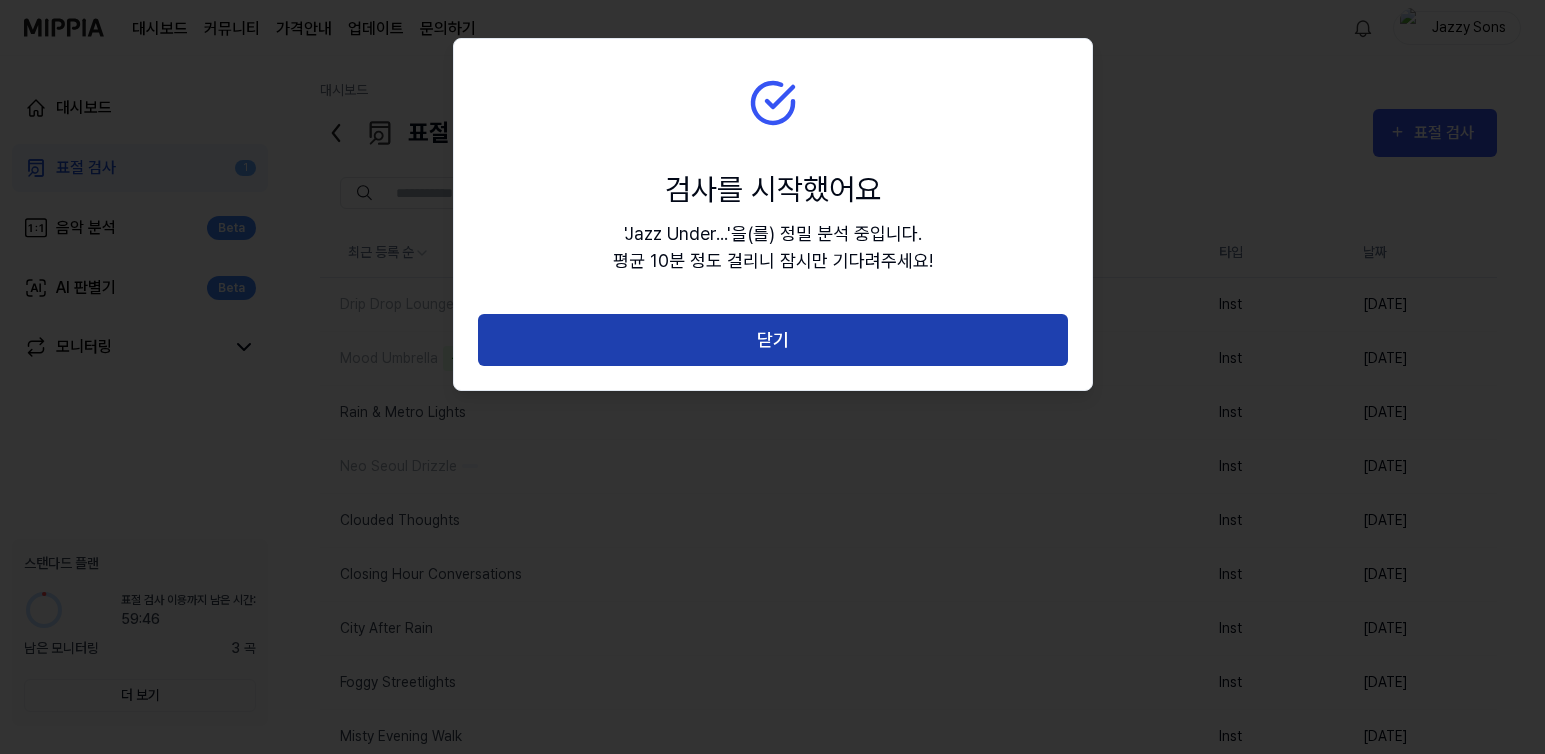 click on "닫기" at bounding box center [773, 340] 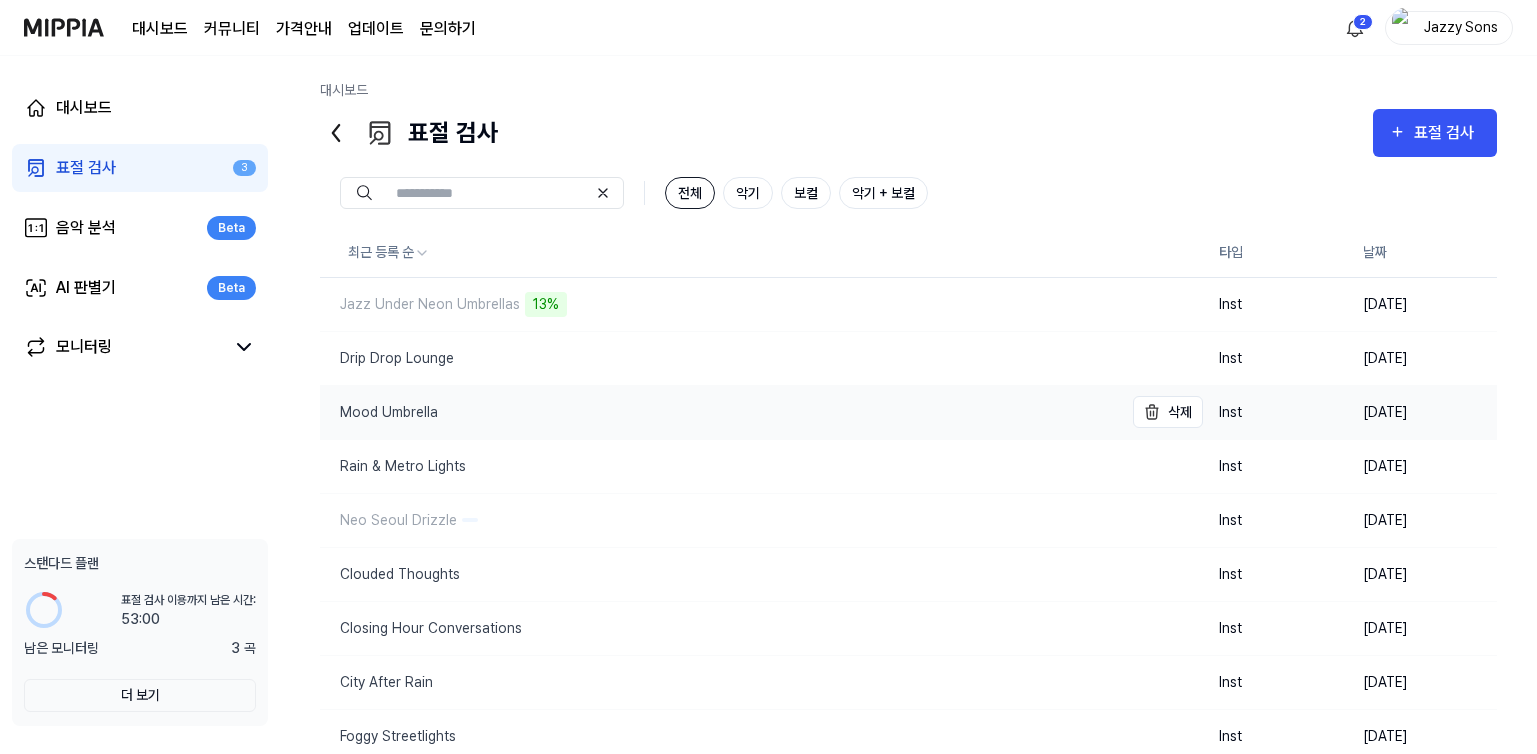 click on "Mood Umbrella" at bounding box center (379, 412) 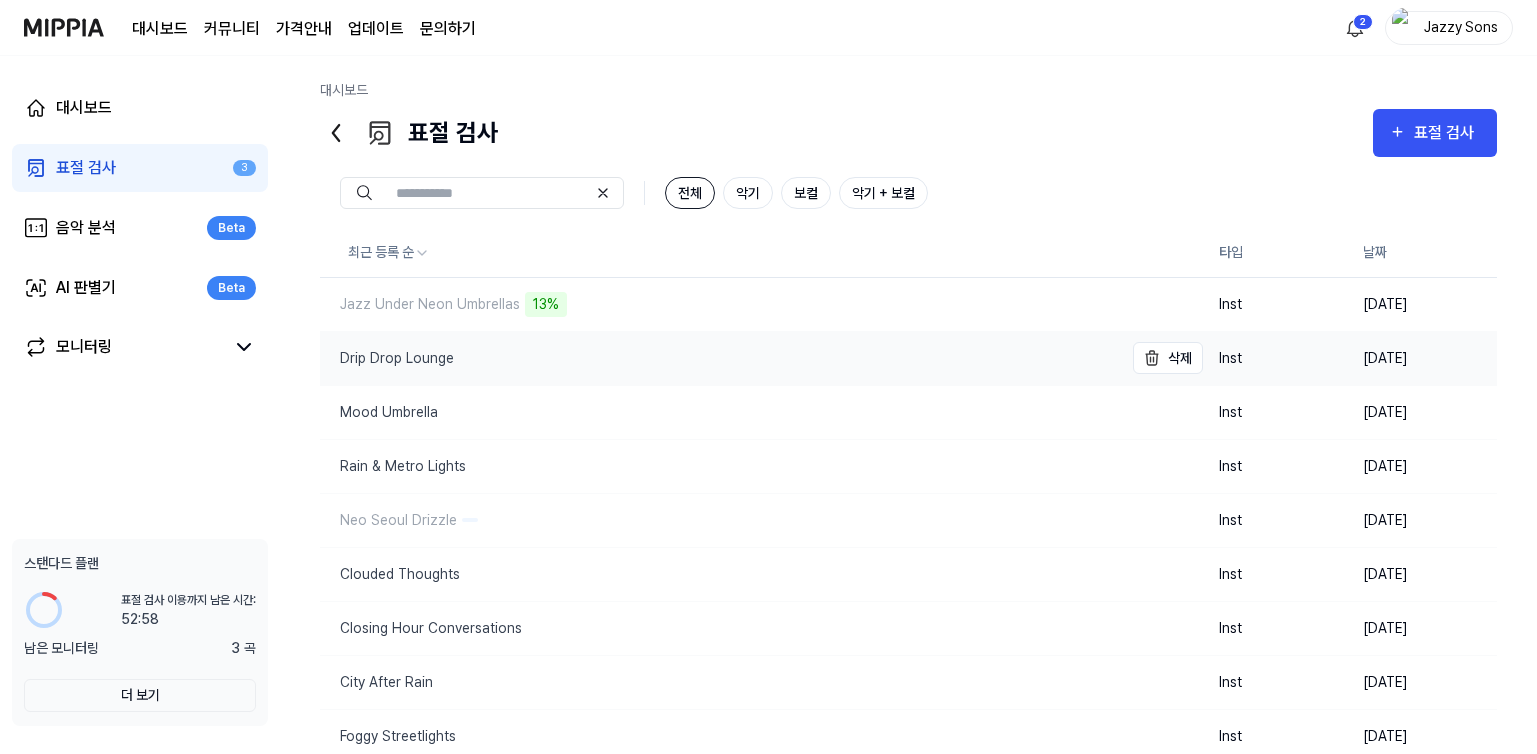 click on "Drip Drop Lounge" at bounding box center (387, 358) 